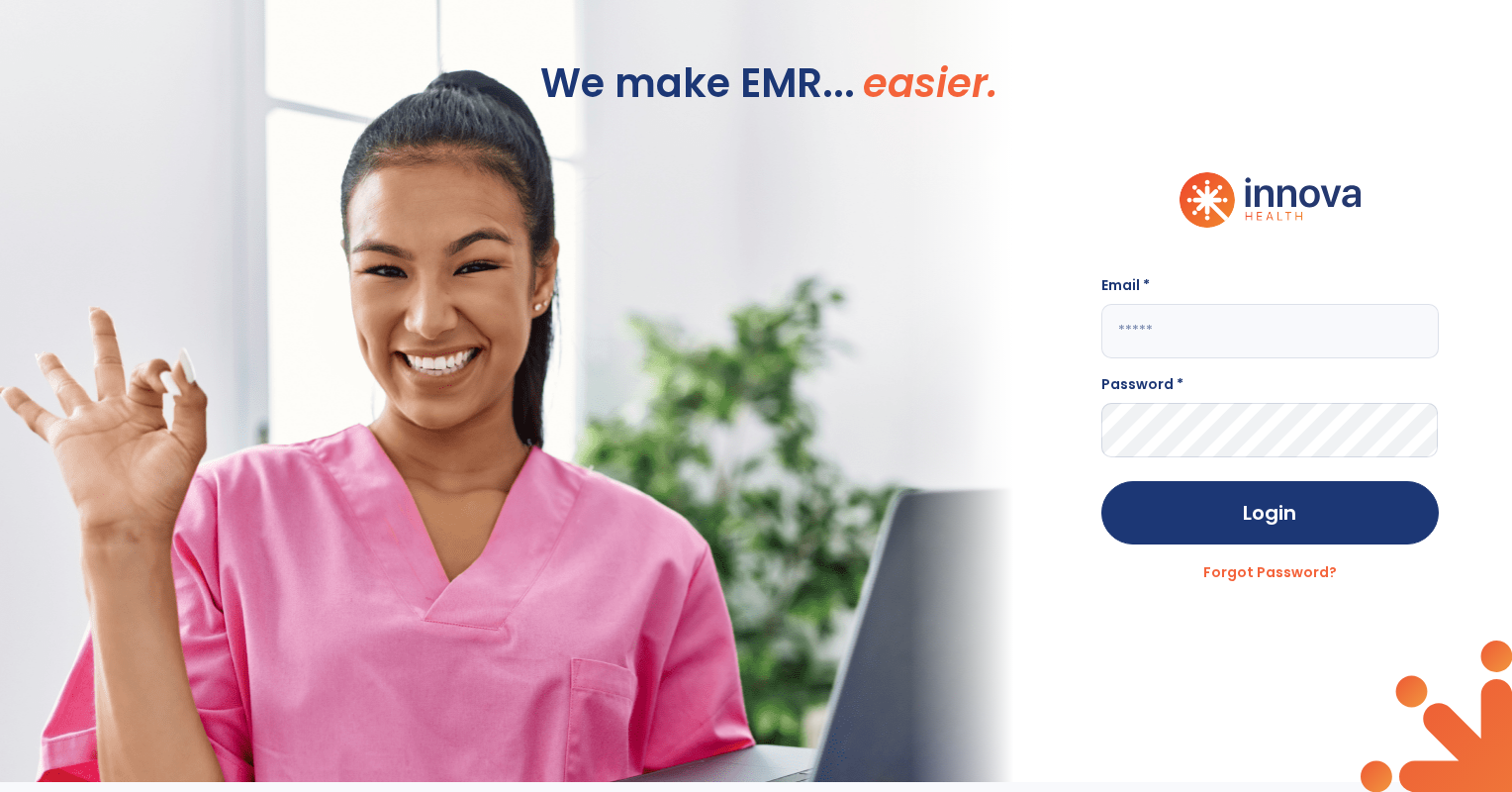 scroll, scrollTop: 0, scrollLeft: 0, axis: both 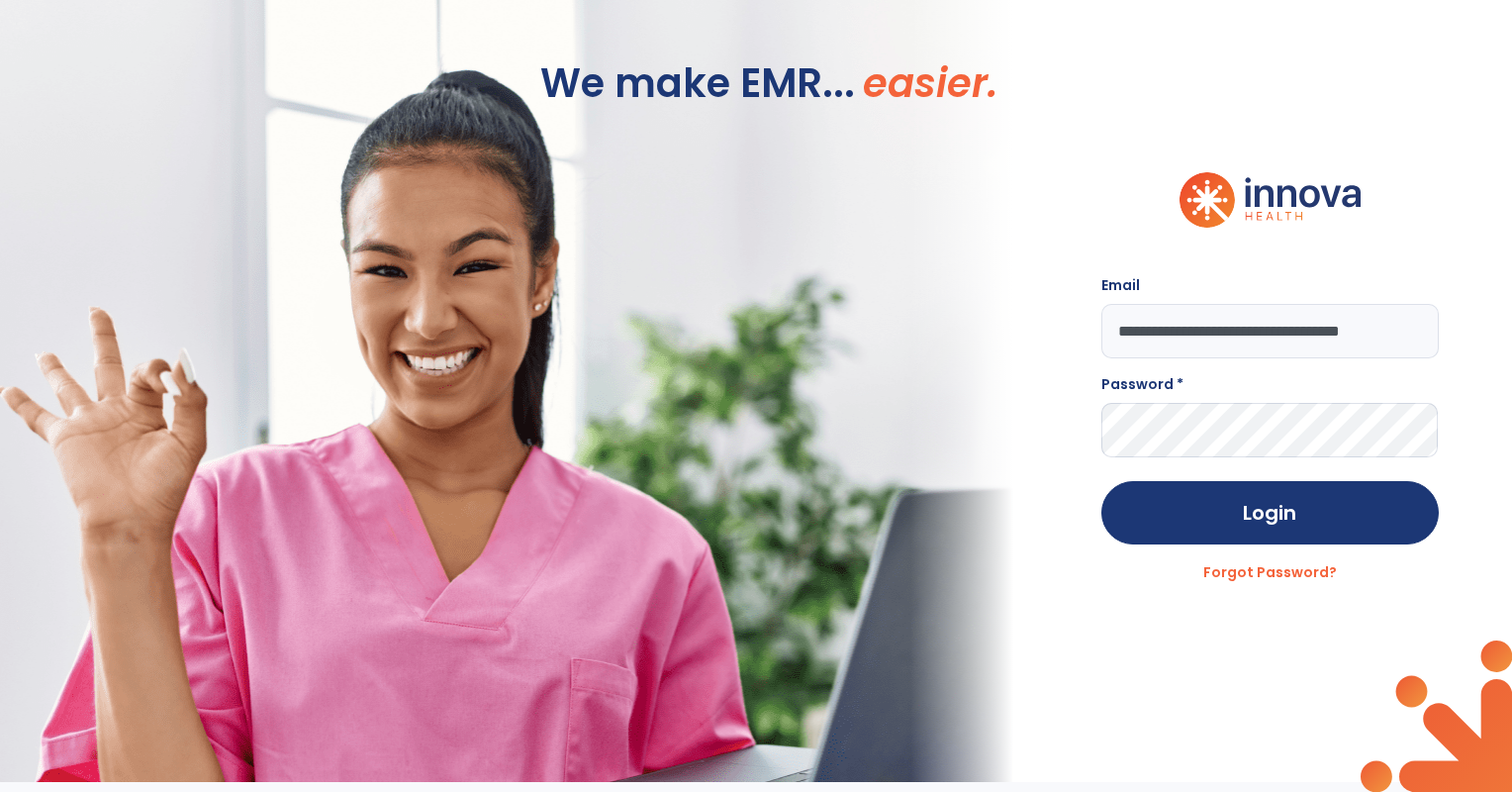 type on "**********" 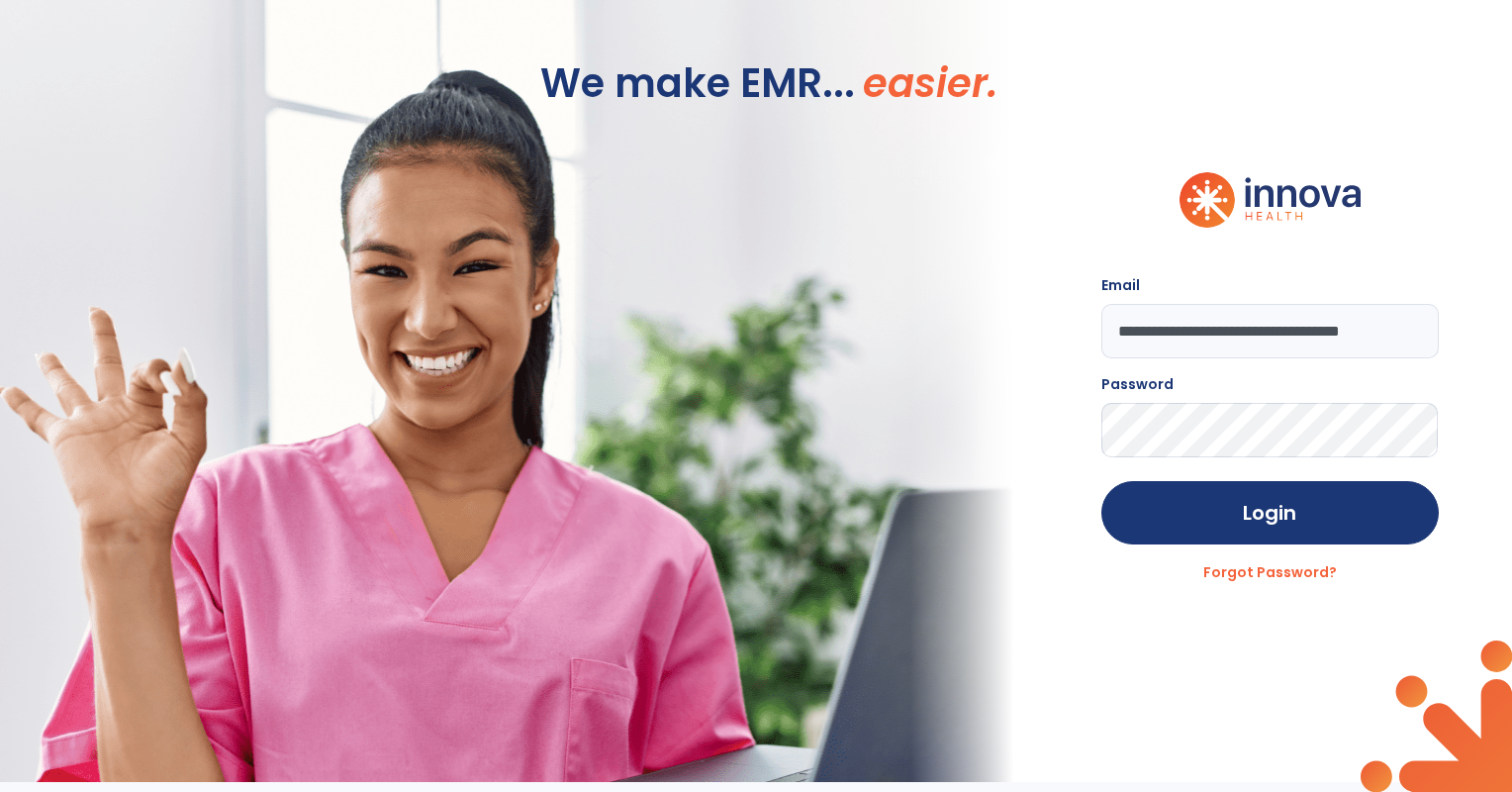 click on "Login" 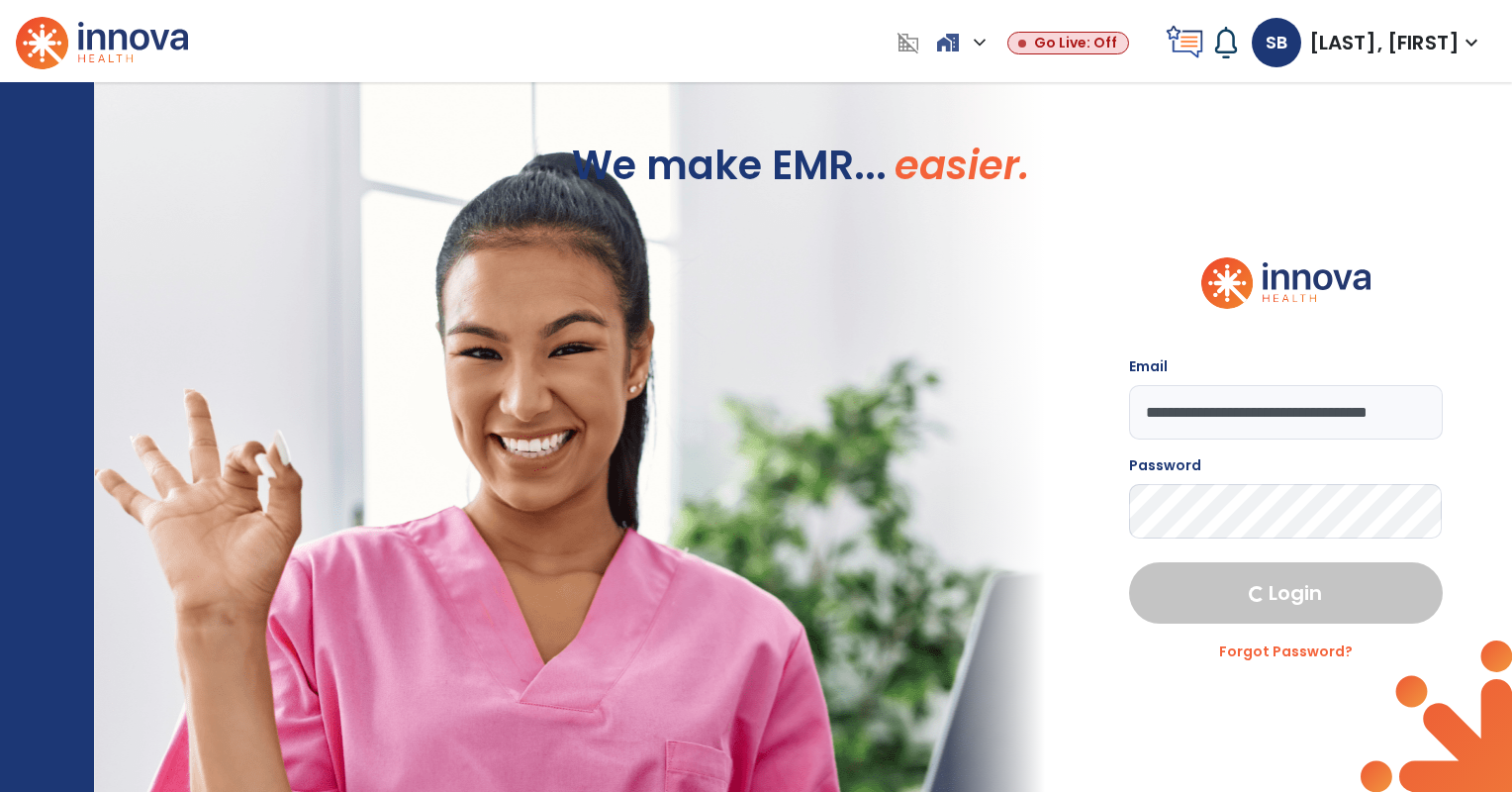 select on "***" 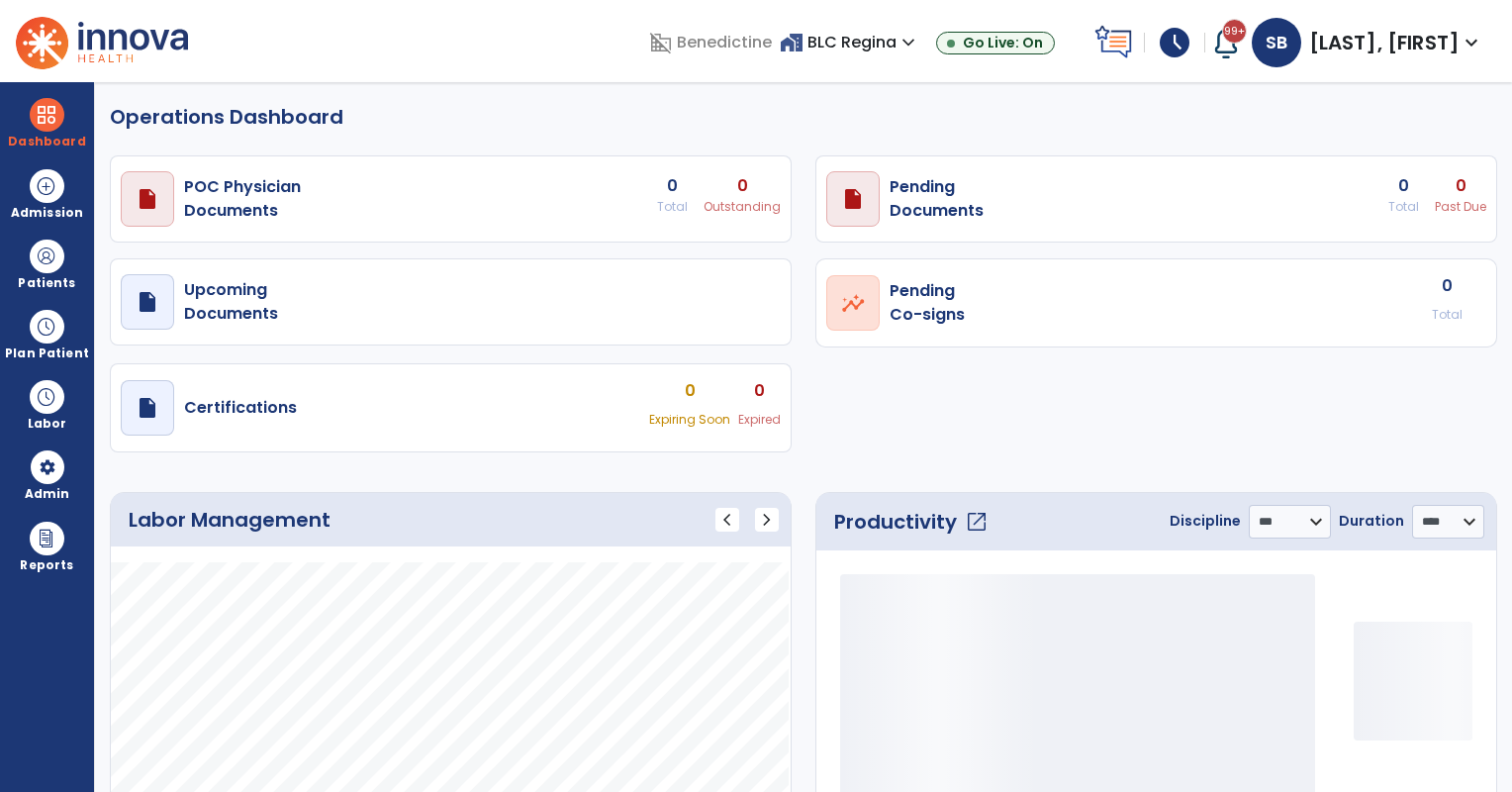 select on "***" 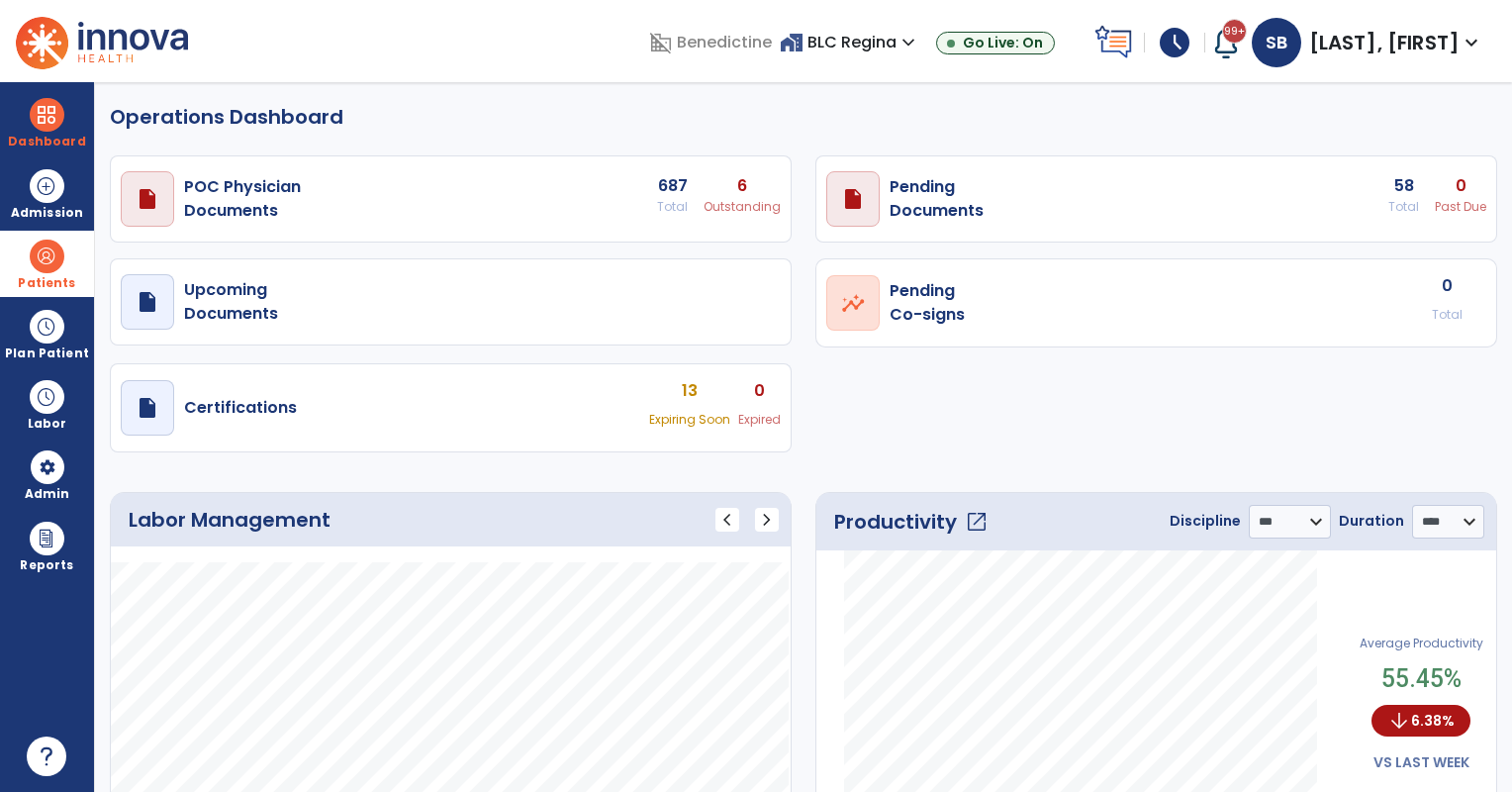 drag, startPoint x: 25, startPoint y: 283, endPoint x: 119, endPoint y: 281, distance: 94.02127 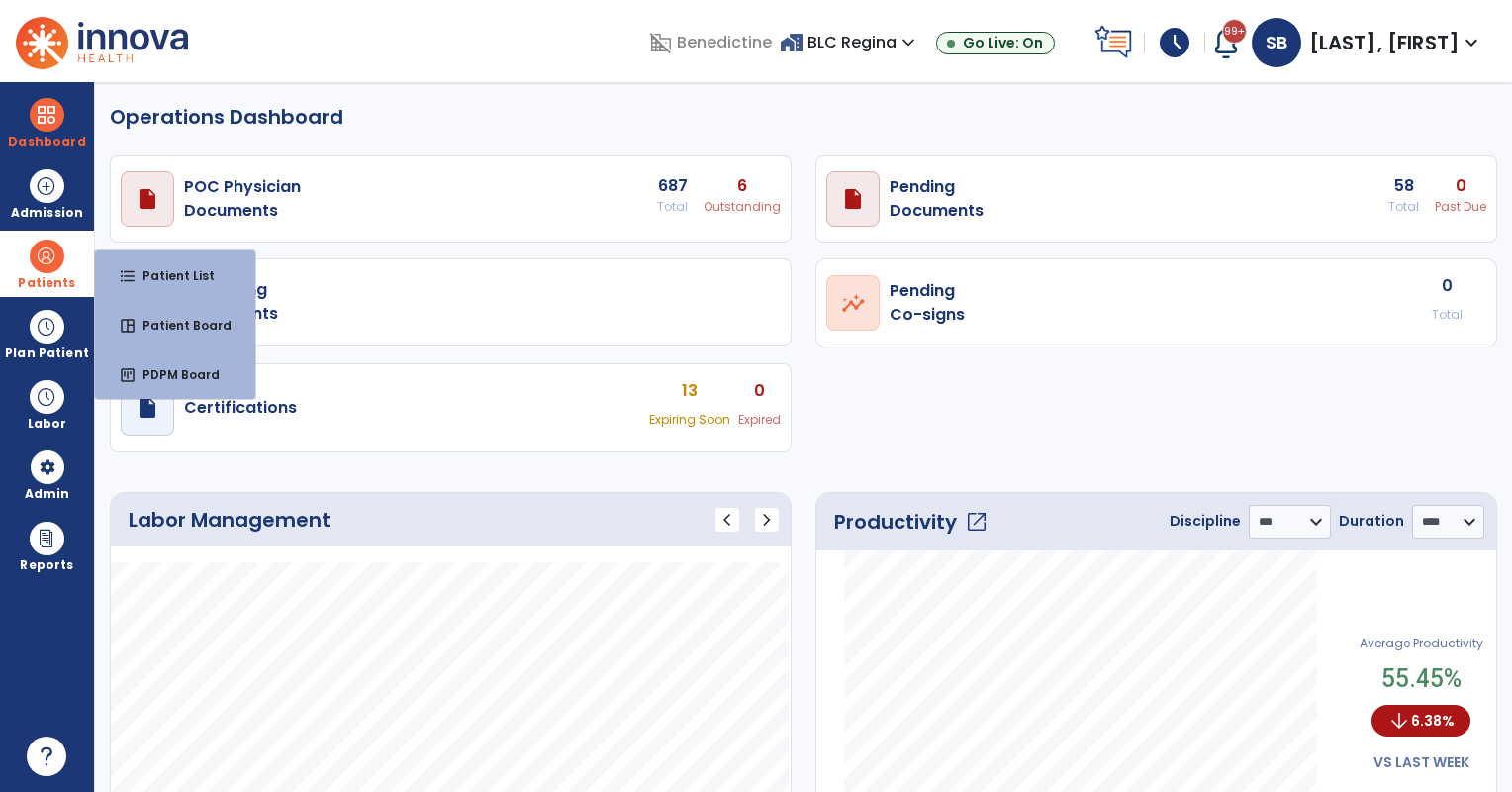 click on "format_list_bulleted" at bounding box center (128, 276) 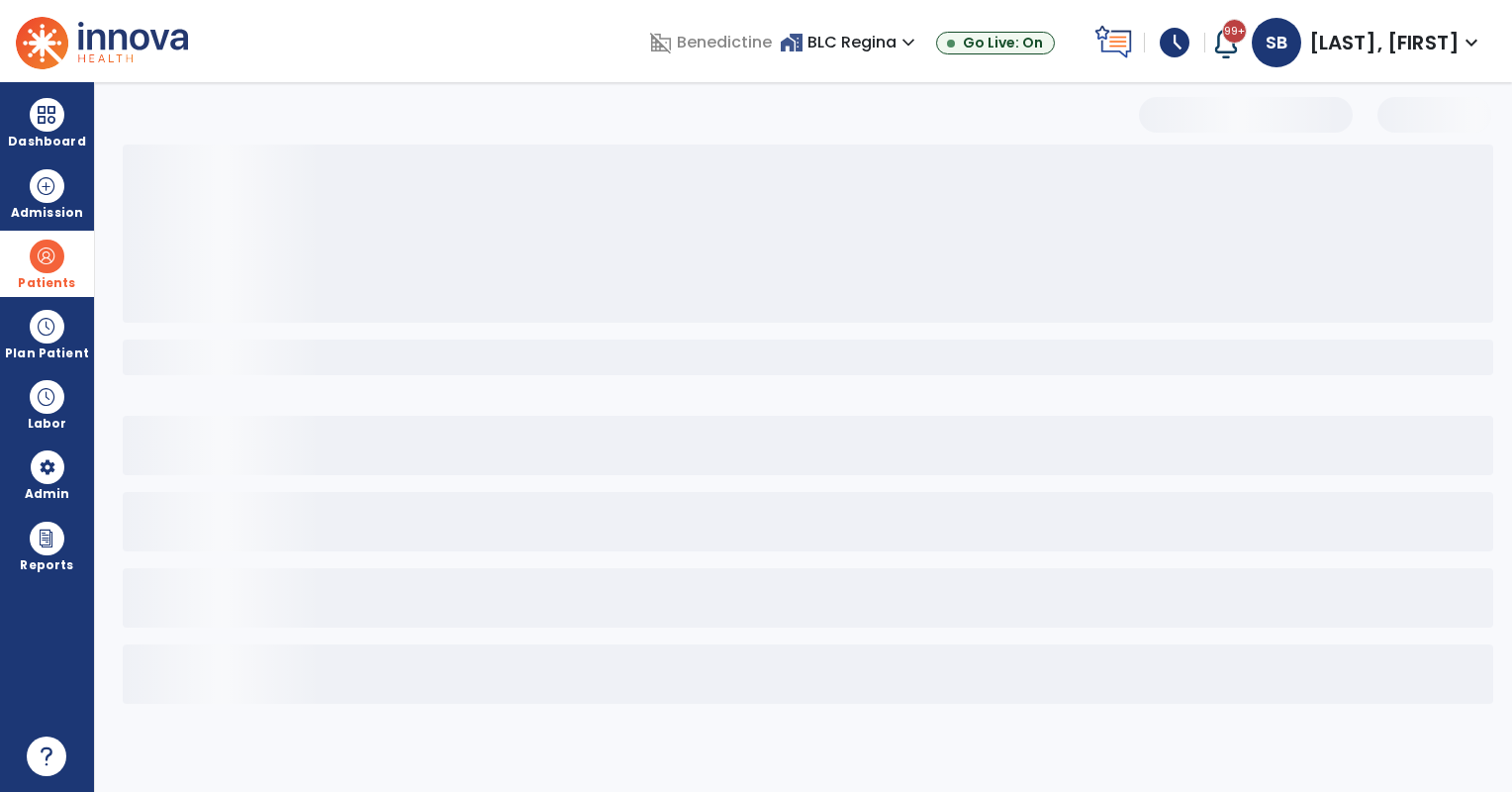 select on "***" 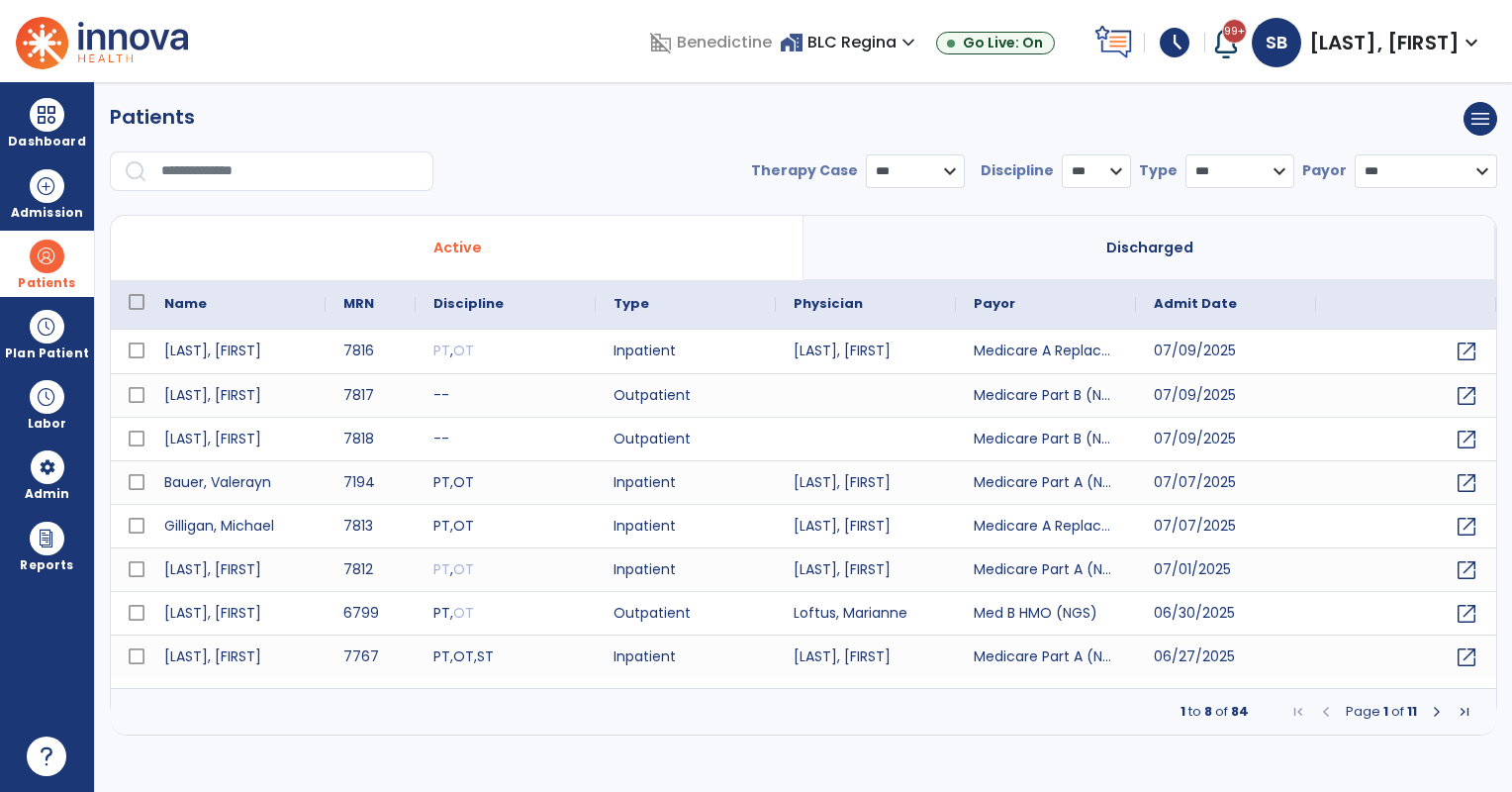 click at bounding box center [290, 171] 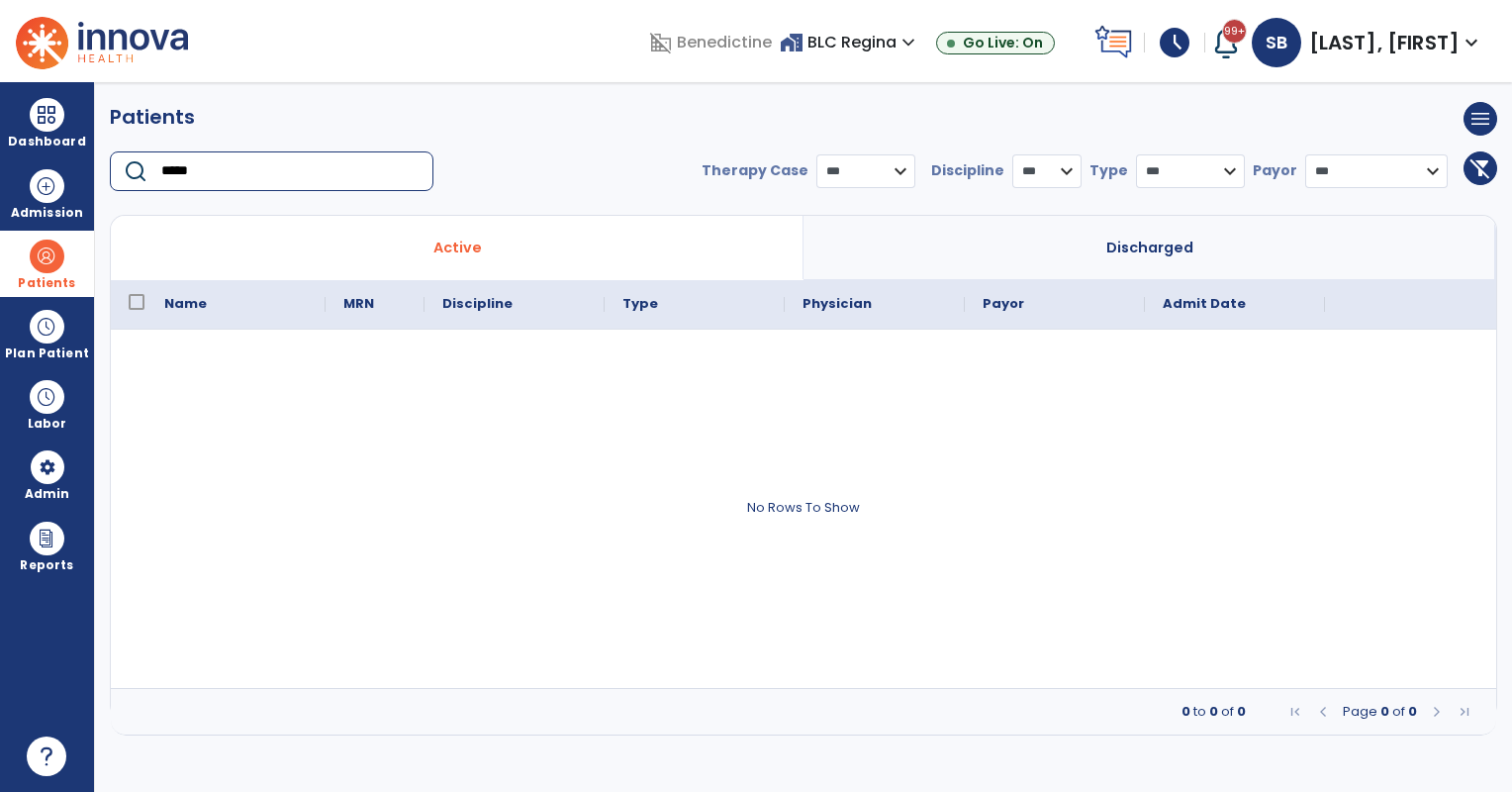 type on "*****" 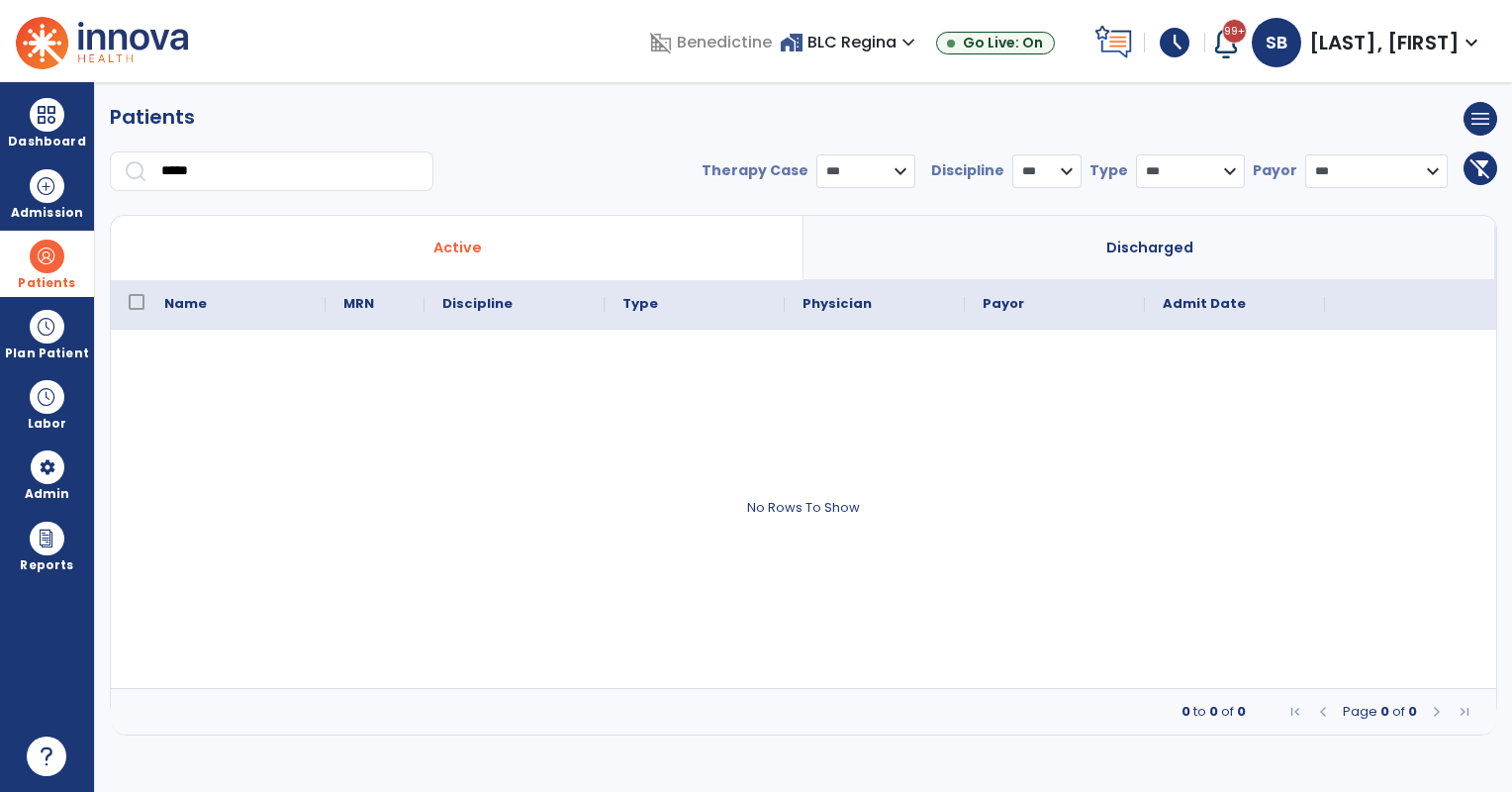 click on "**********" at bounding box center (803, 179) 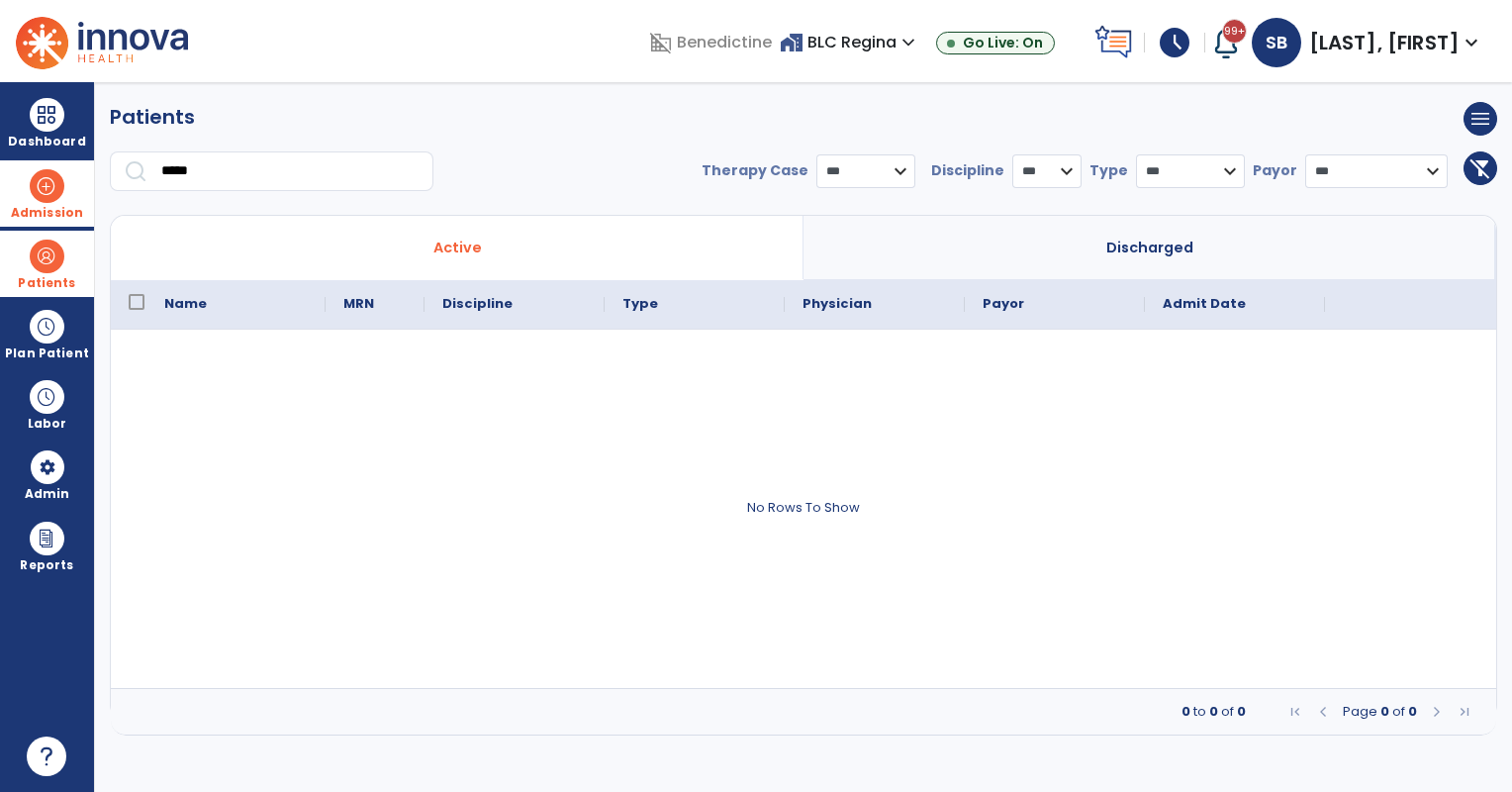 click on "Admission" at bounding box center [47, 193] 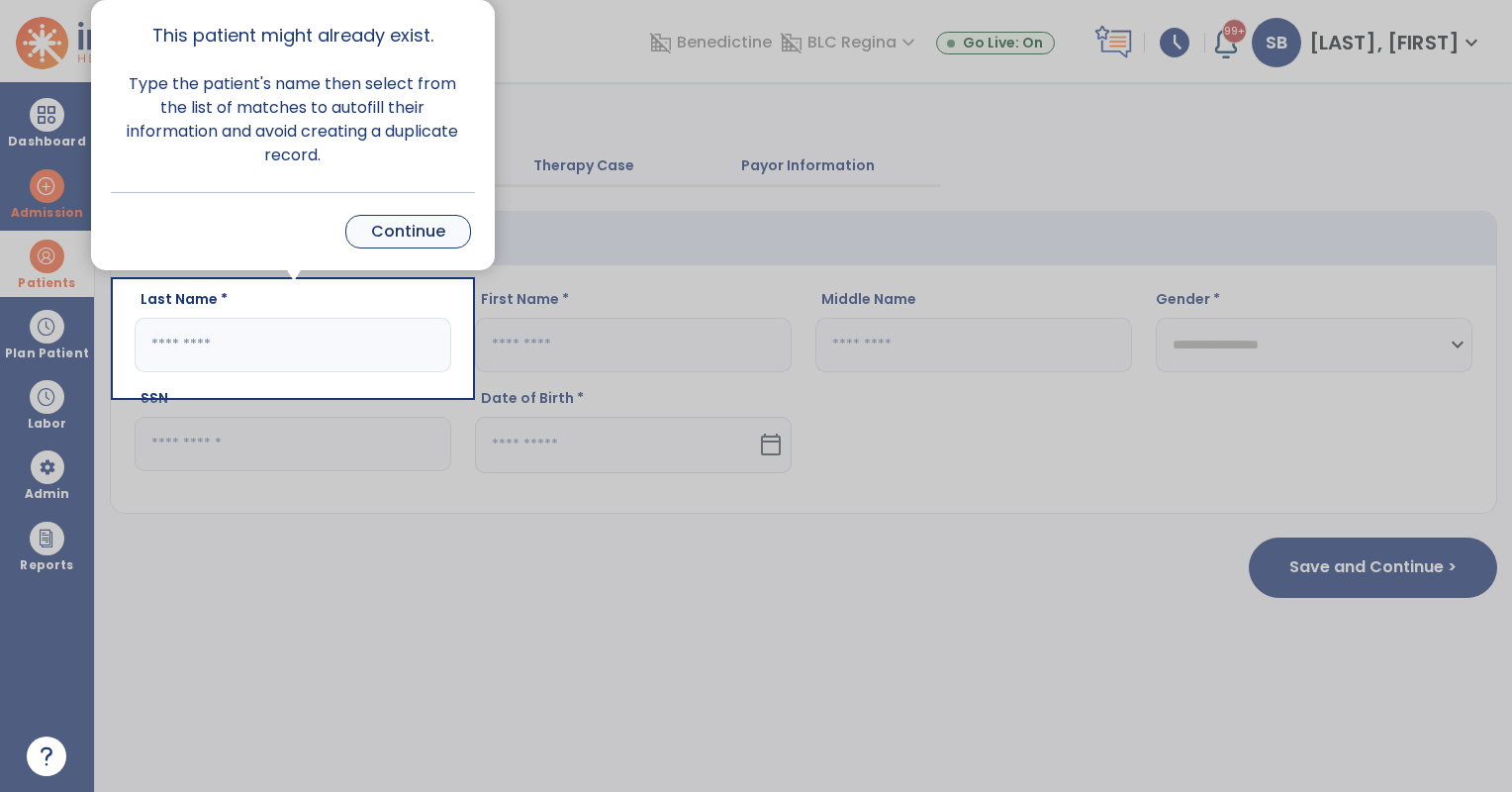 click on "Continue" at bounding box center [408, 232] 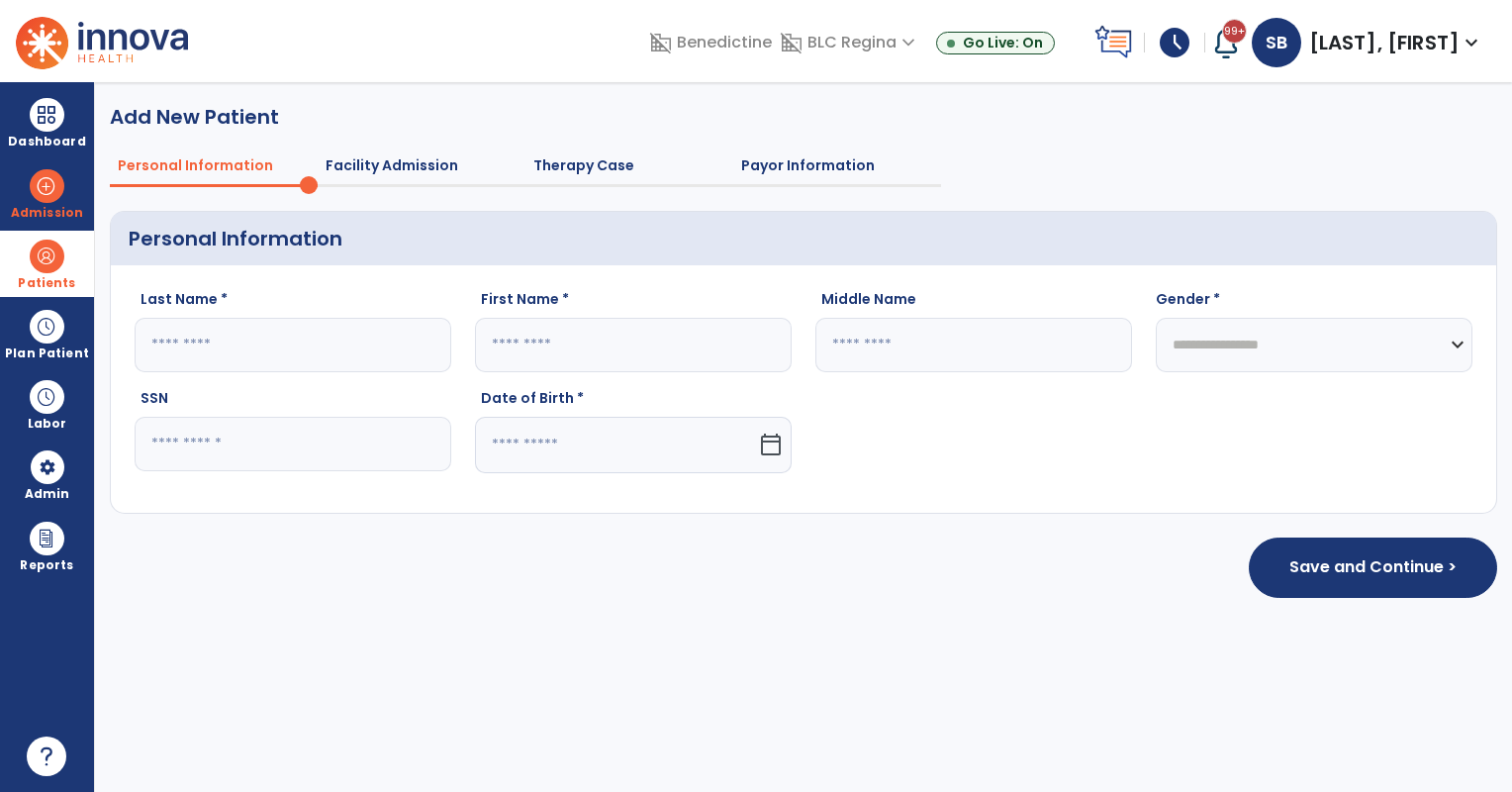 click 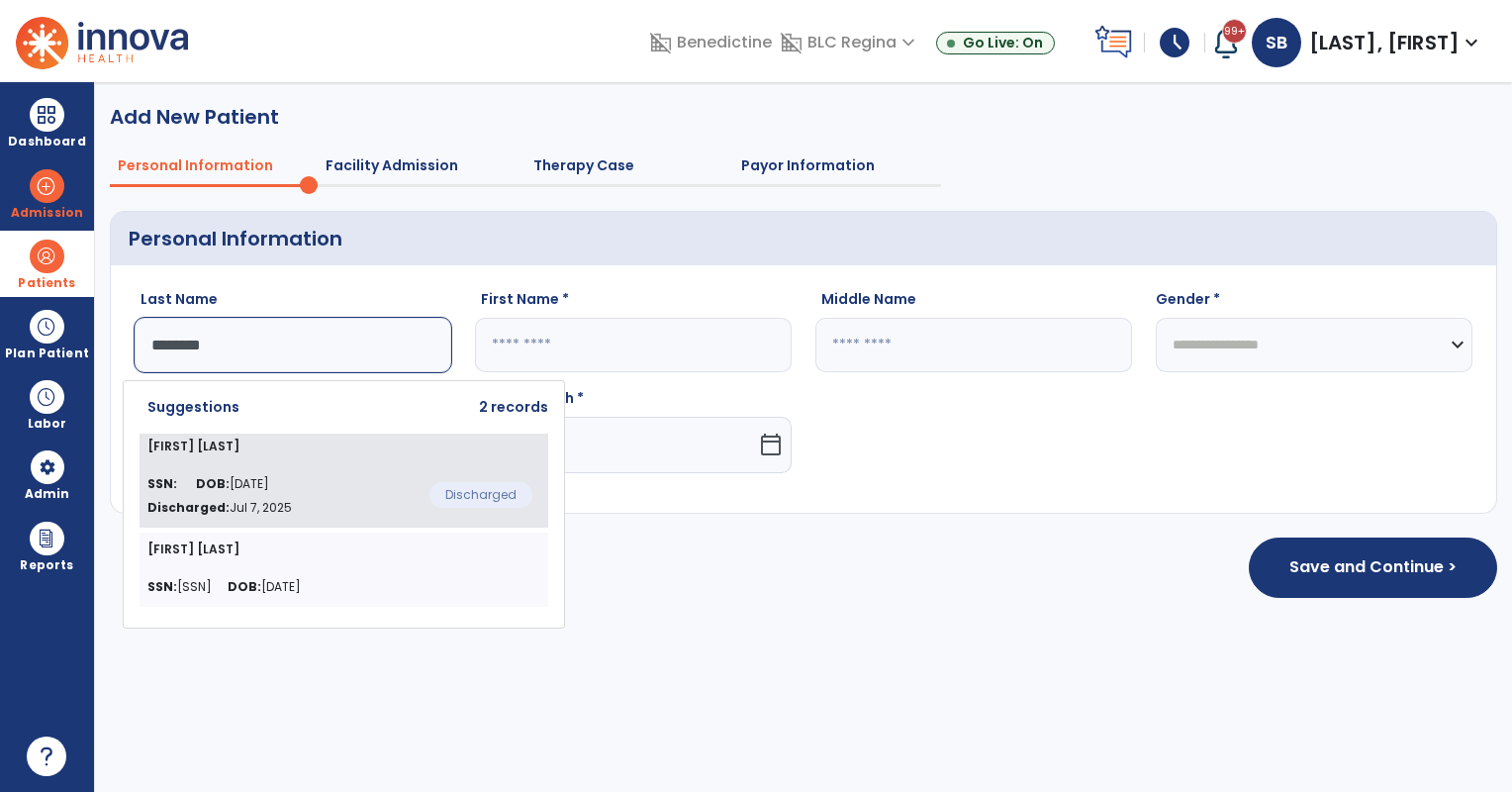 type on "********" 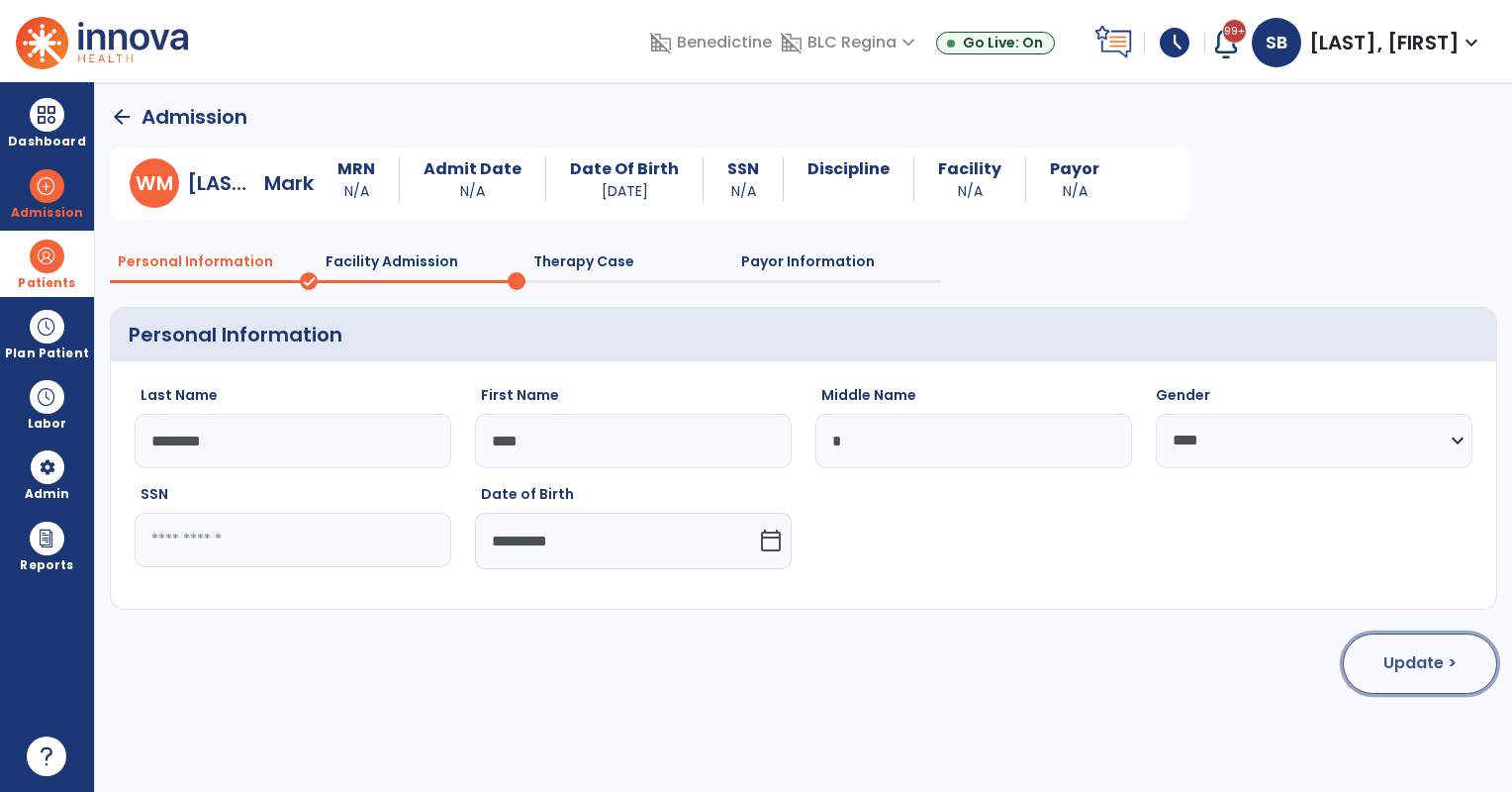 click on "Update >" 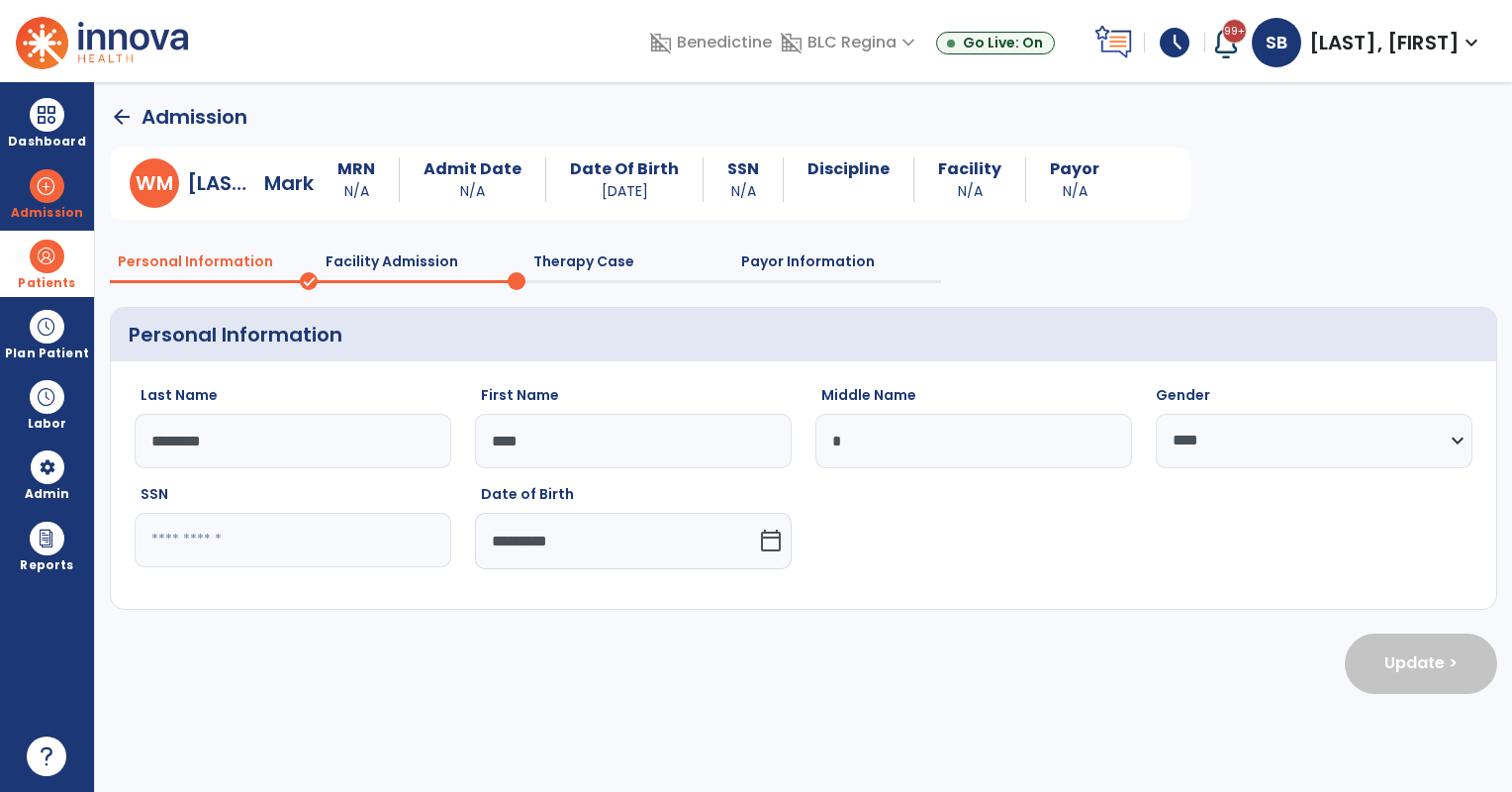 select on "**********" 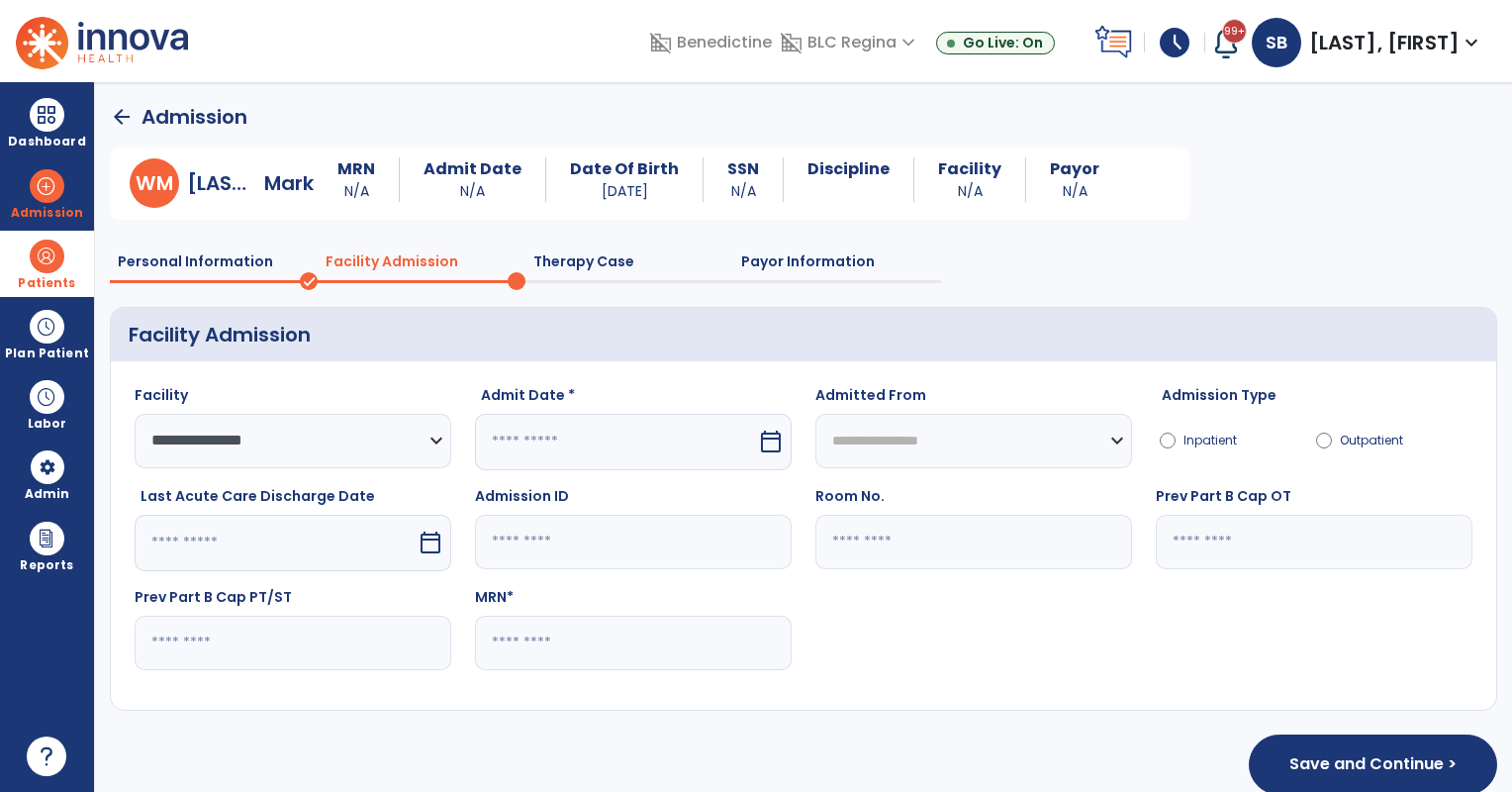 click at bounding box center (615, 442) 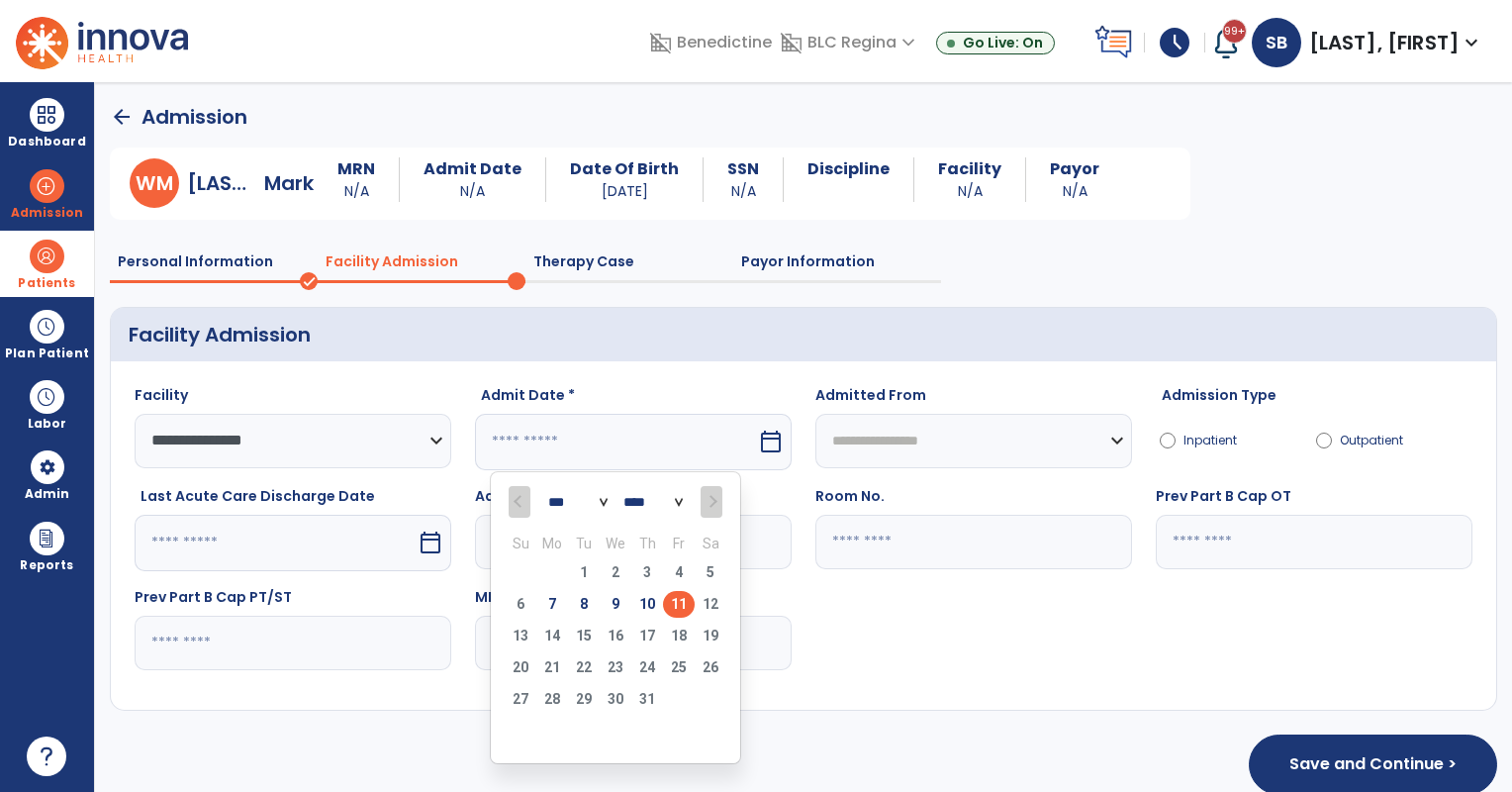 click on "****" at bounding box center (653, 502) 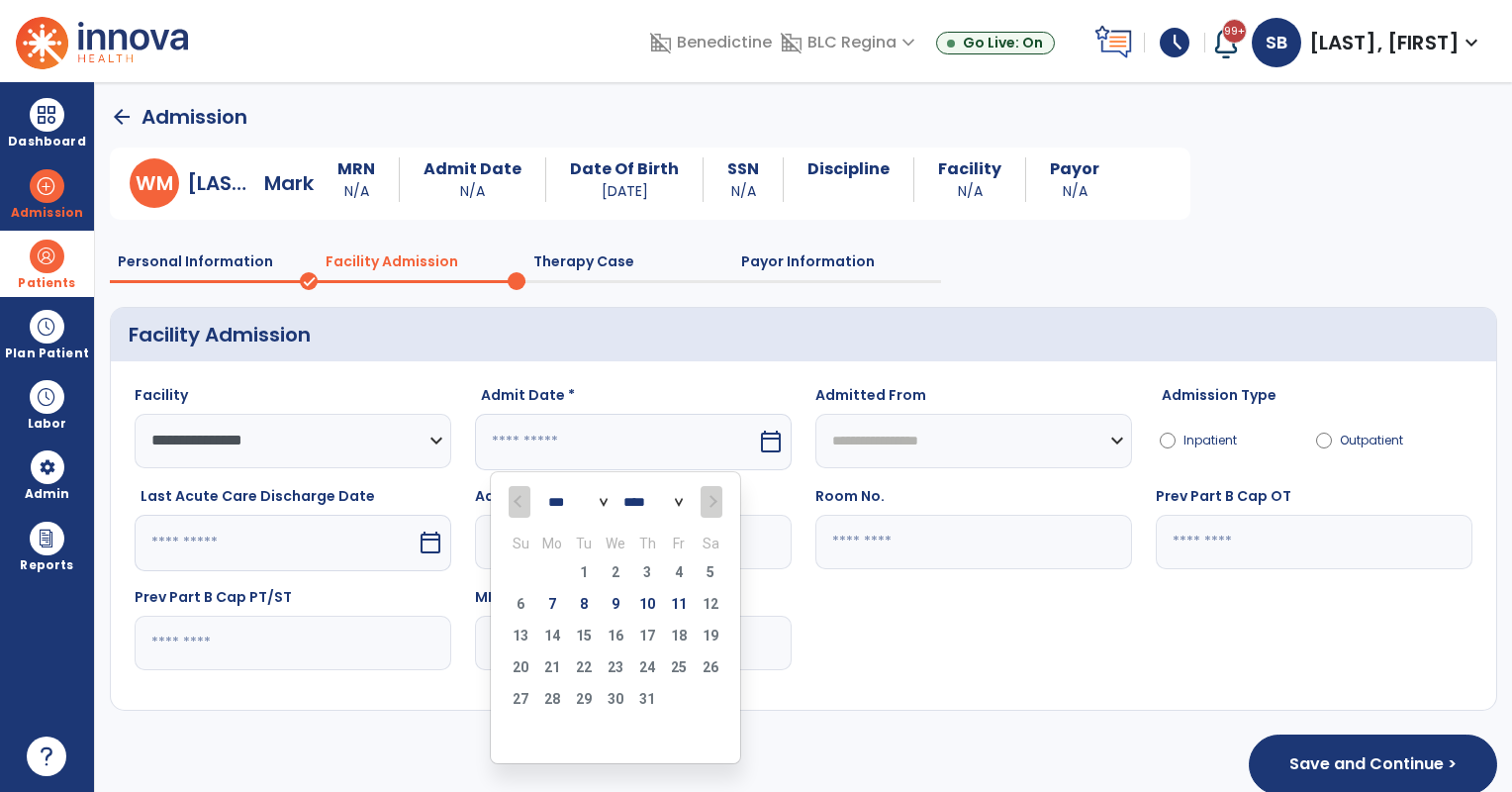 click on "****" at bounding box center [653, 502] 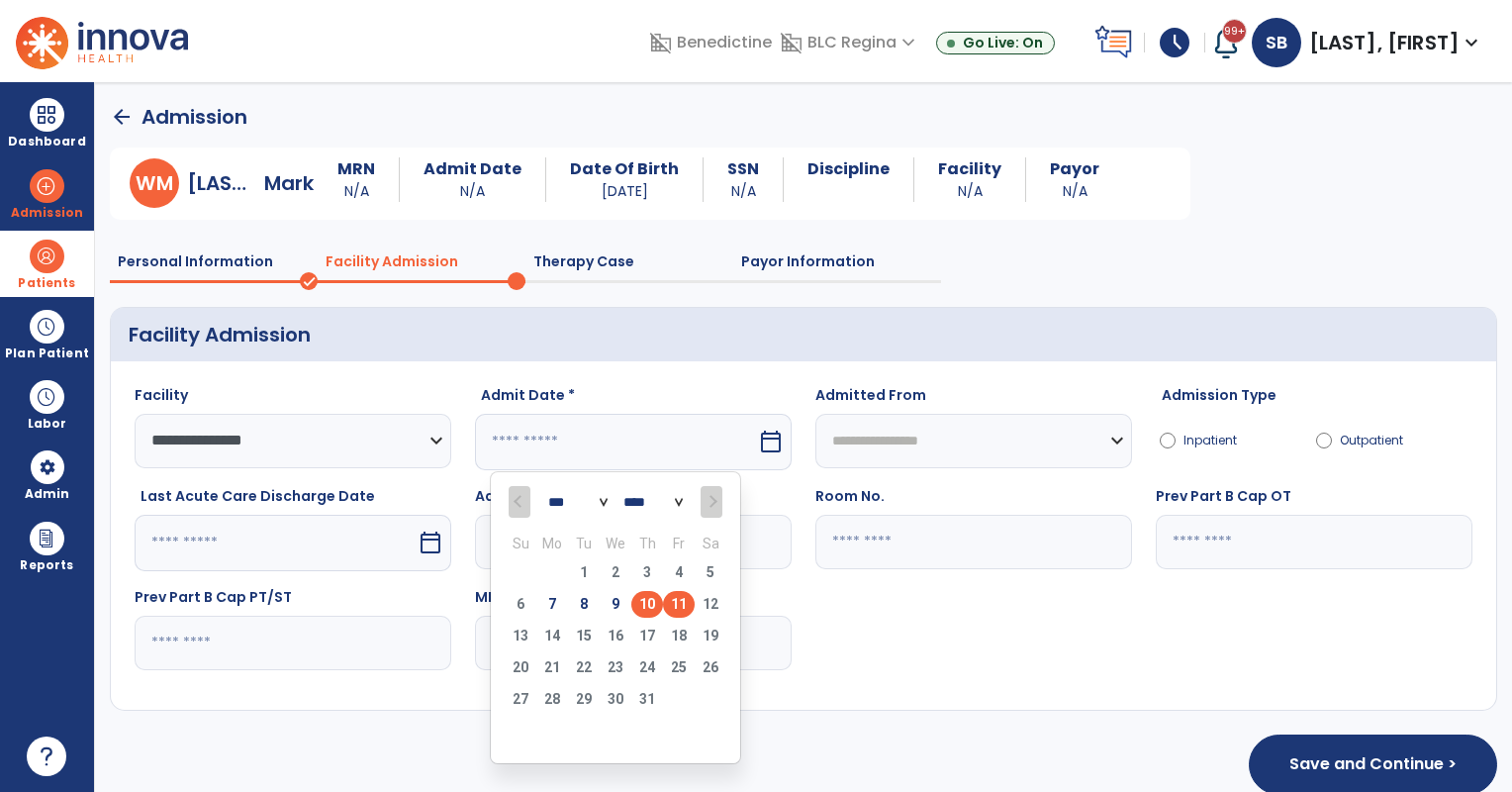 click on "10" at bounding box center [647, 604] 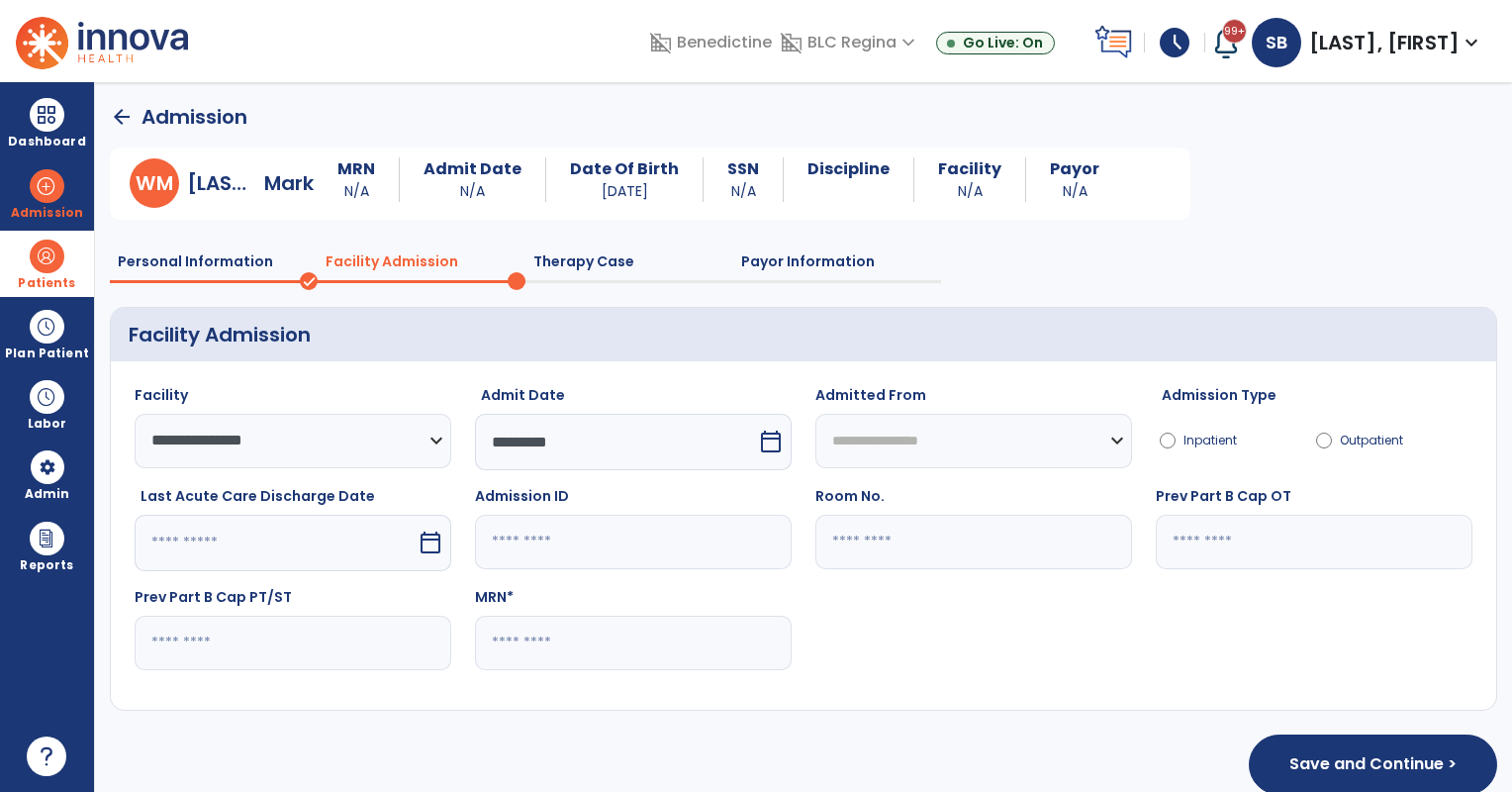 click 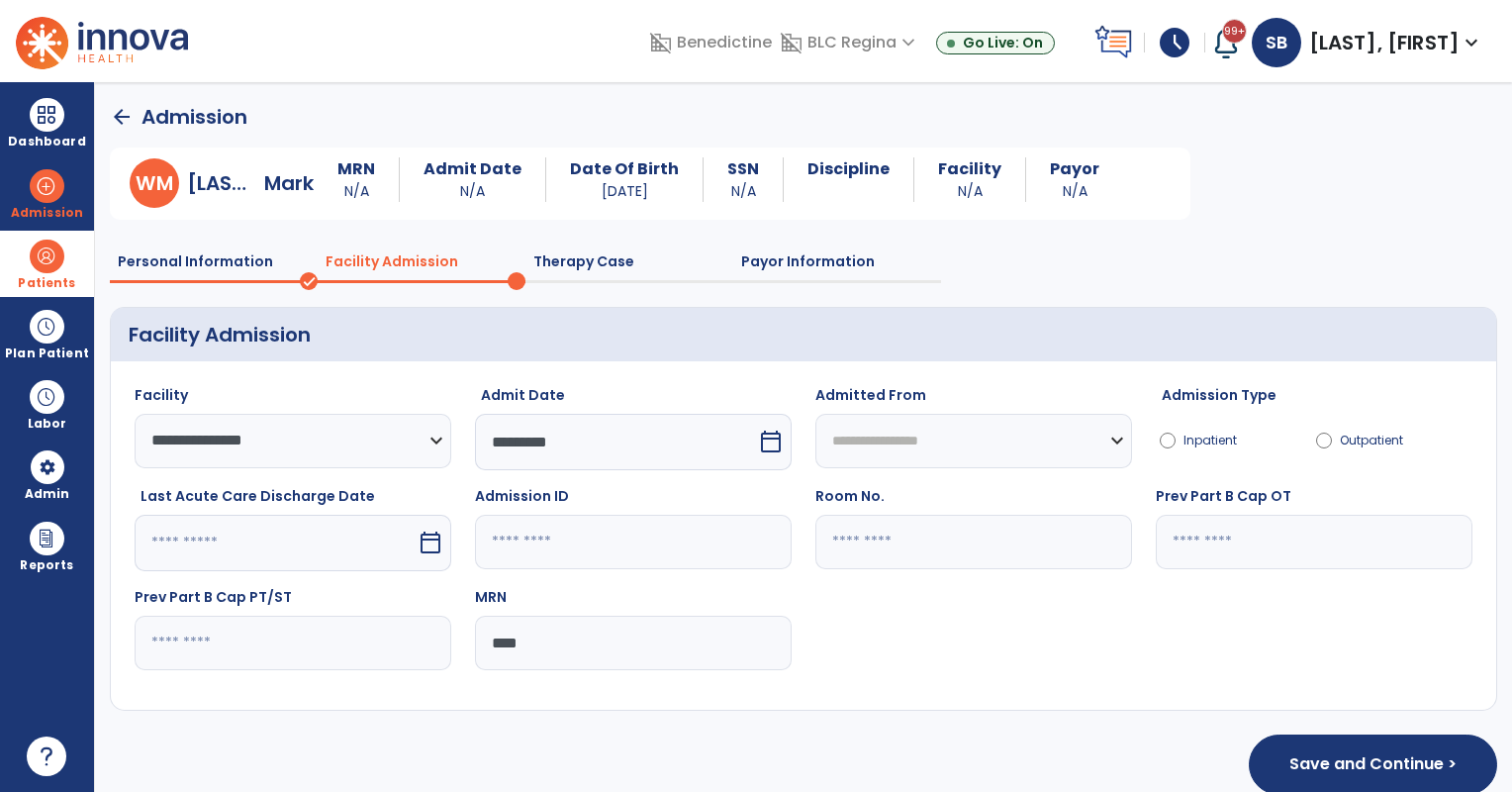 type on "****" 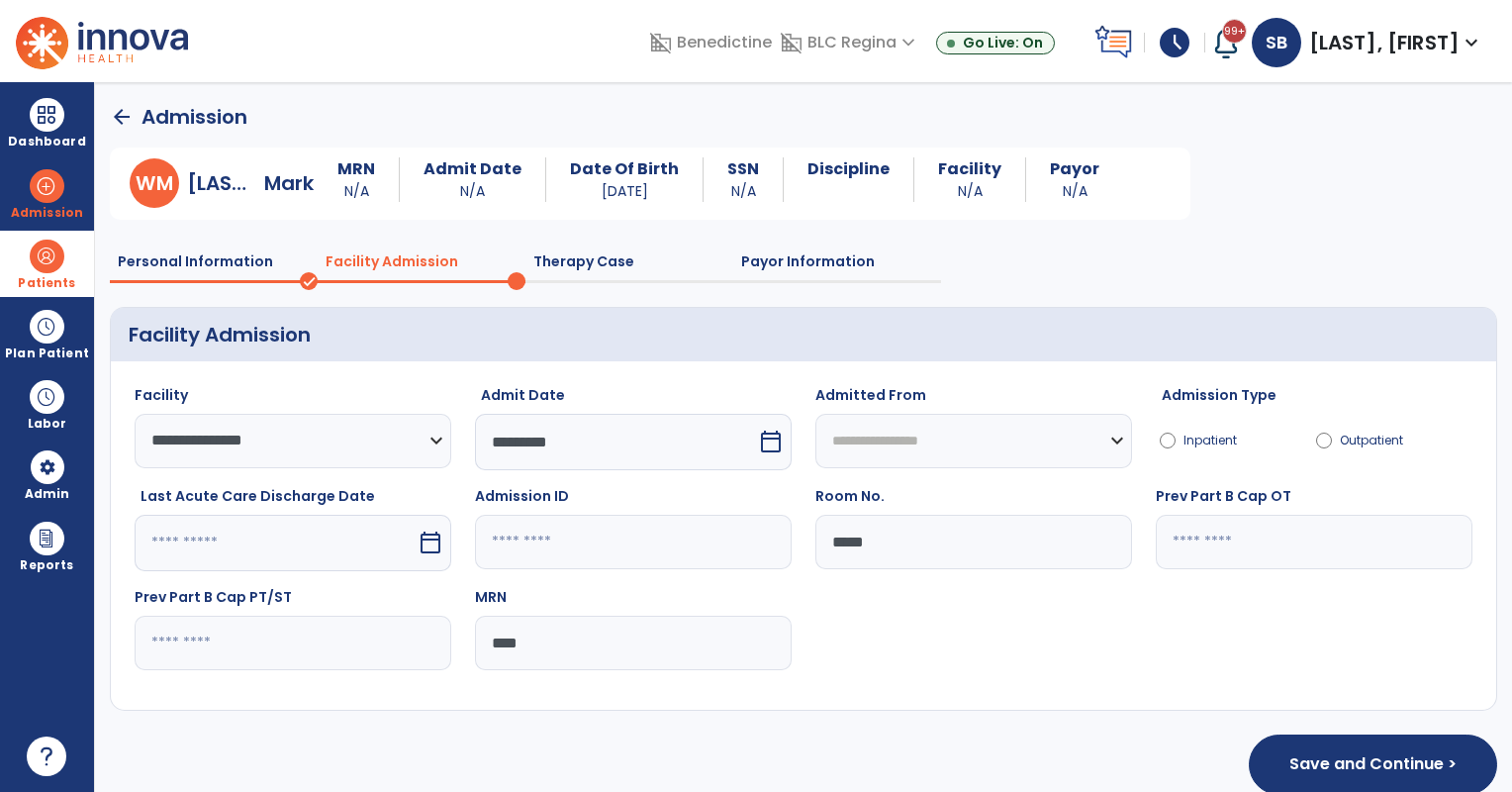 type on "*****" 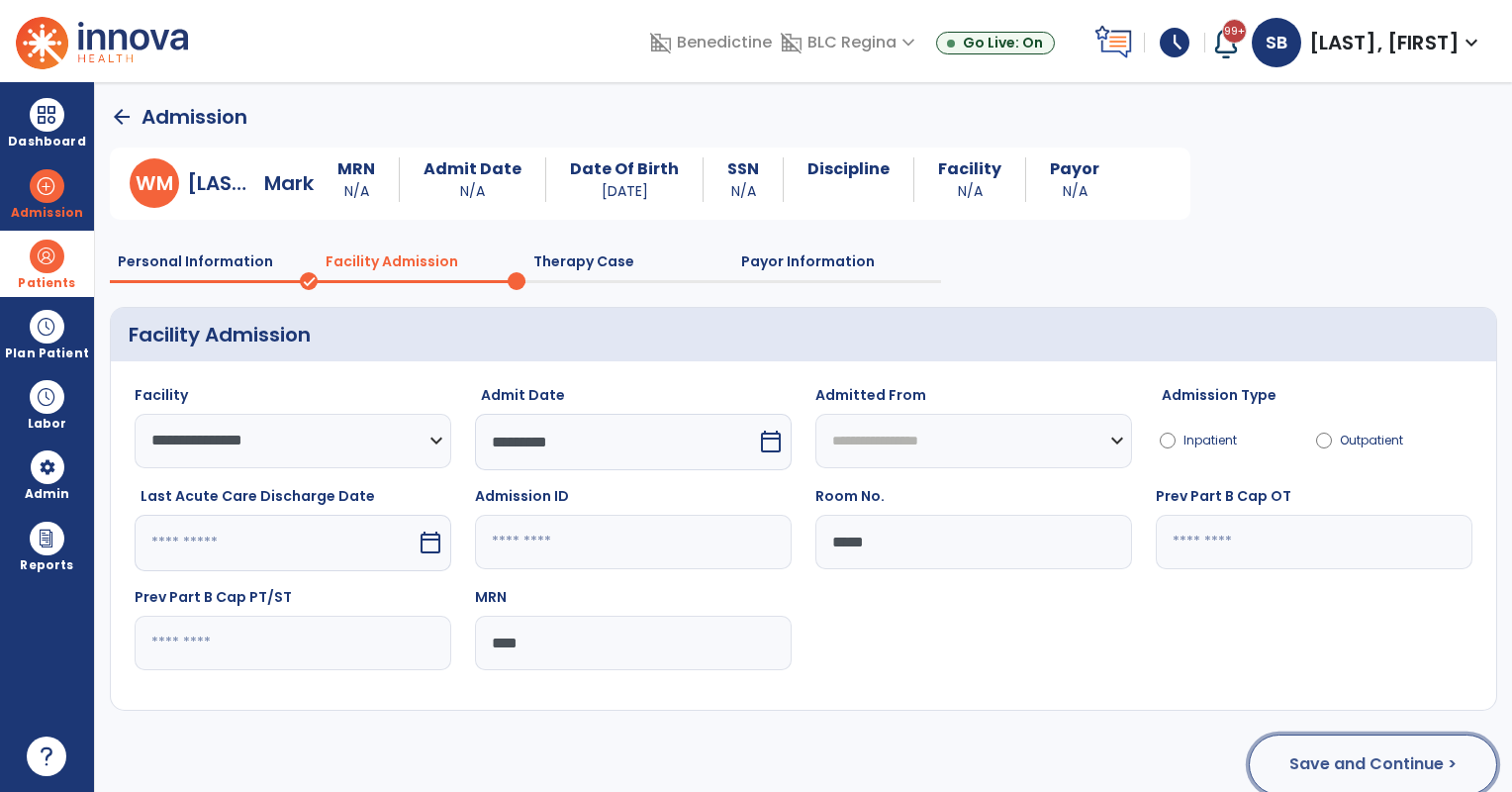 click on "Save and Continue >" 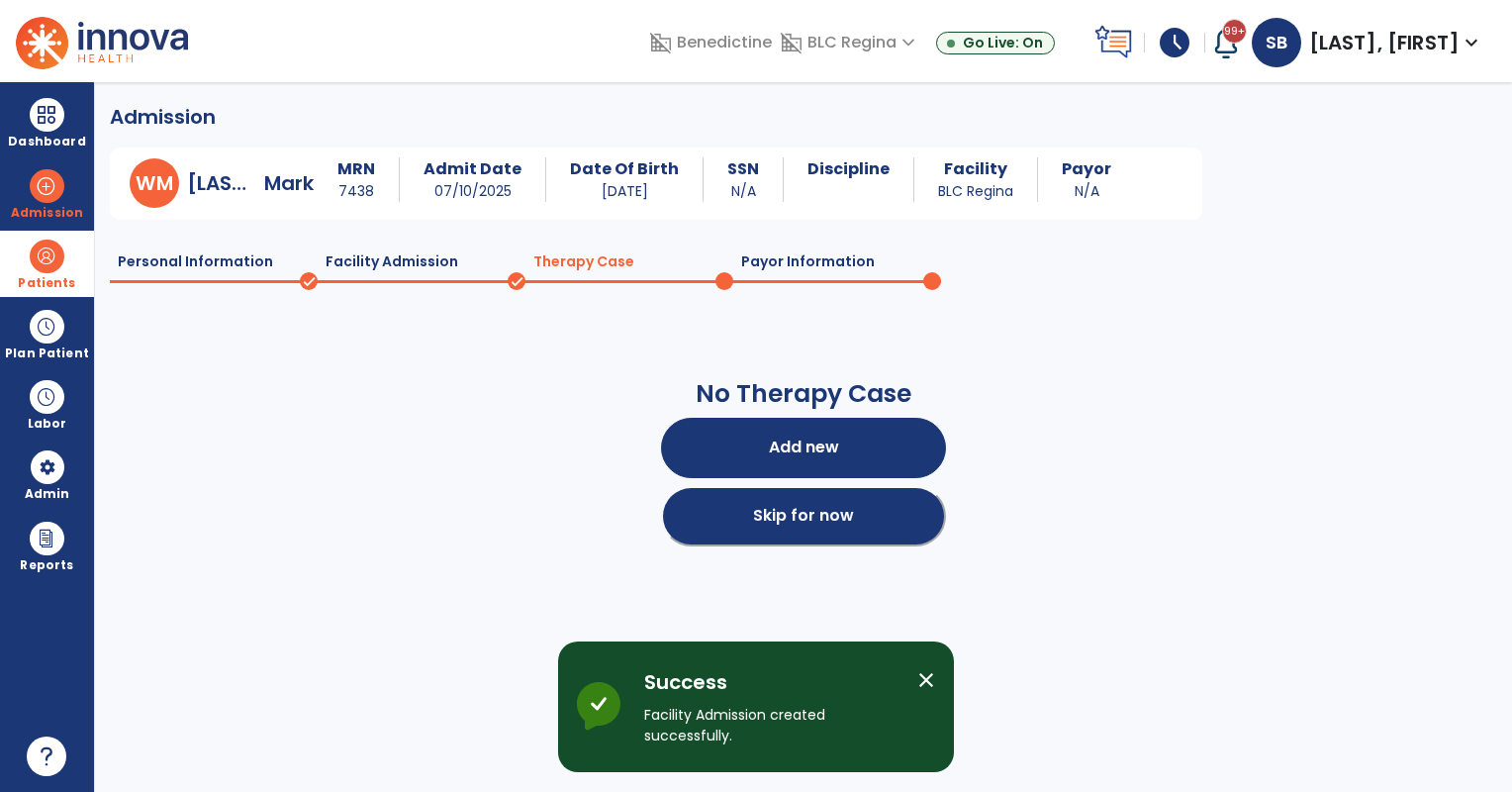 click on "Skip for now" at bounding box center (803, 516) 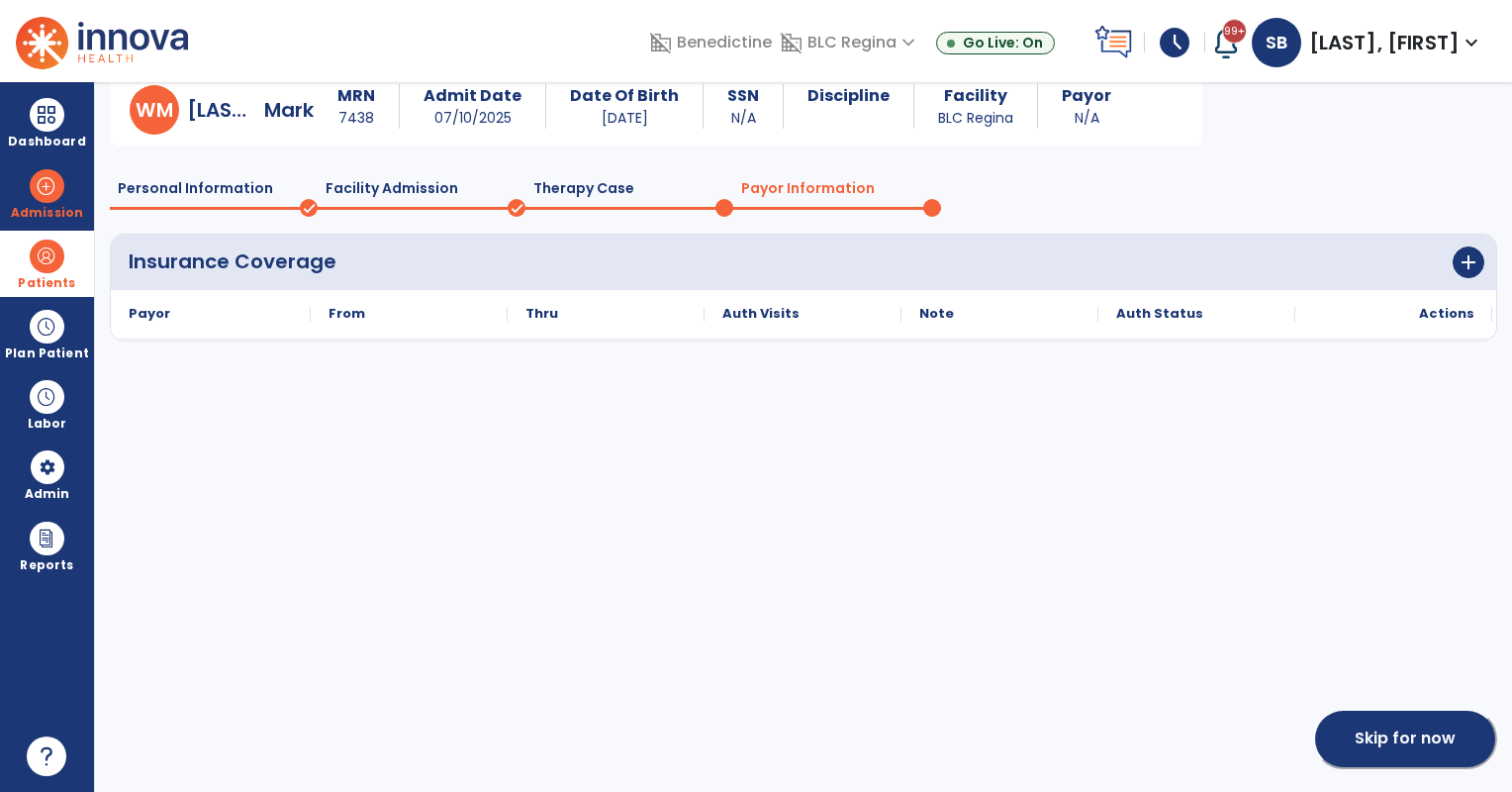 click on "Skip for now" 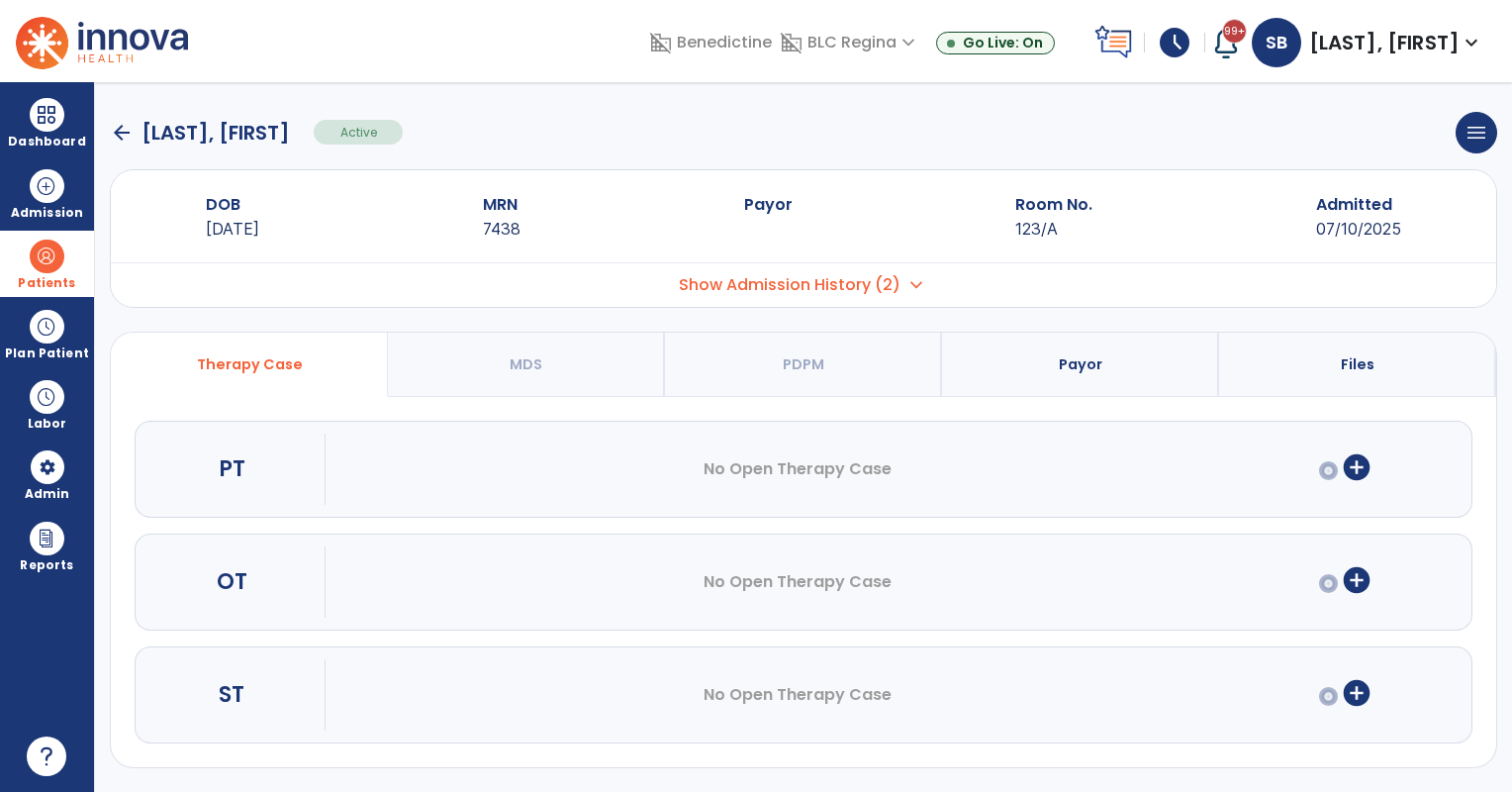 scroll, scrollTop: 2, scrollLeft: 0, axis: vertical 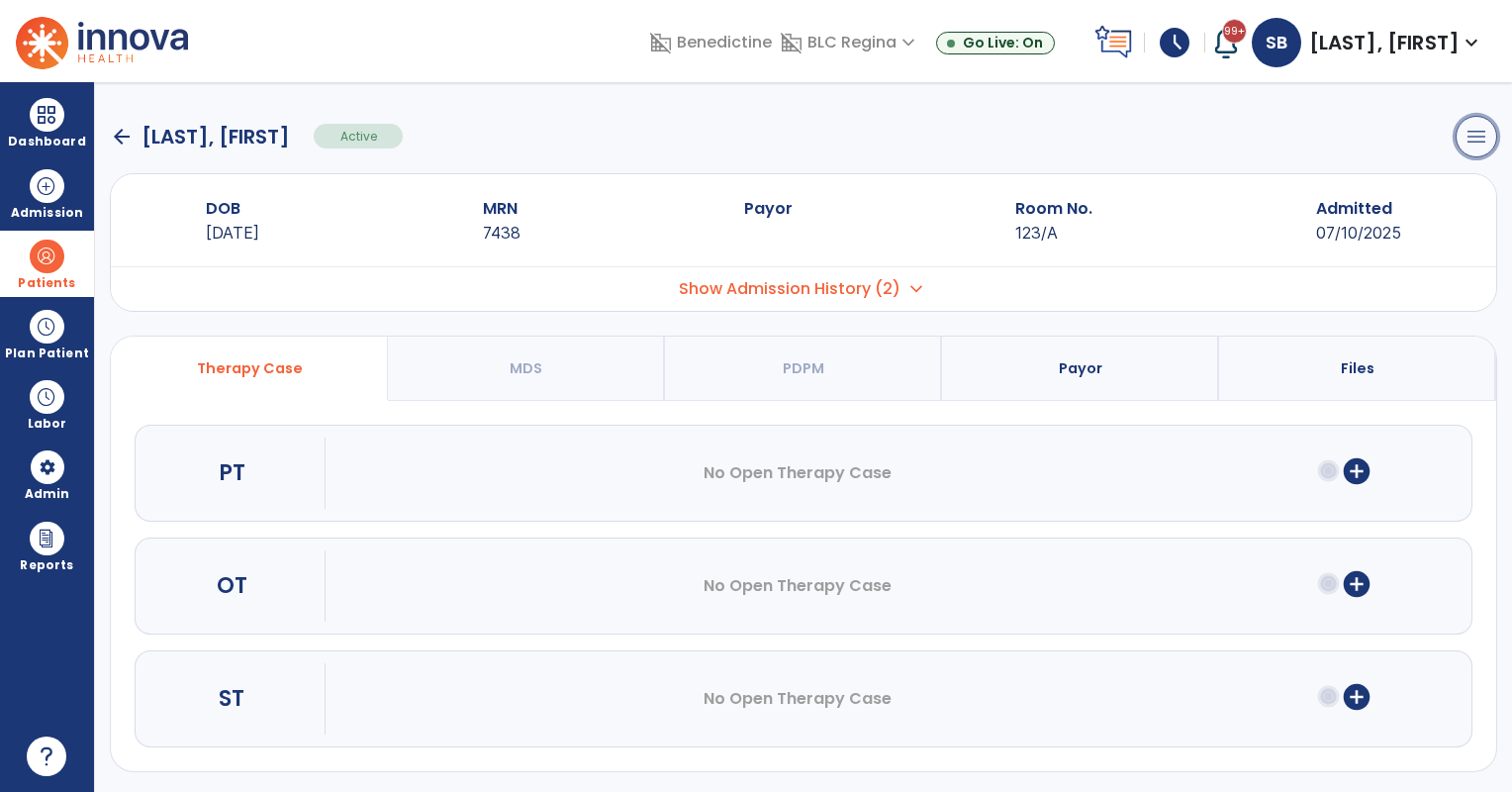 click on "menu" at bounding box center (1476, 137) 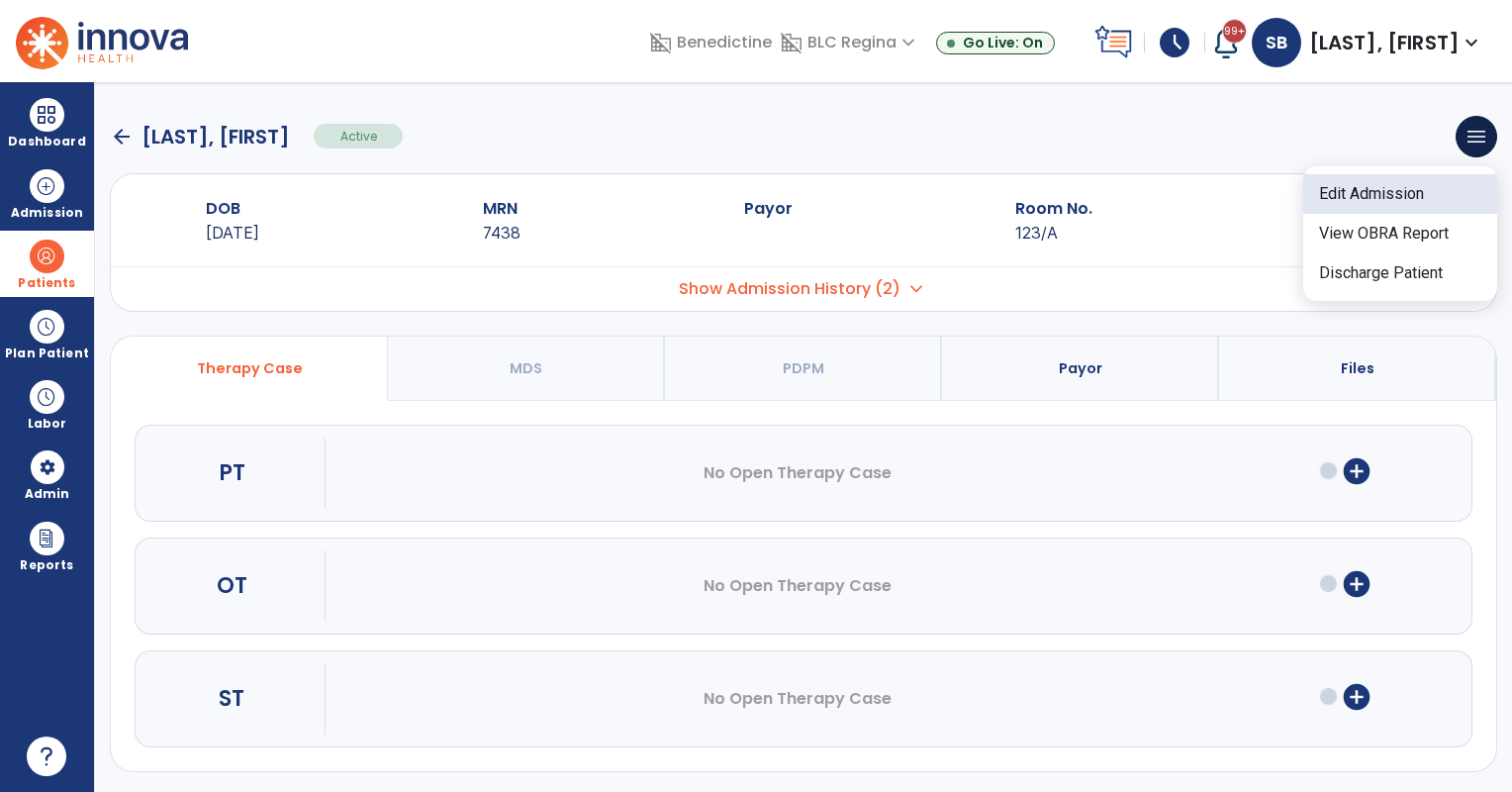 click on "Edit Admission" 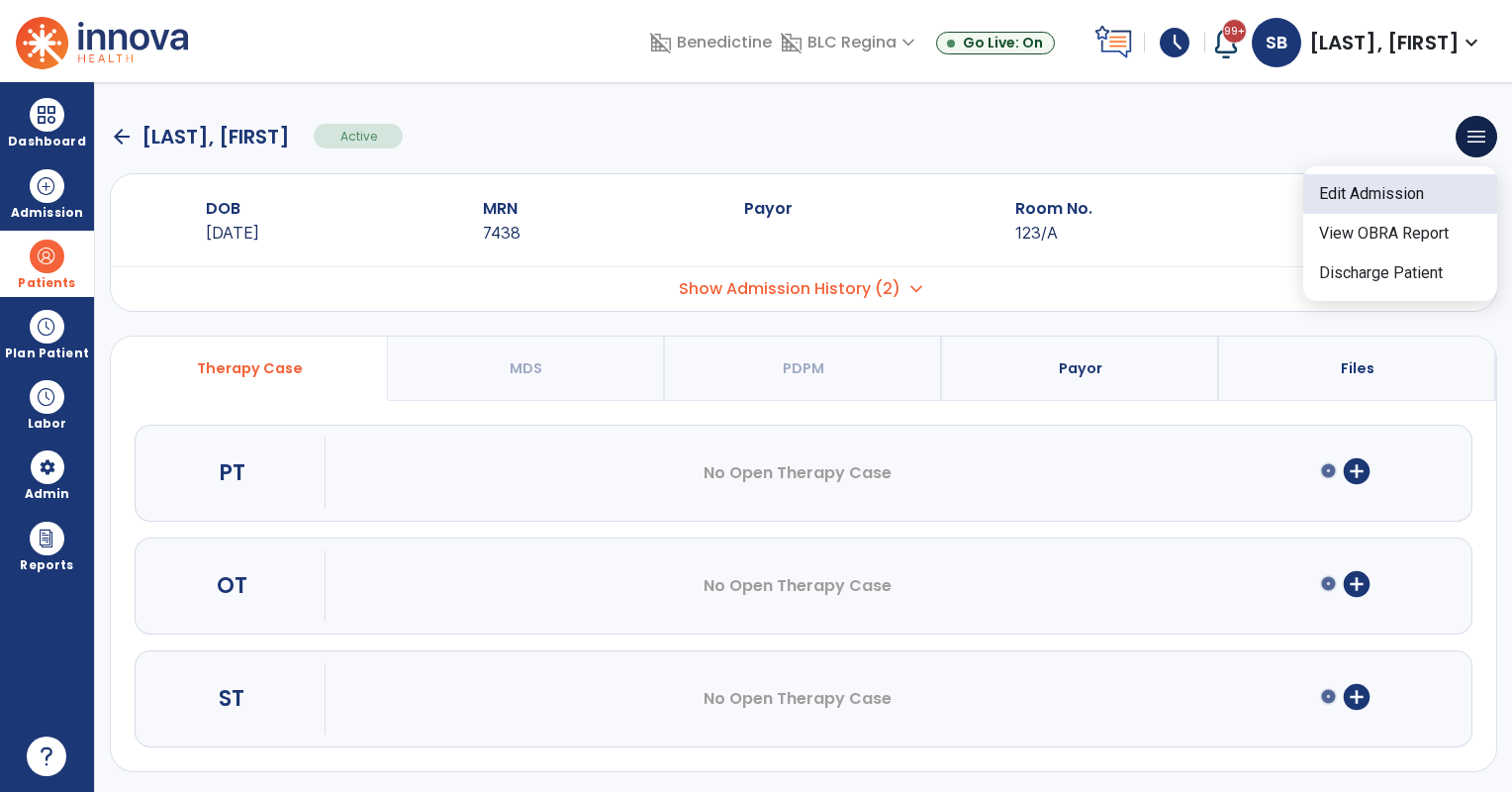 select on "****" 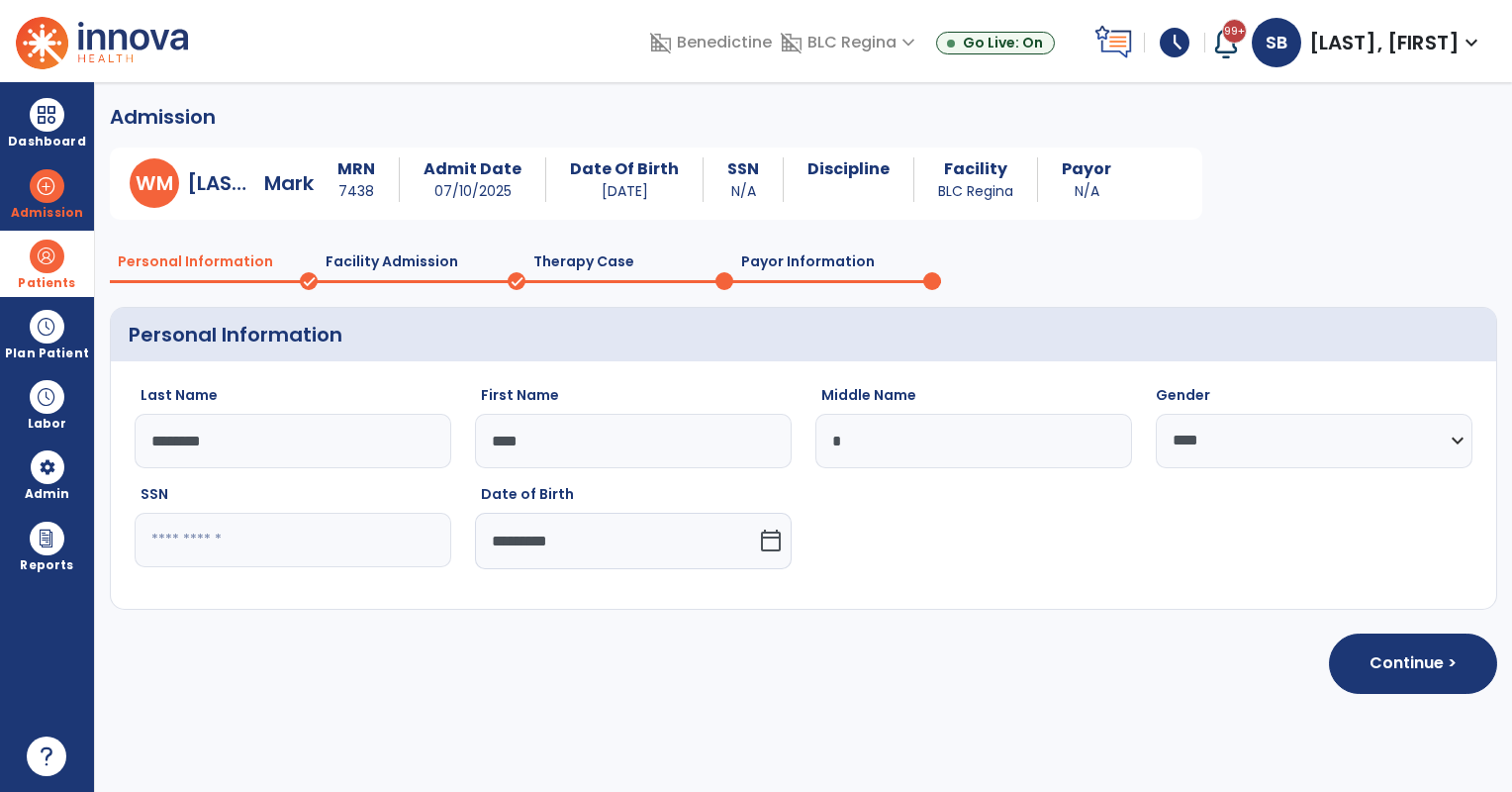 scroll, scrollTop: 0, scrollLeft: 0, axis: both 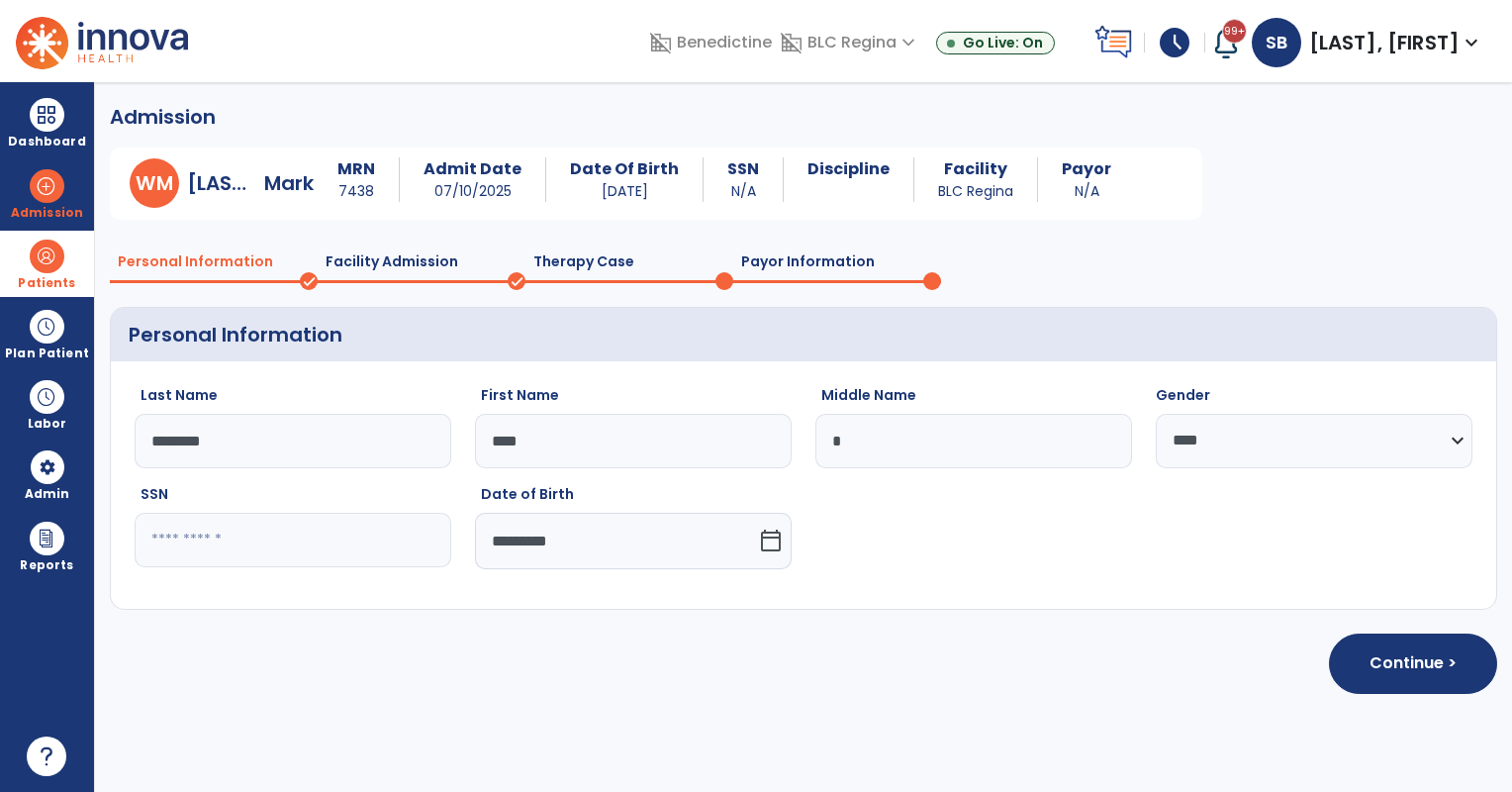 select on "**********" 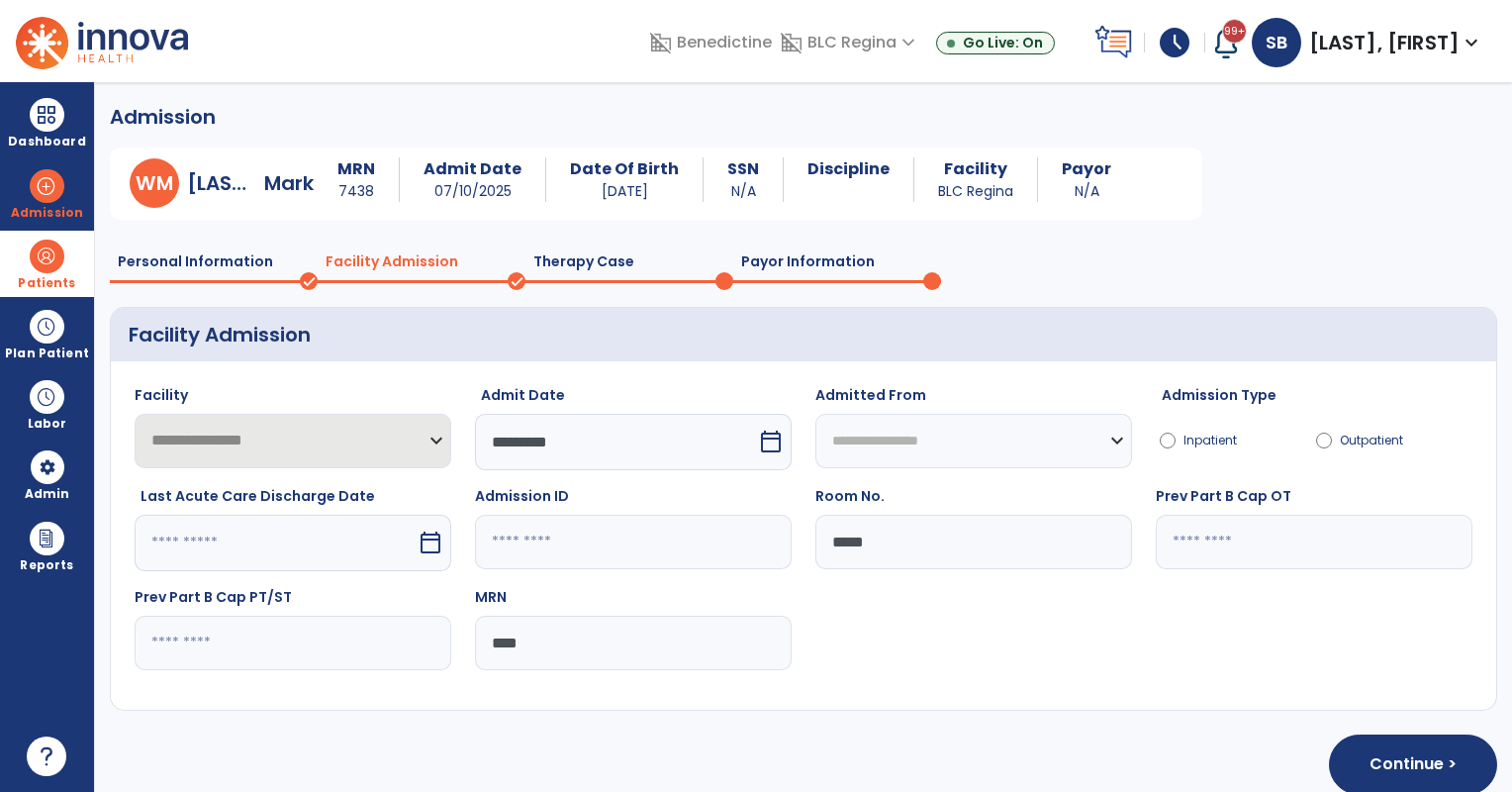 click on "calendar_today" at bounding box center [771, 442] 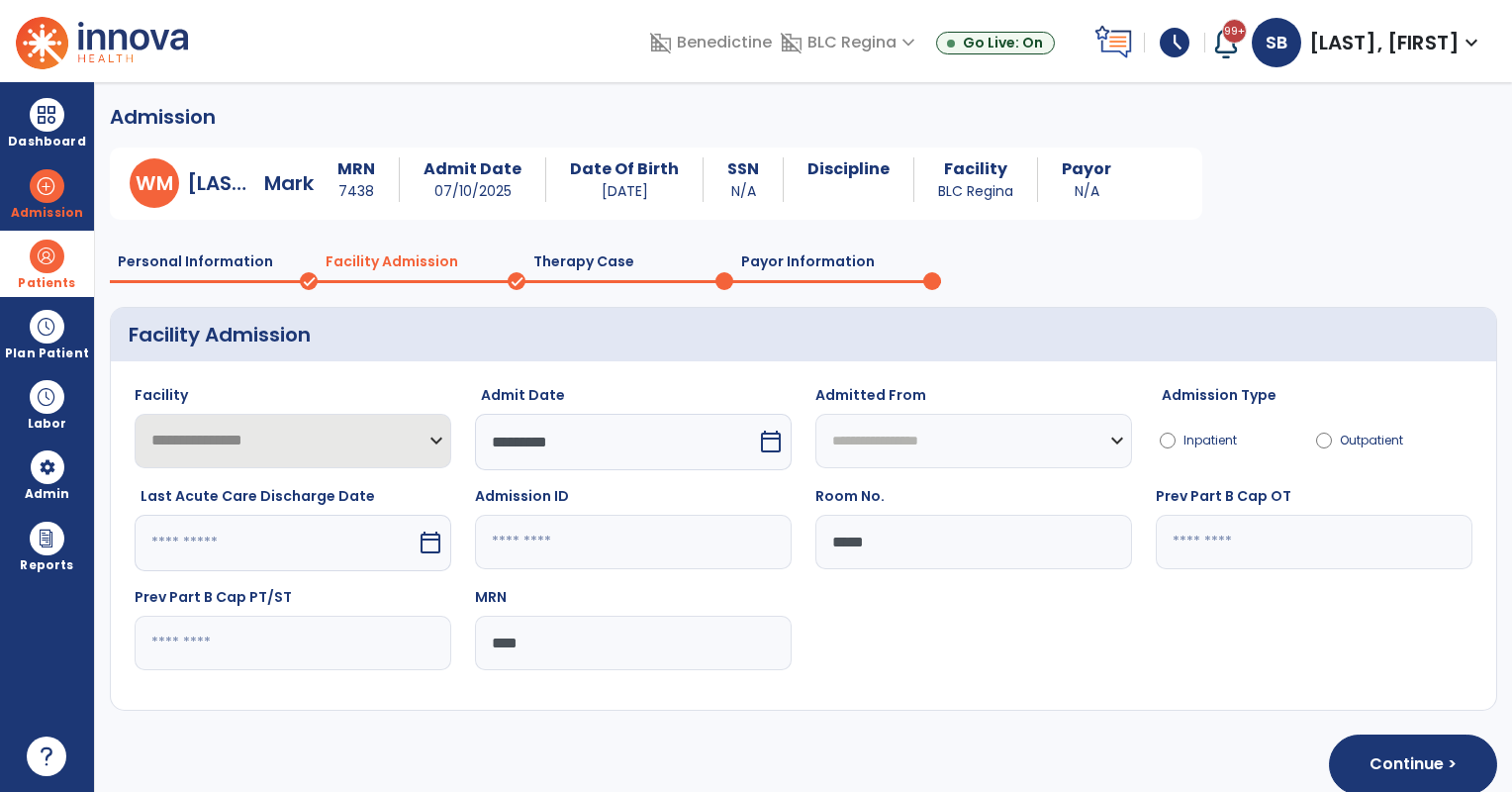 select on "*" 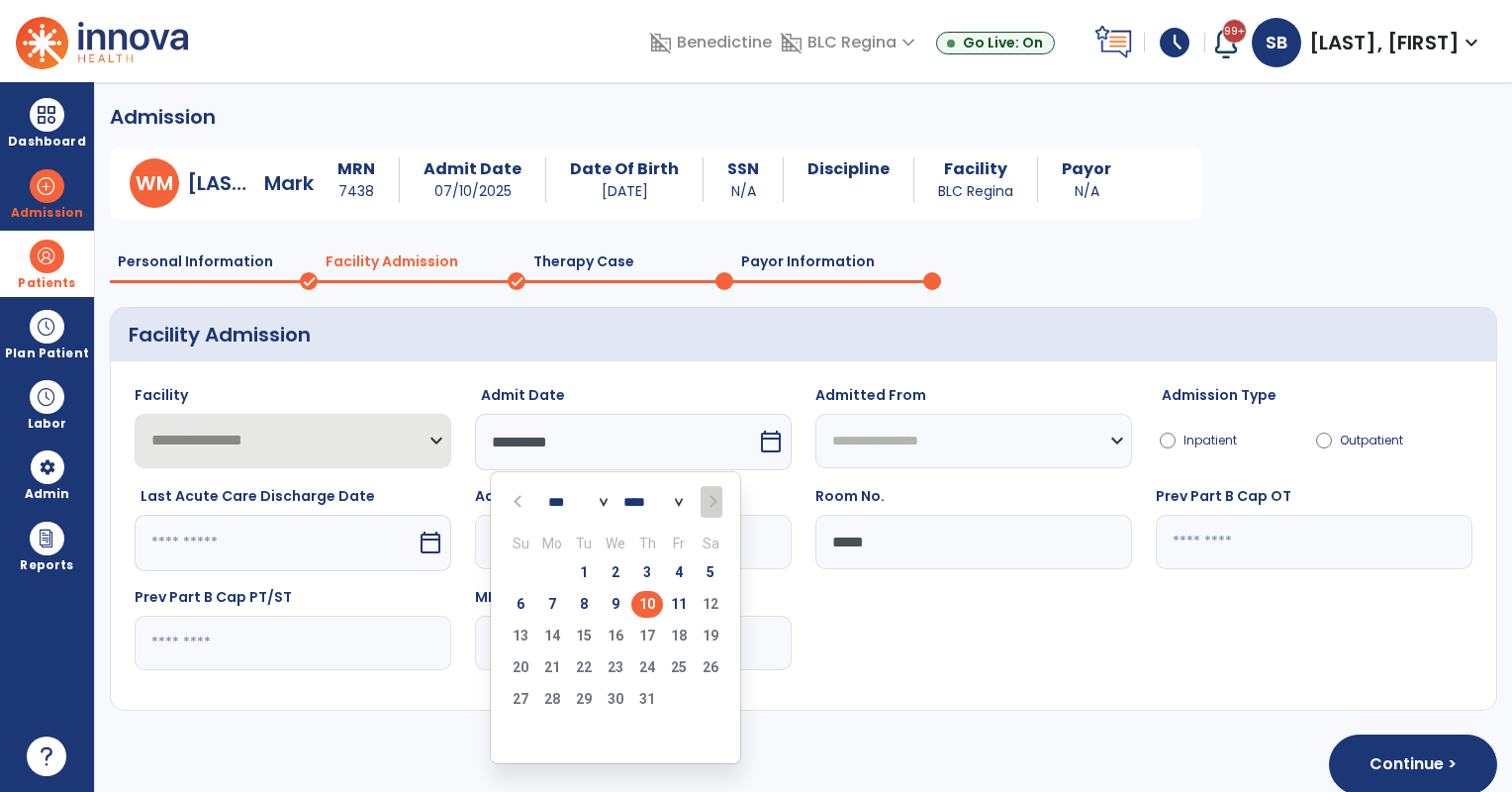 click on "**** **** **** **** **** **** **** **** **** **** ****" at bounding box center [653, 502] 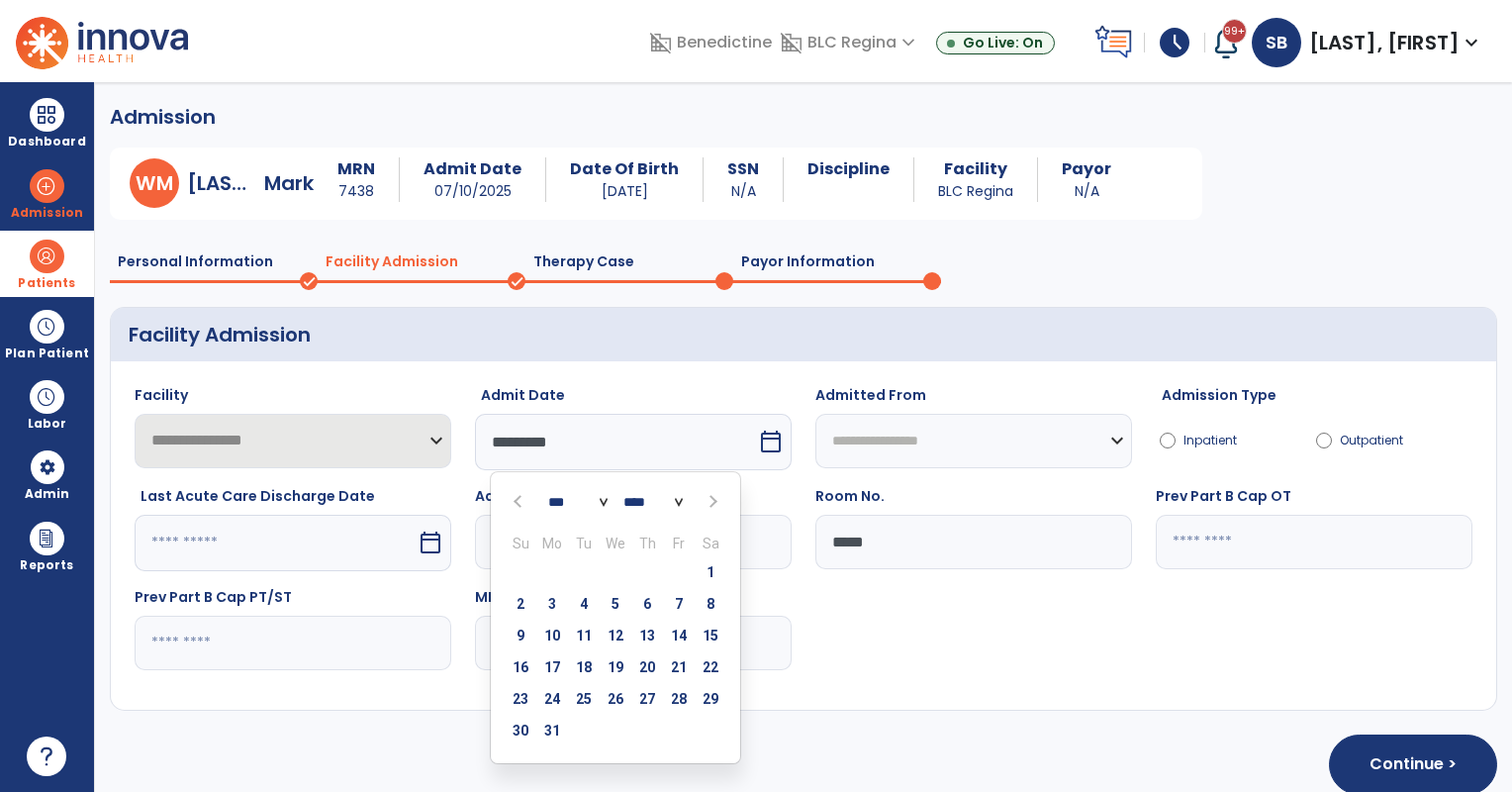 click at bounding box center (710, 501) 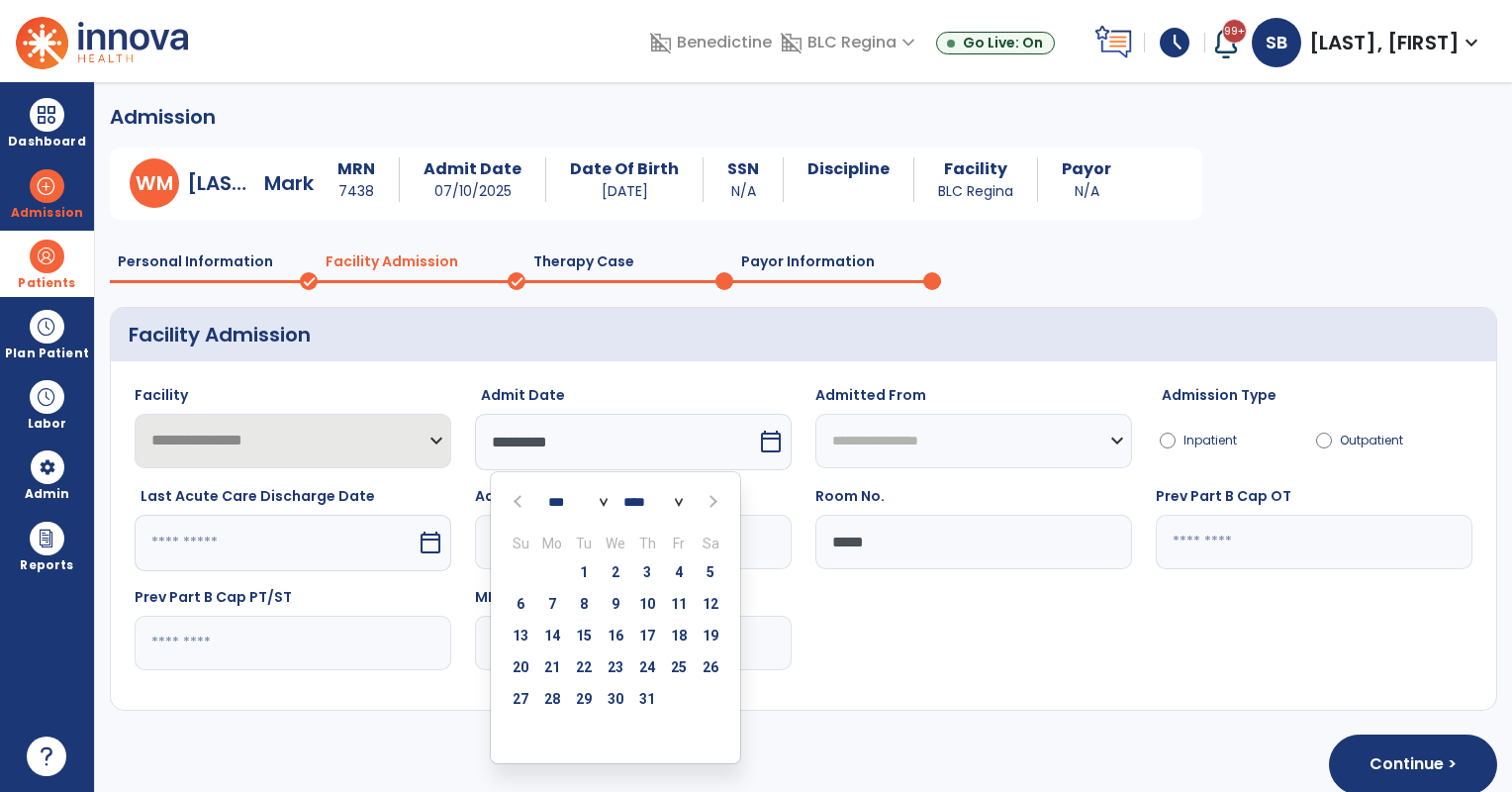 click at bounding box center (710, 501) 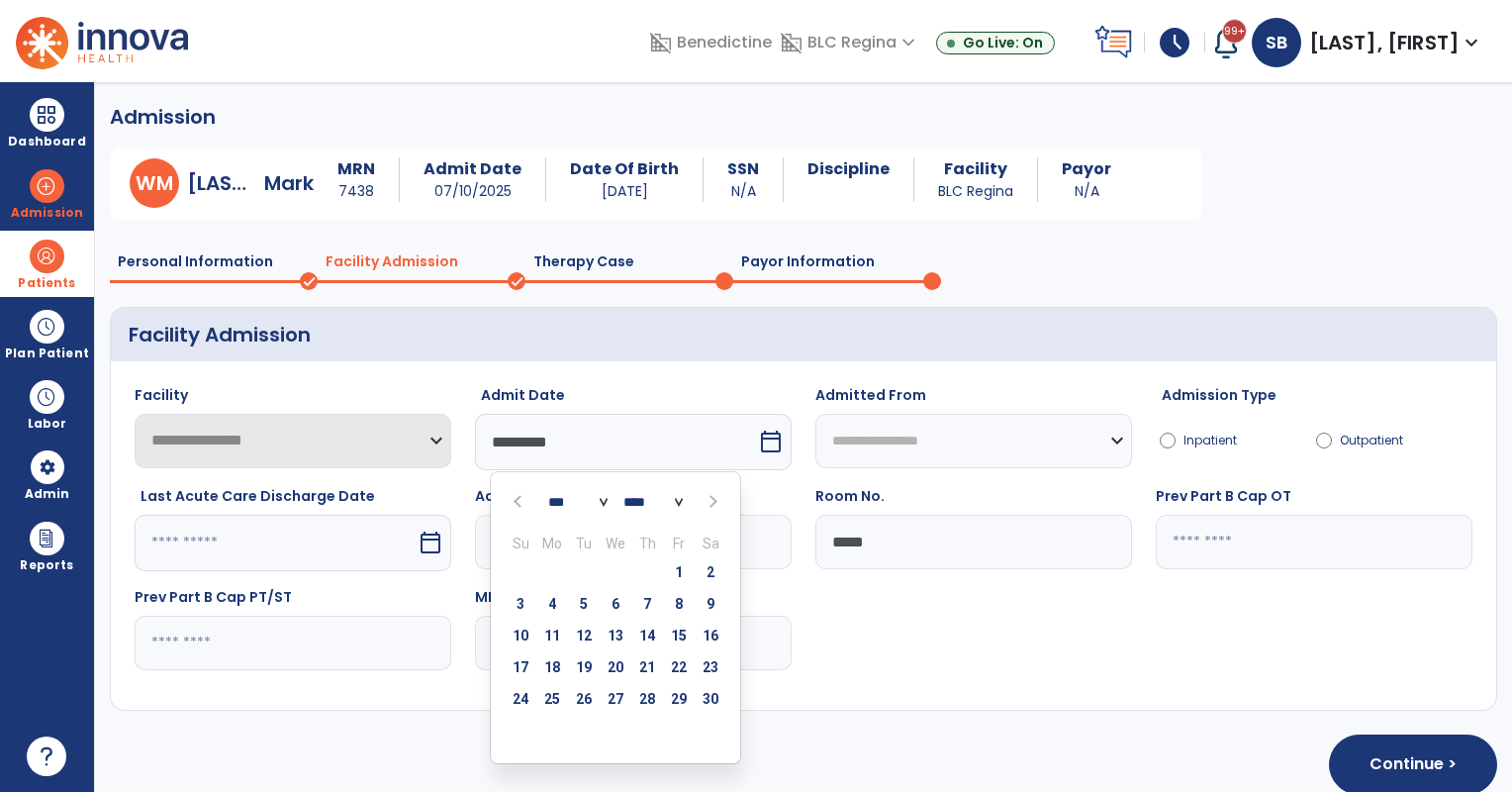 click at bounding box center [710, 501] 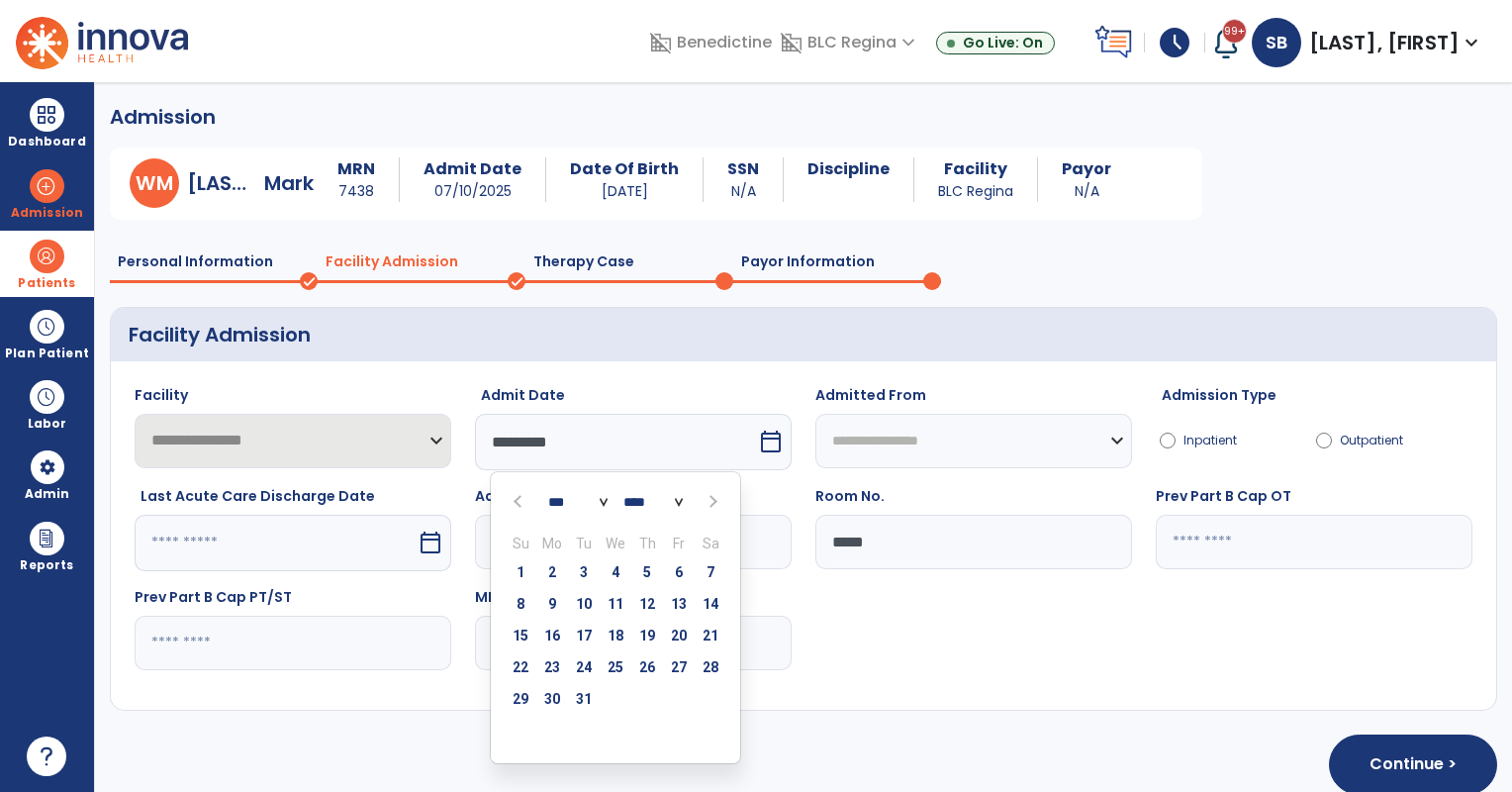 click at bounding box center [710, 501] 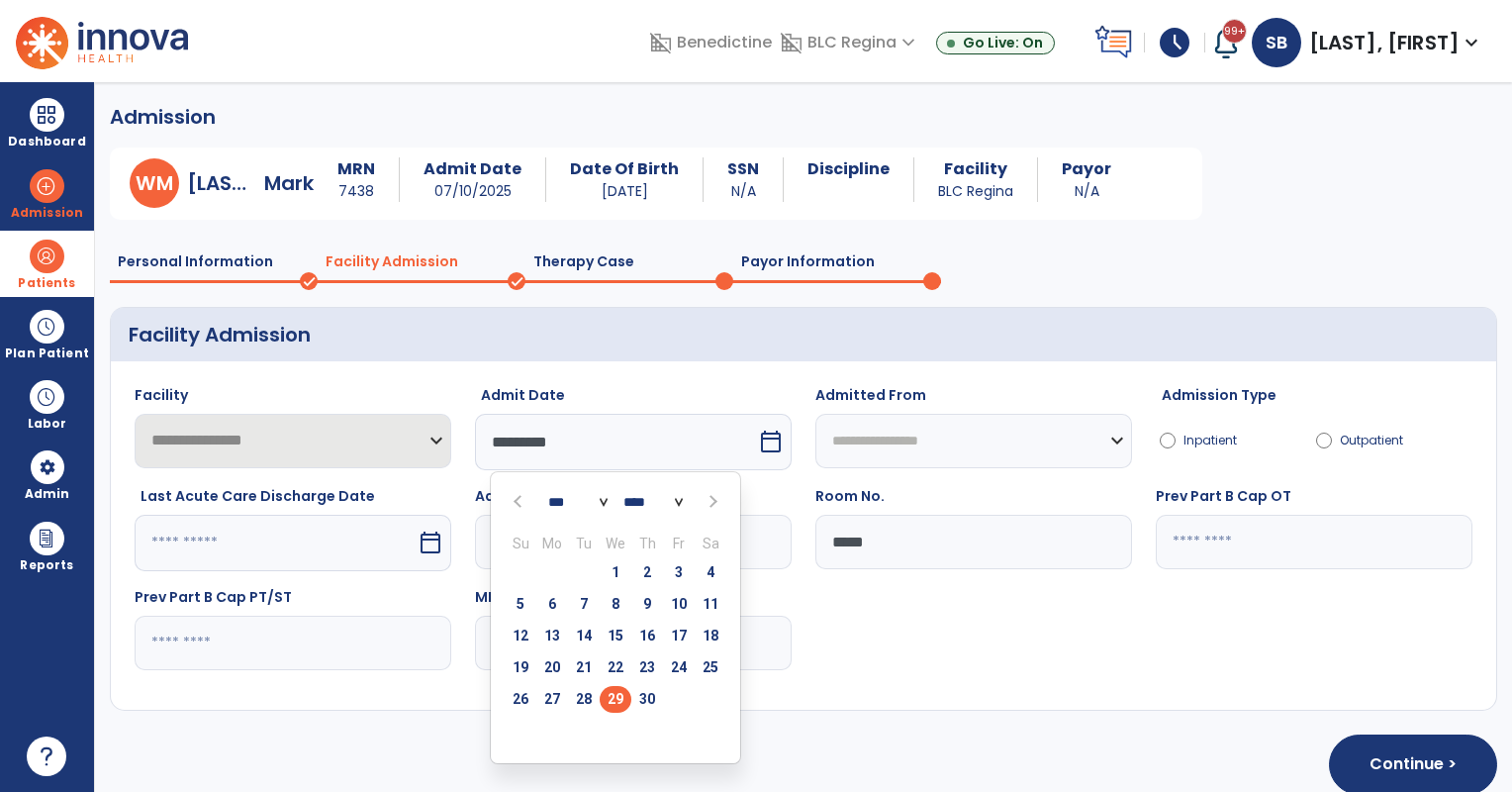 click on "29" at bounding box center [615, 699] 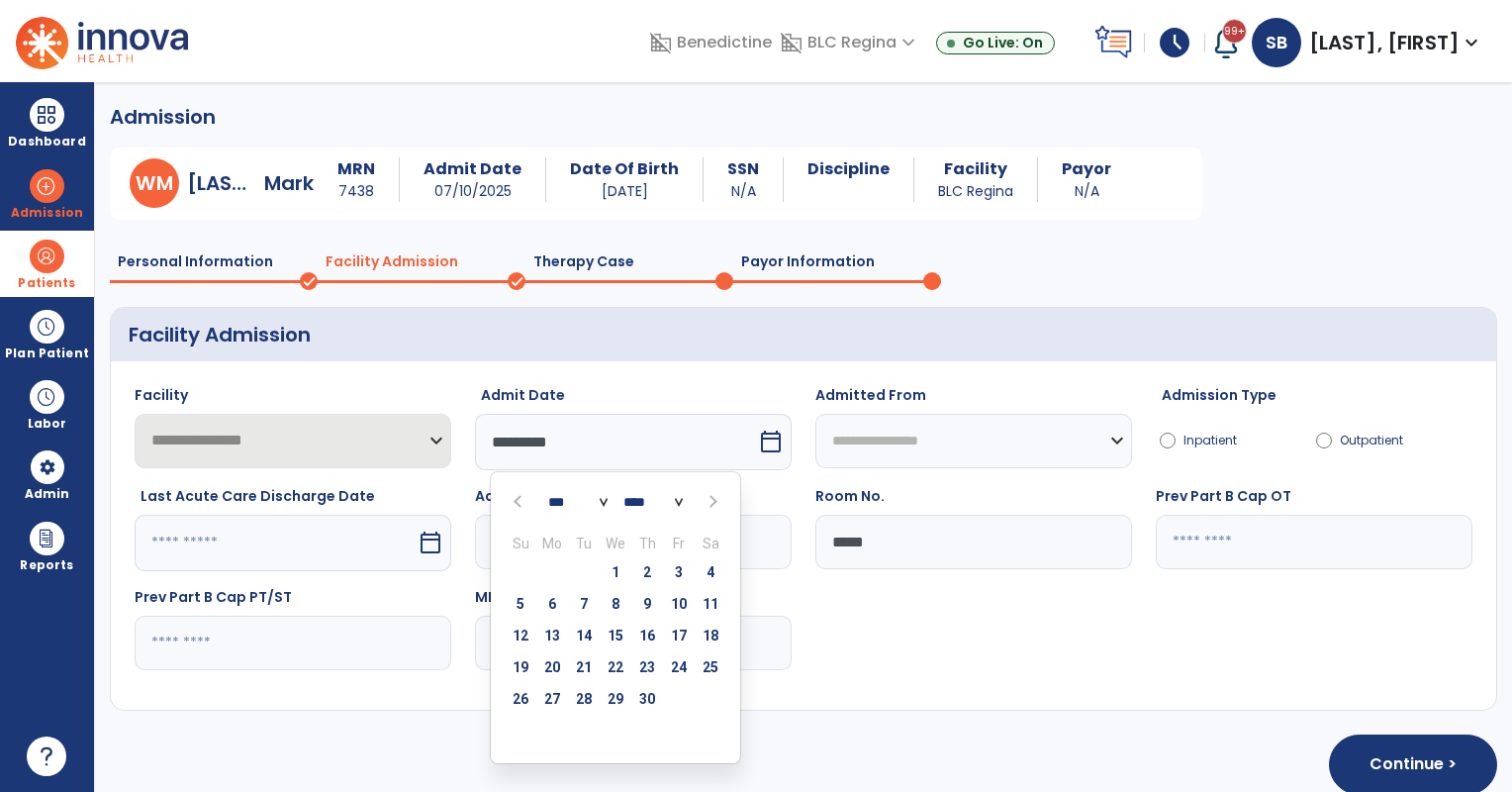 type on "**********" 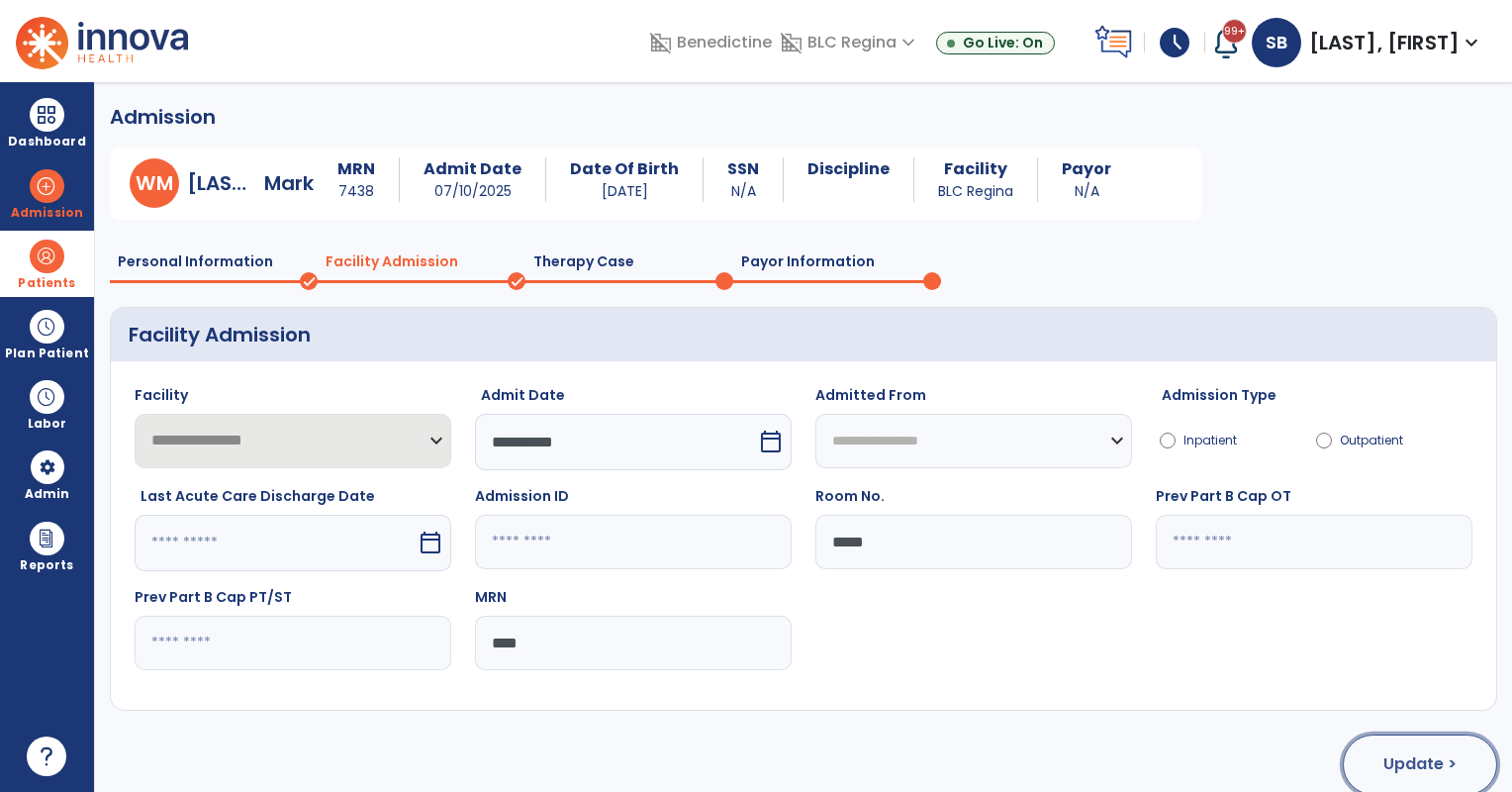 click on "Update >" 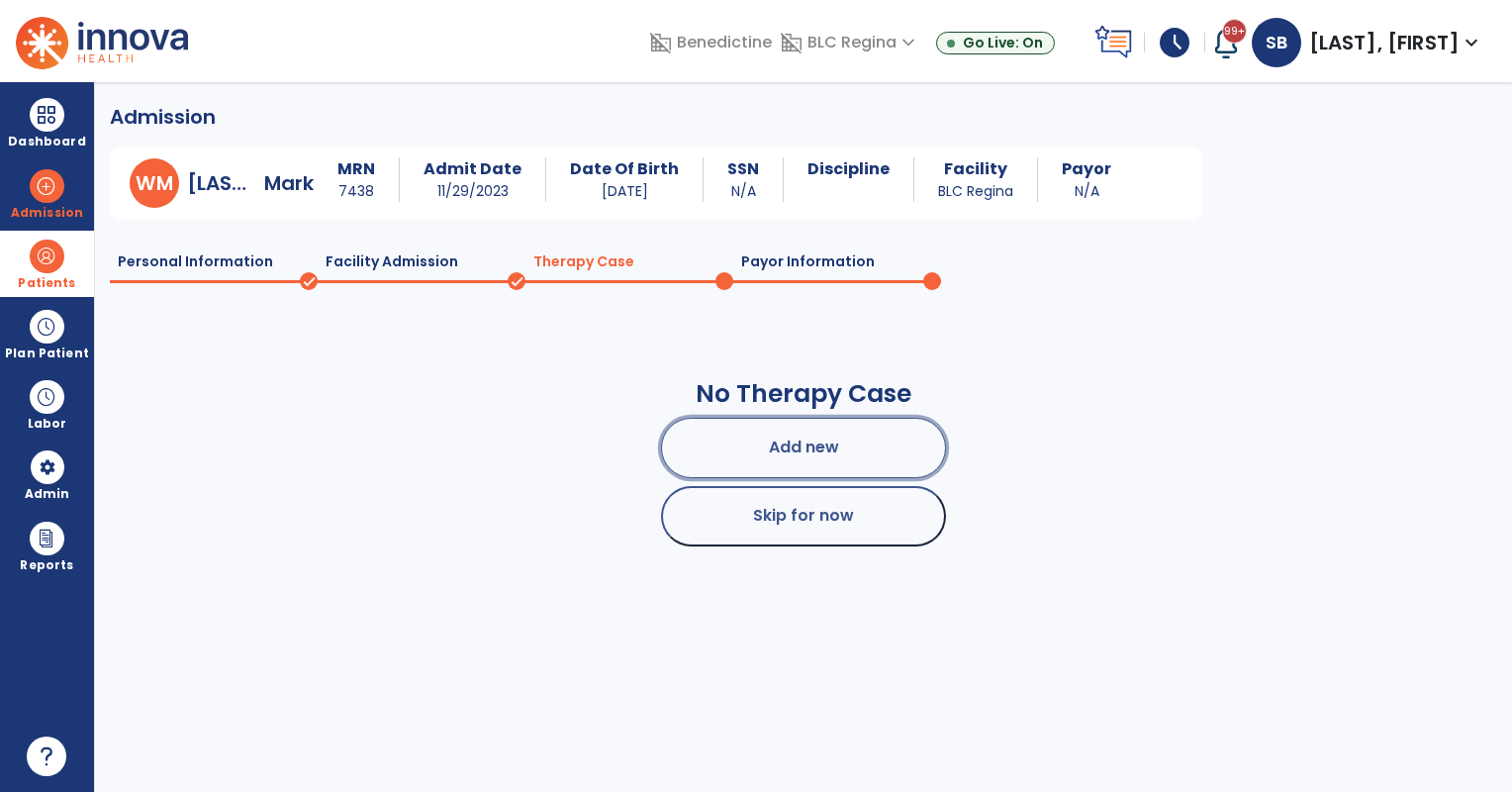 click on "Add new" at bounding box center (803, 447) 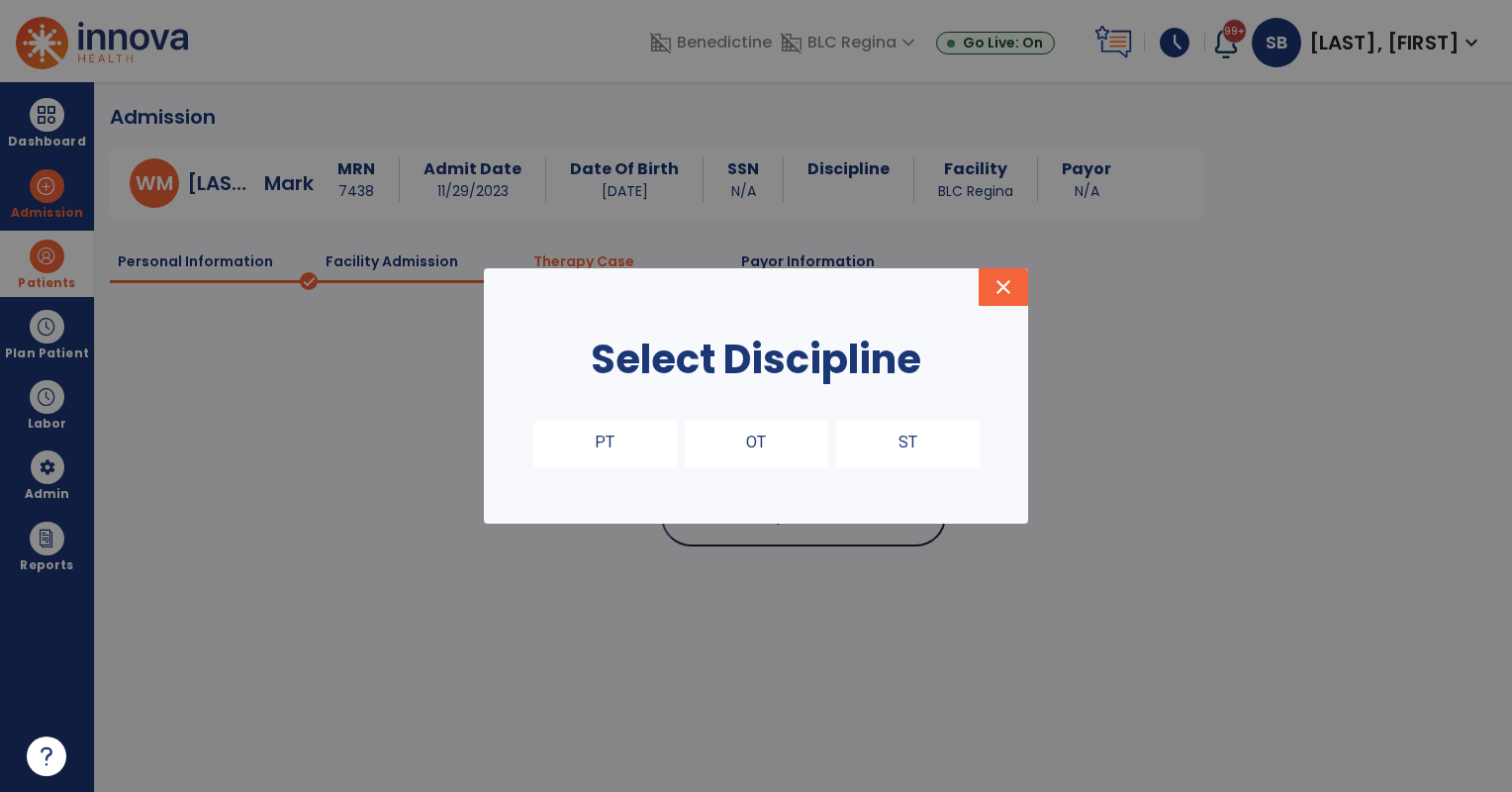 click on "PT" at bounding box center (605, 445) 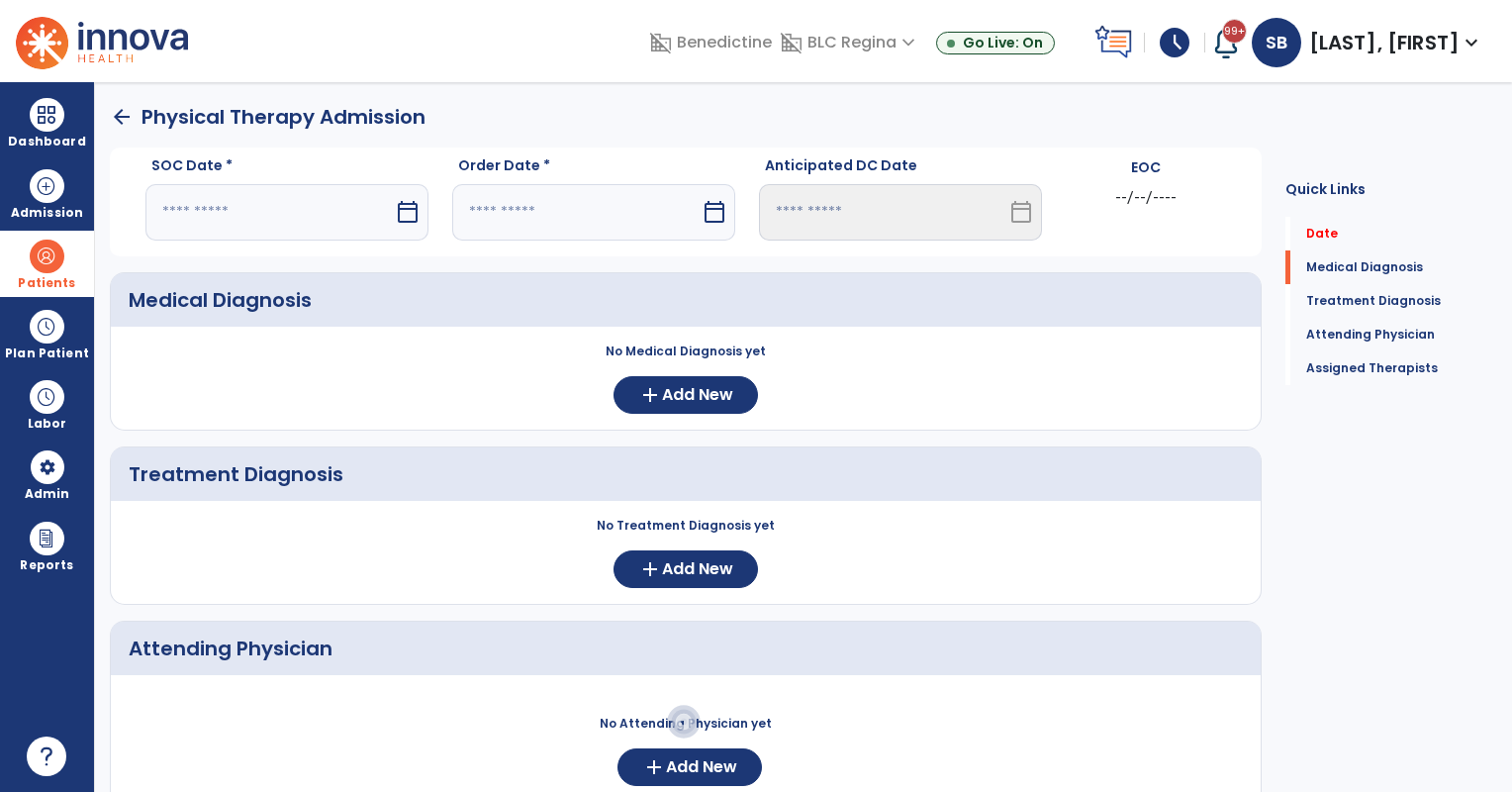 click at bounding box center [269, 212] 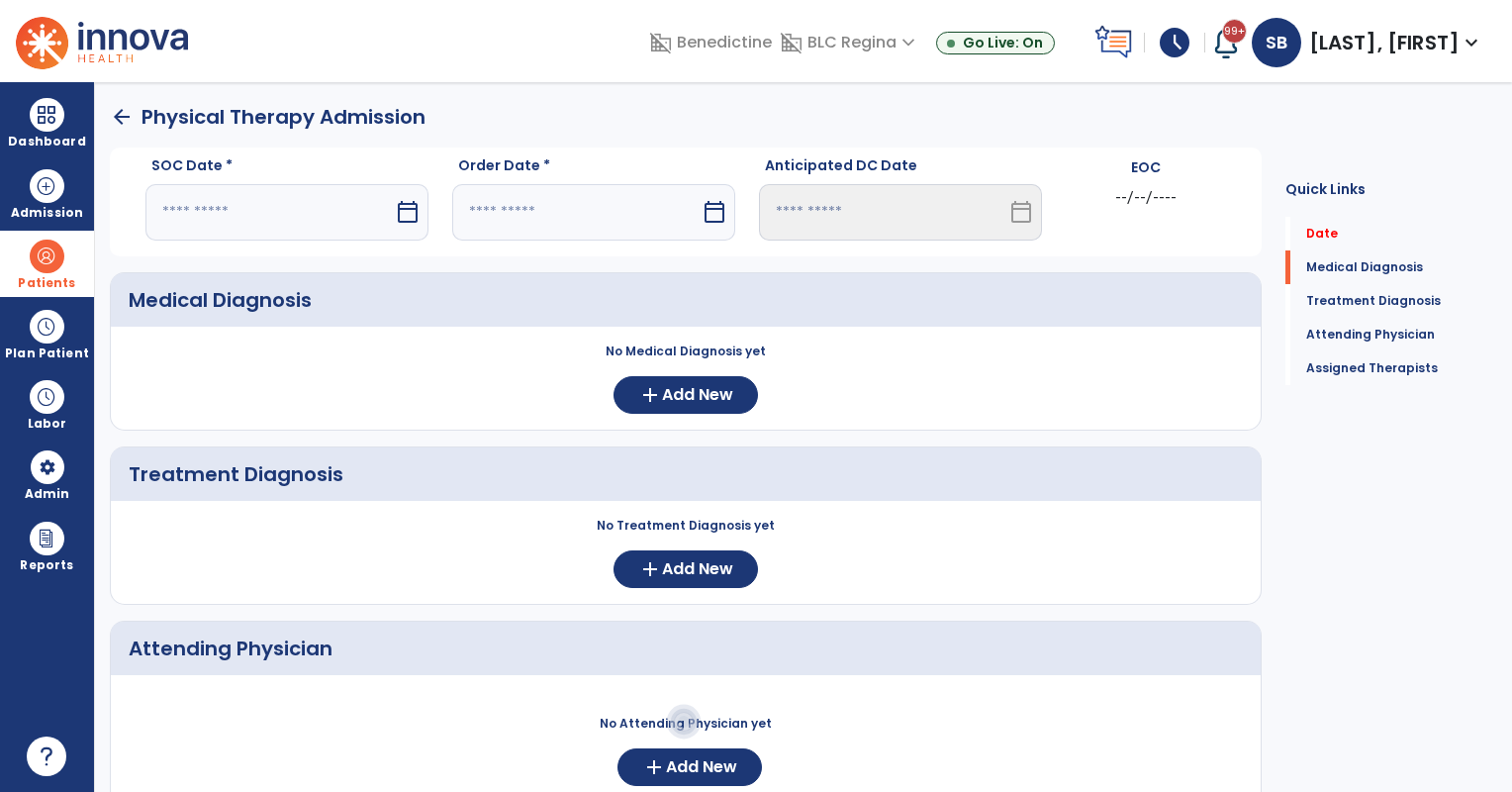 select on "*" 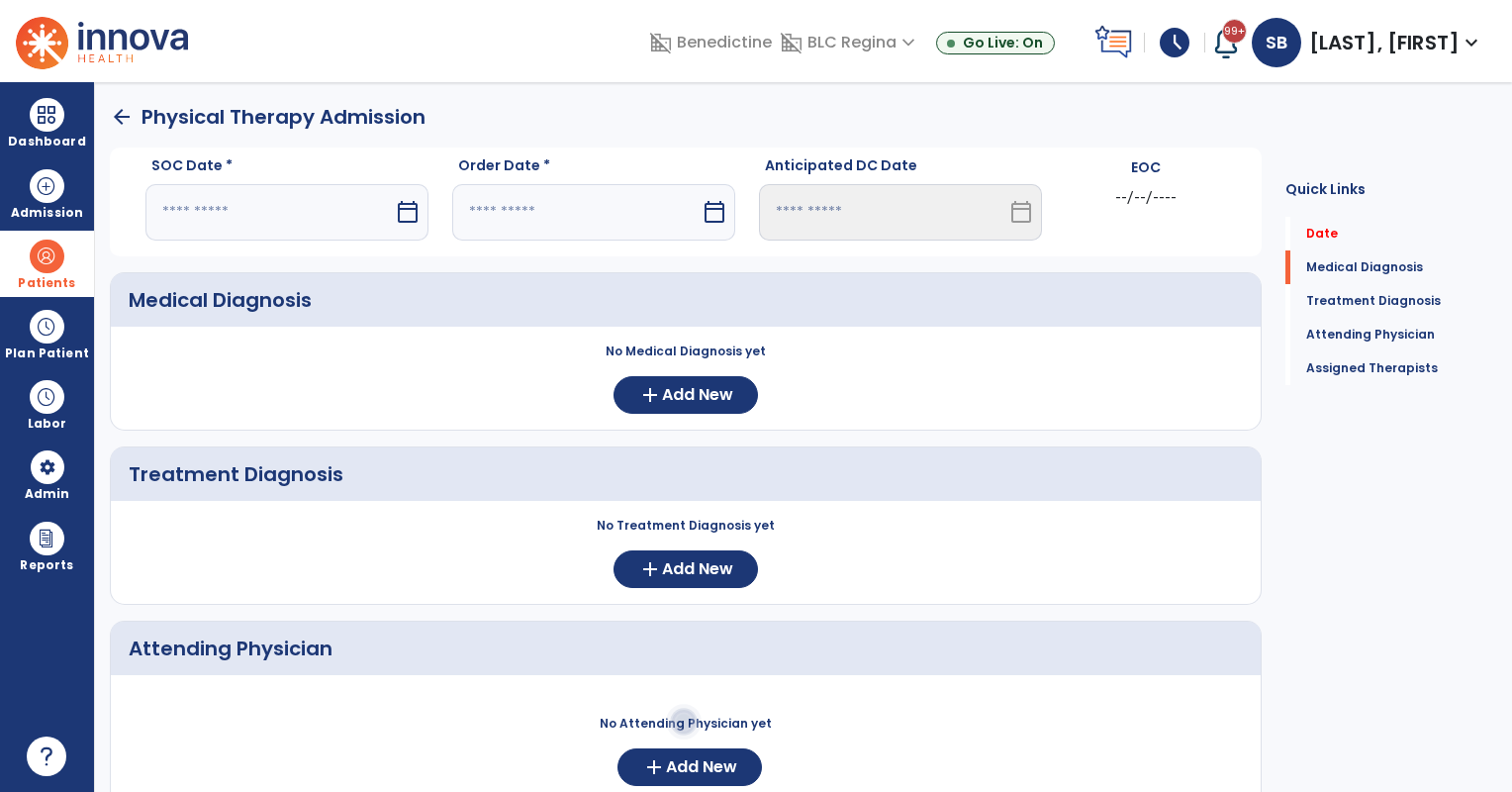 select on "****" 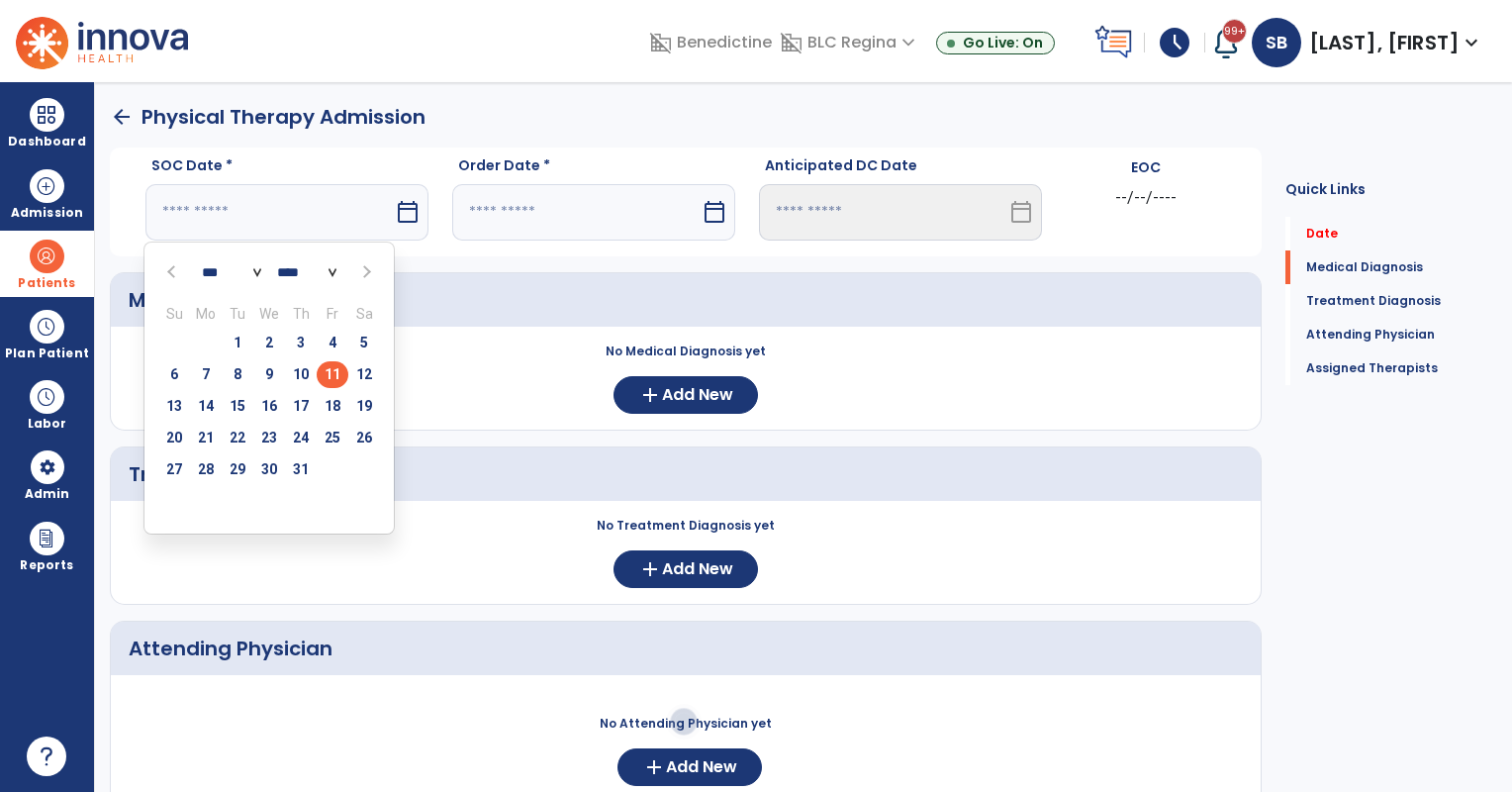 click on "11" at bounding box center (332, 374) 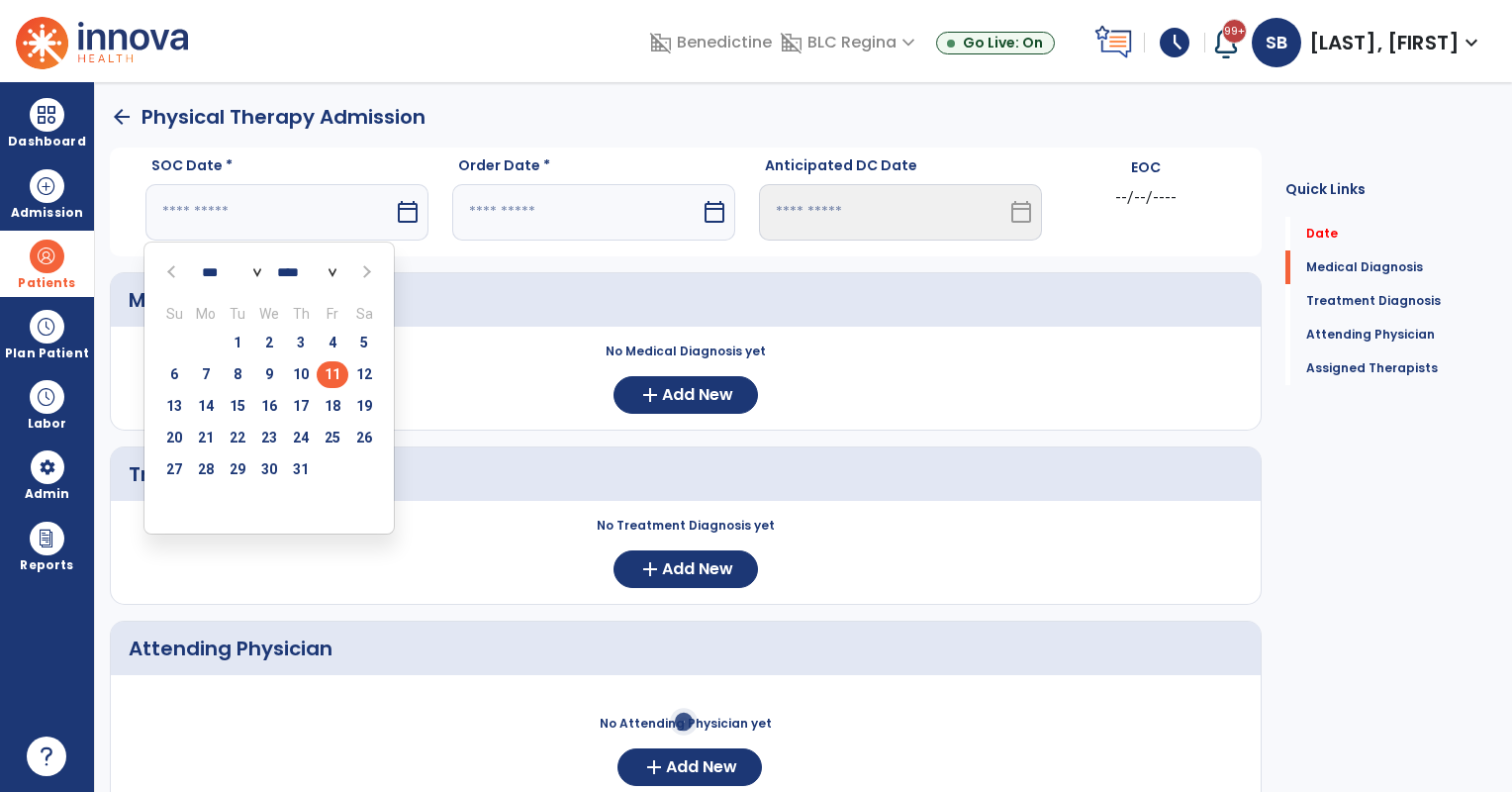 type on "*********" 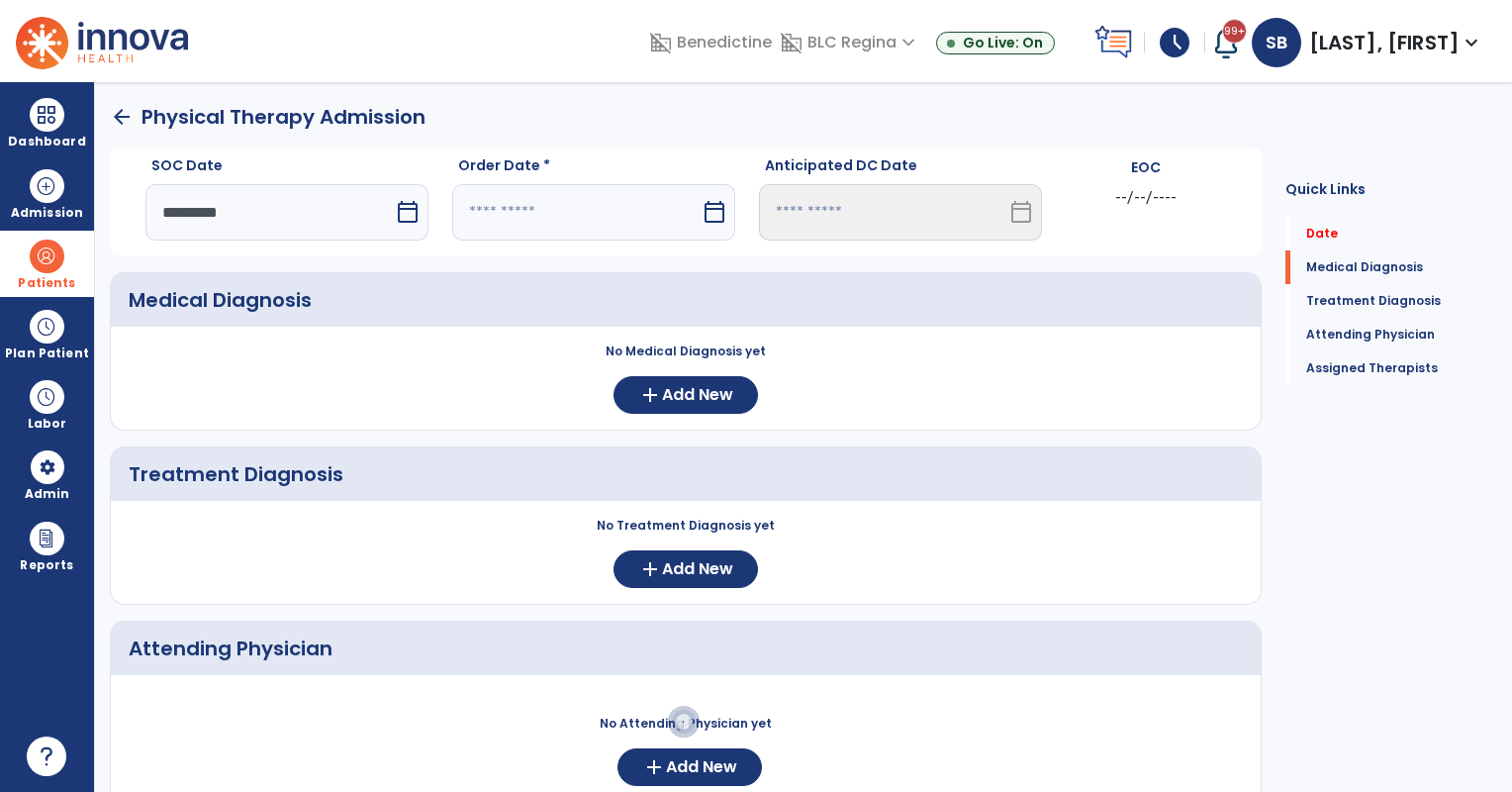 drag, startPoint x: 502, startPoint y: 206, endPoint x: 531, endPoint y: 234, distance: 40.311289 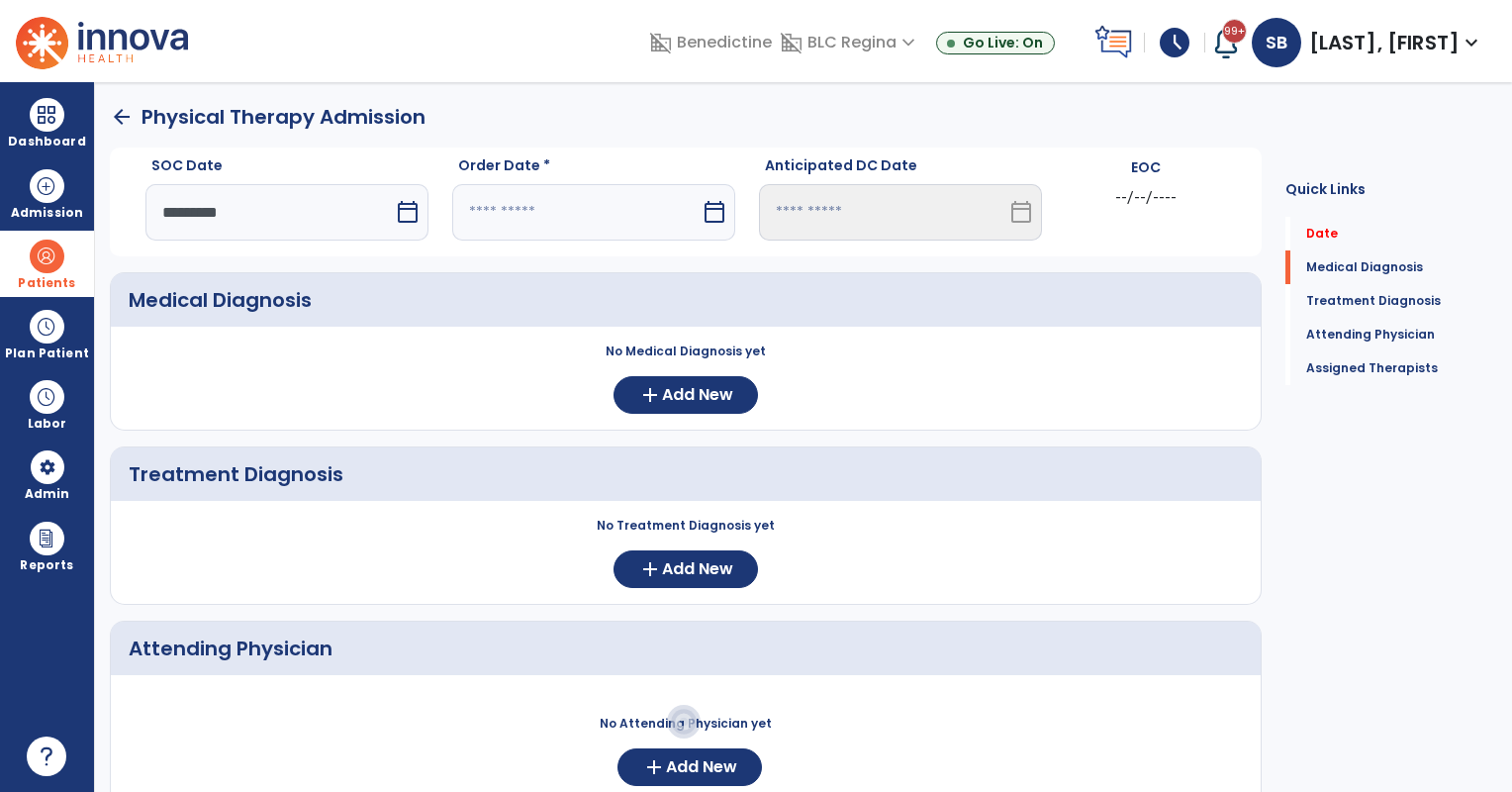 click at bounding box center [576, 212] 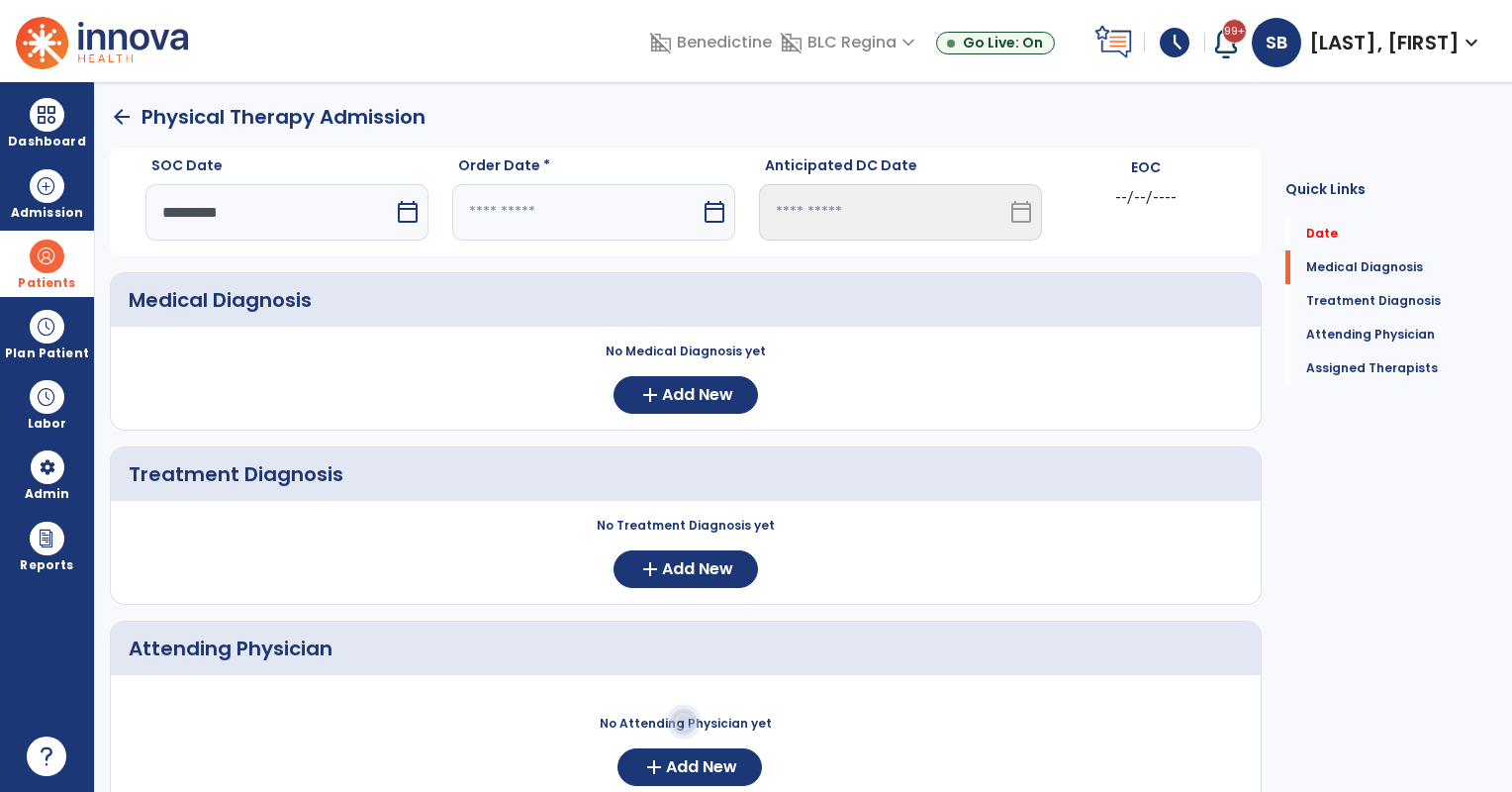 select on "*" 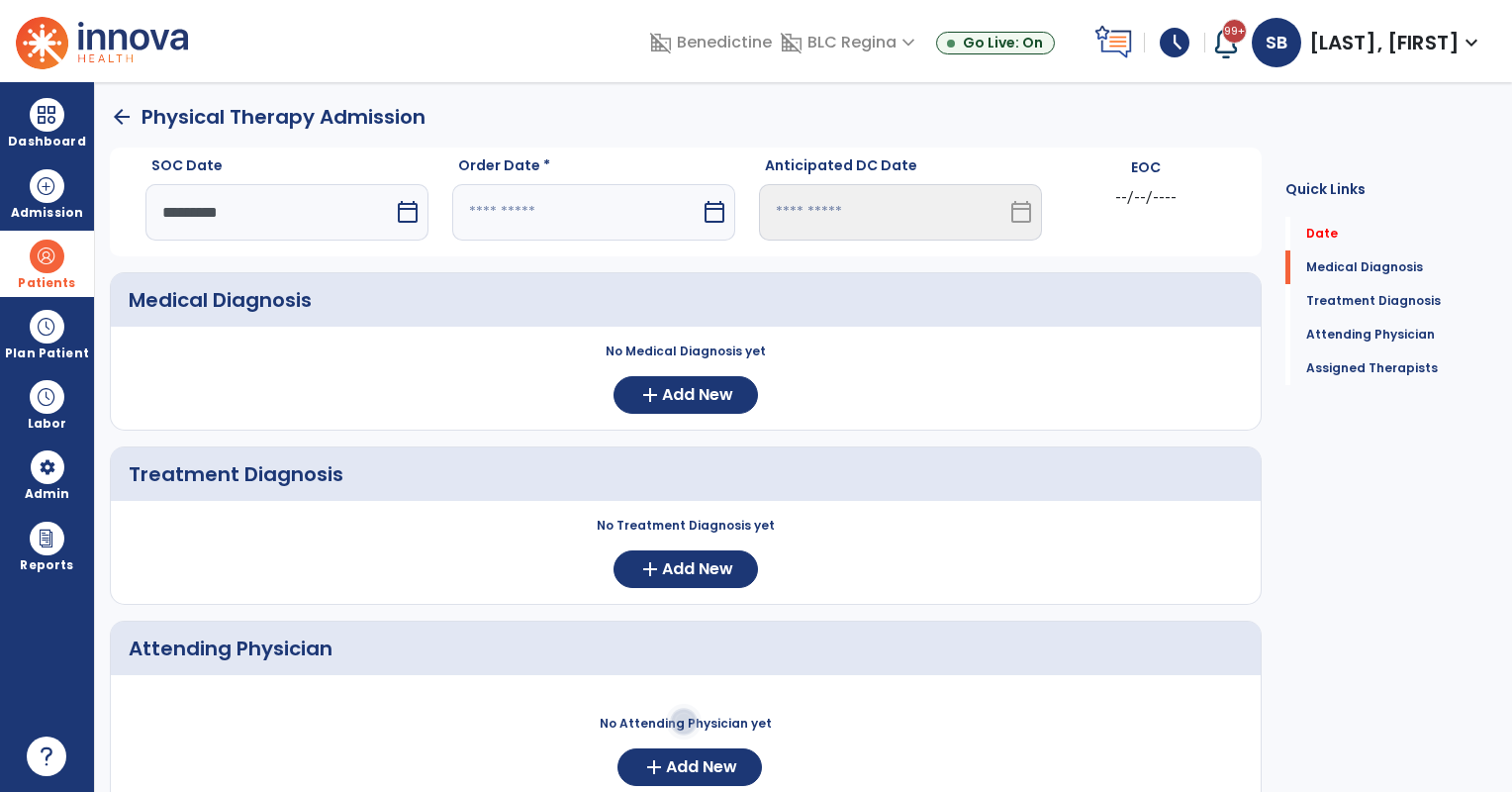 select on "****" 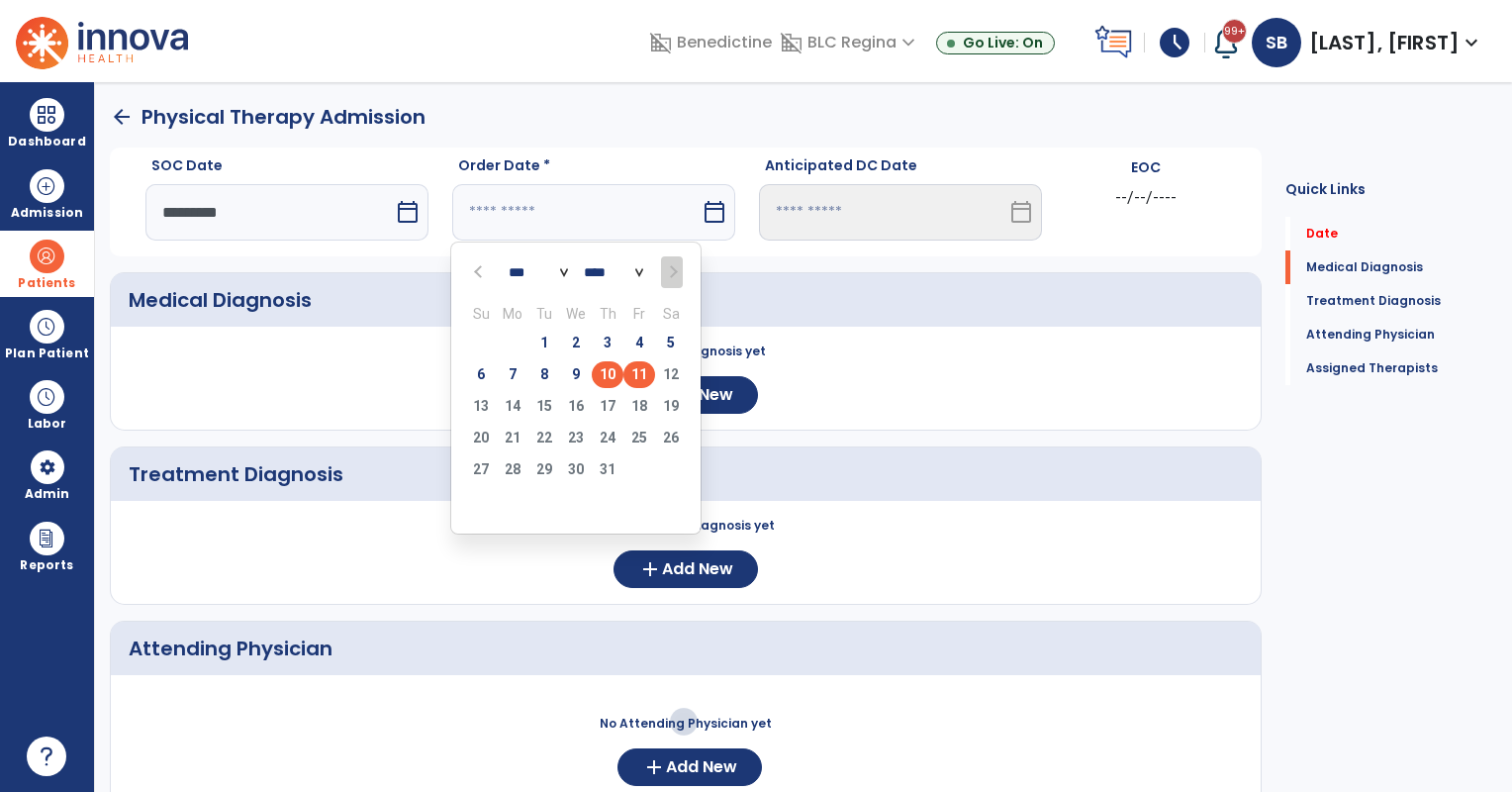 click on "10" at bounding box center [608, 374] 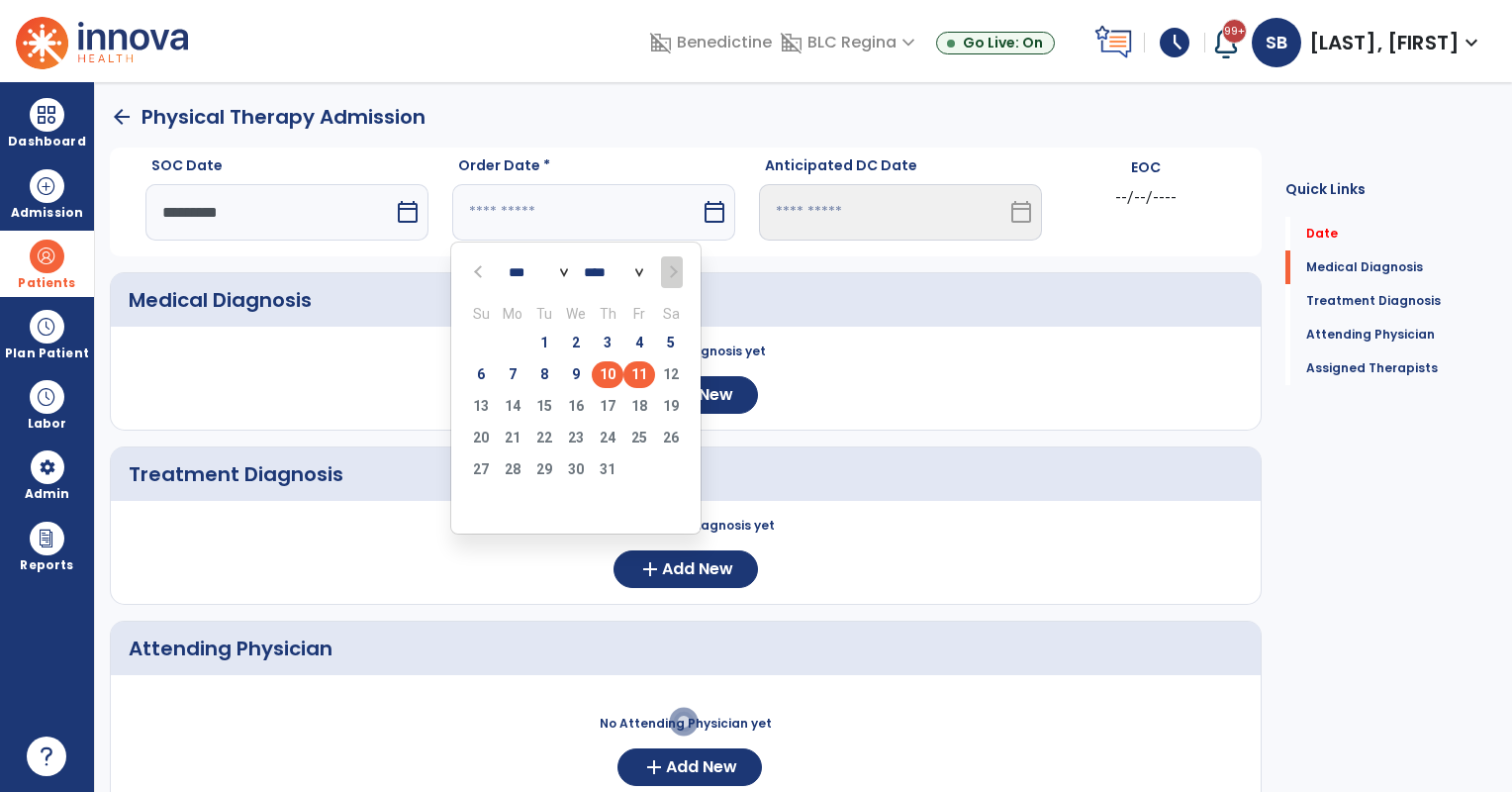 type on "*********" 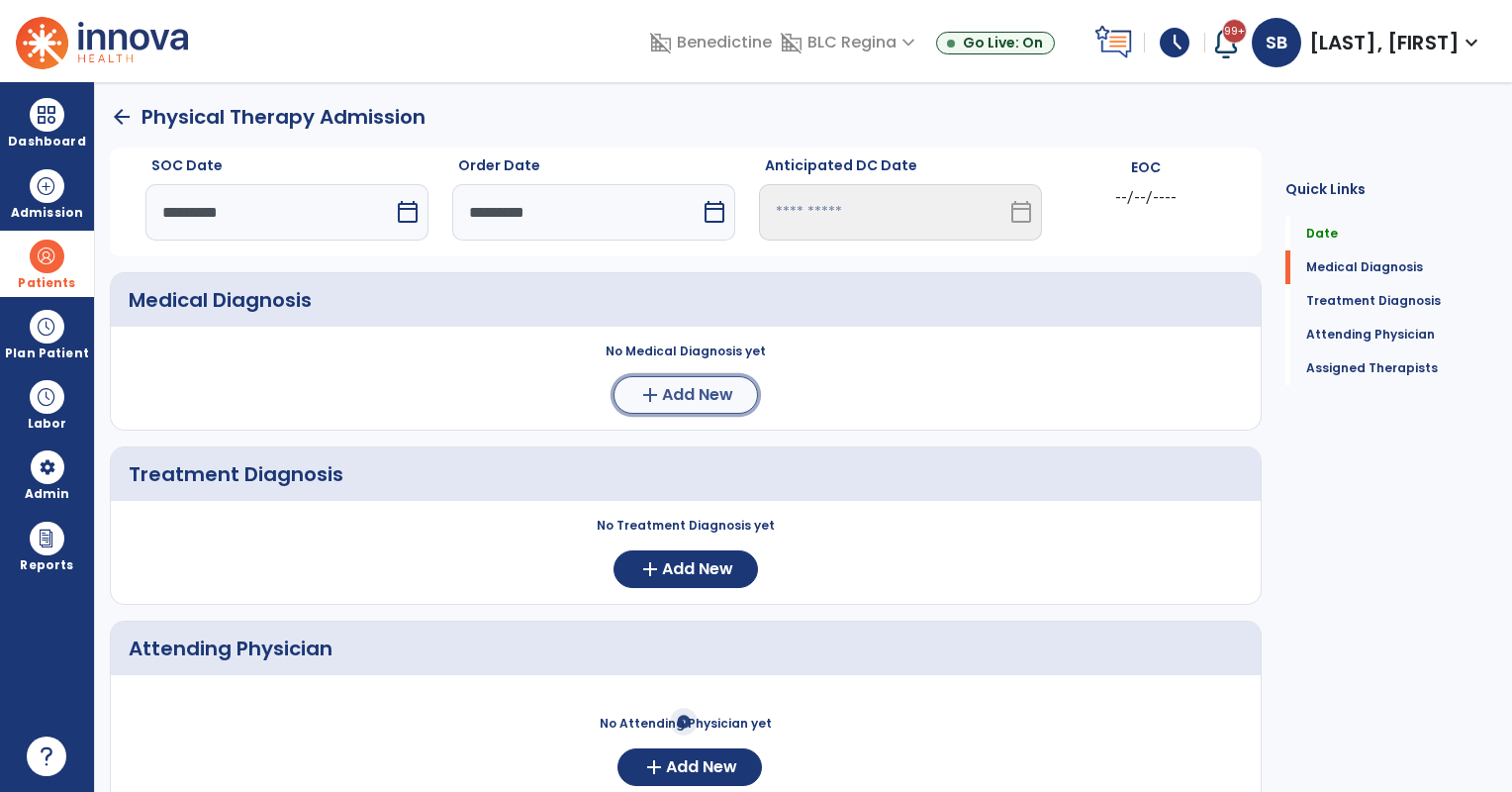 click on "Add New" 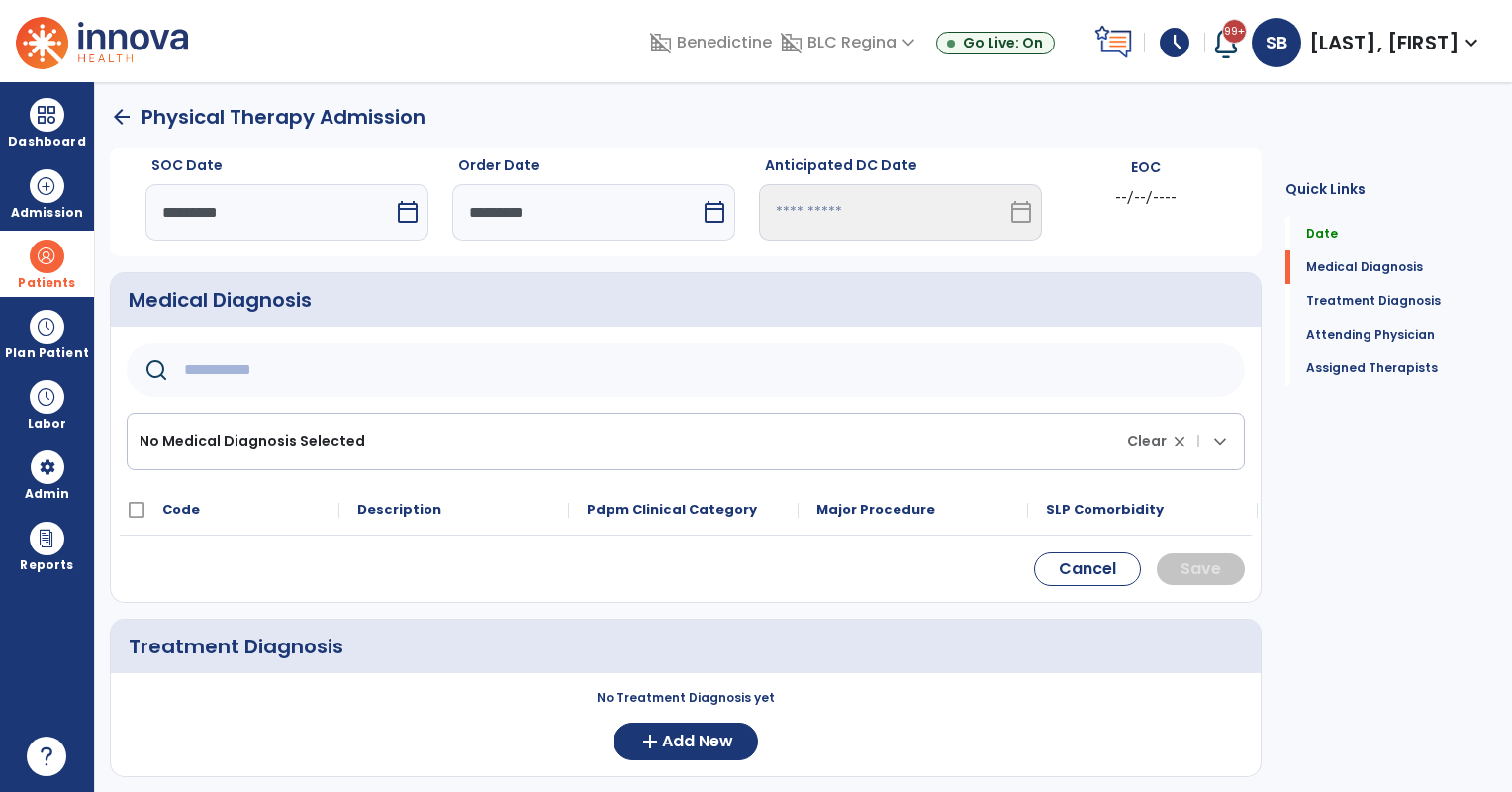 click 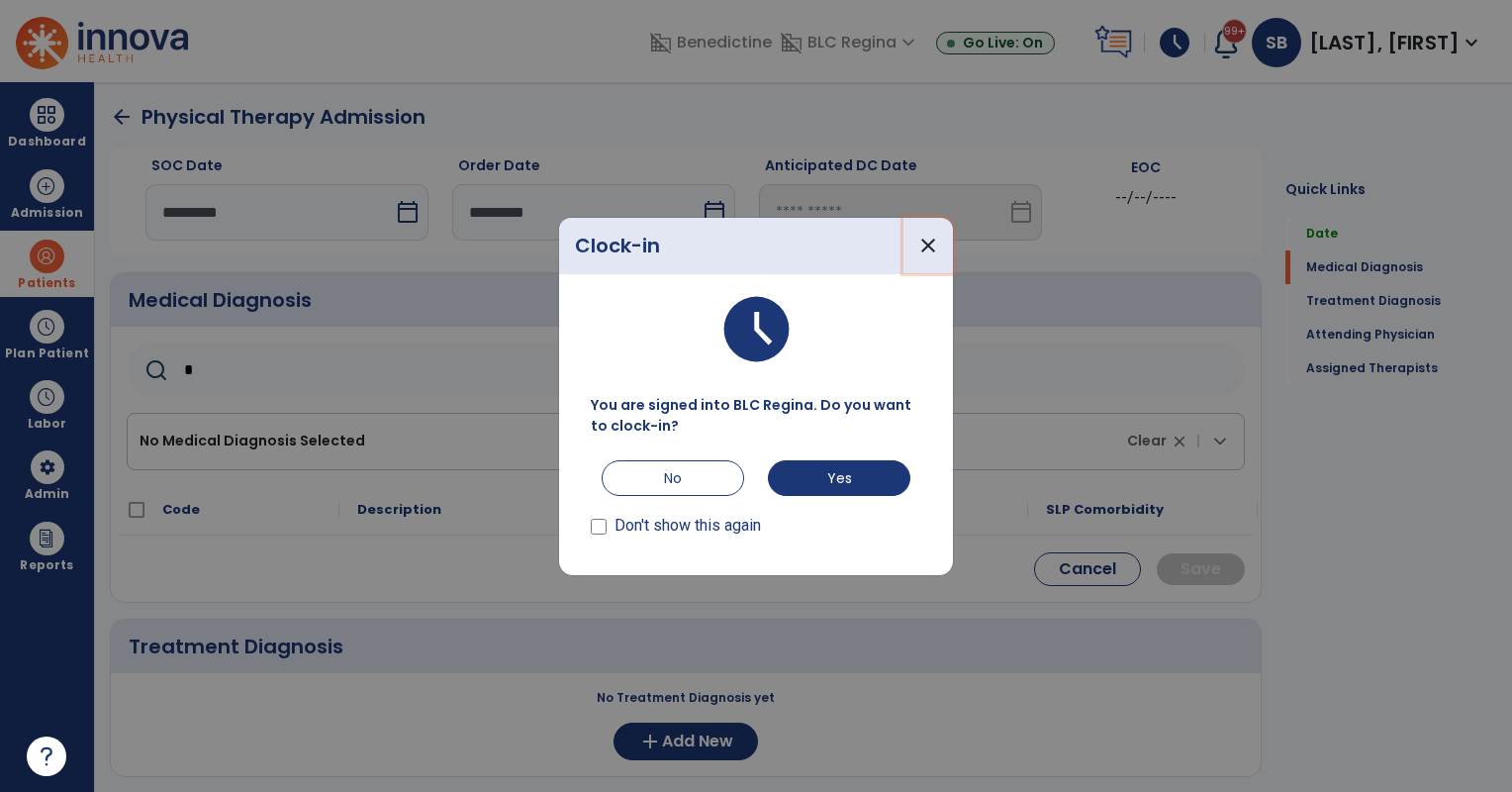 drag, startPoint x: 933, startPoint y: 242, endPoint x: 538, endPoint y: 297, distance: 398.81073 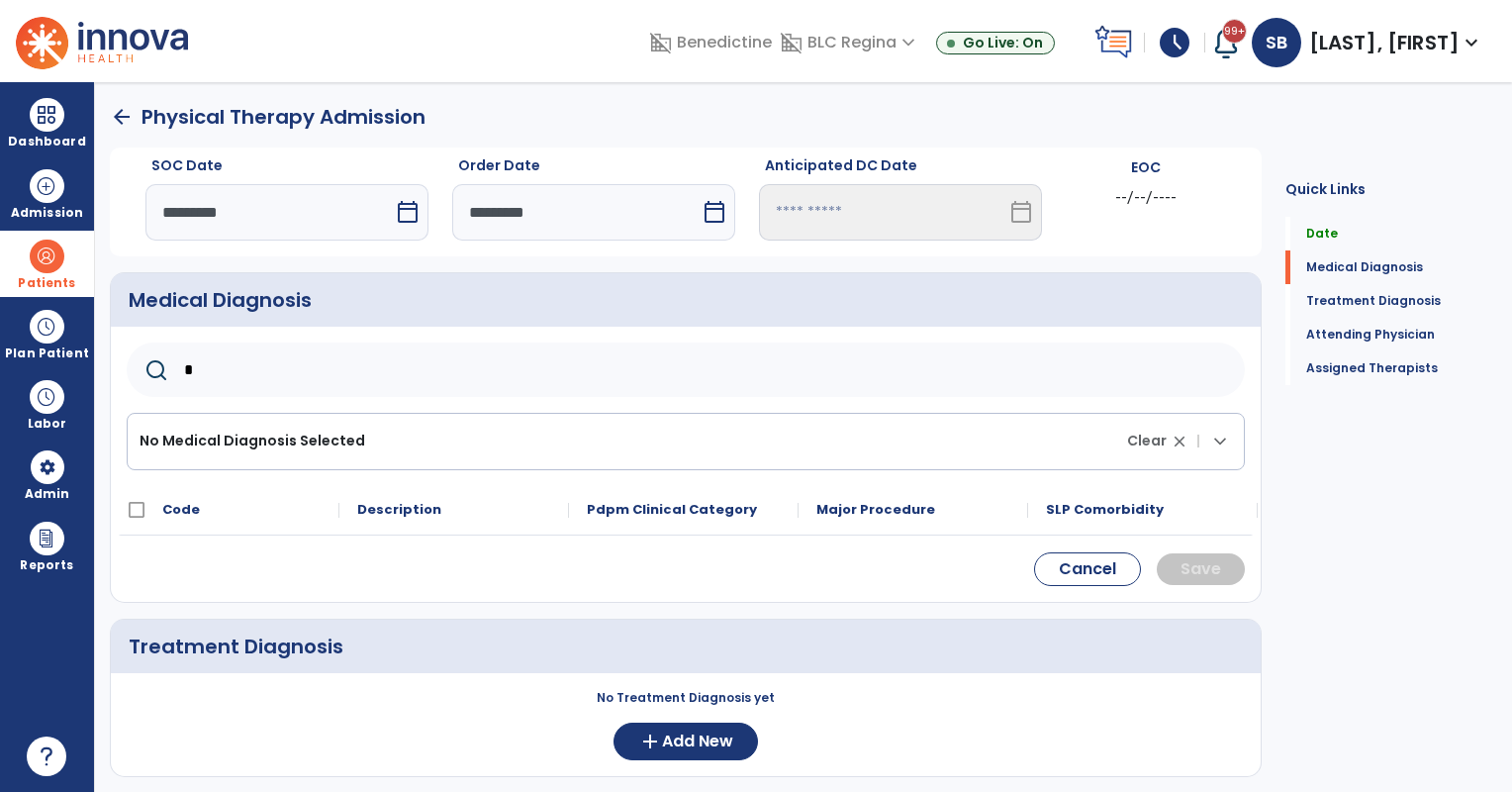 click on "*" 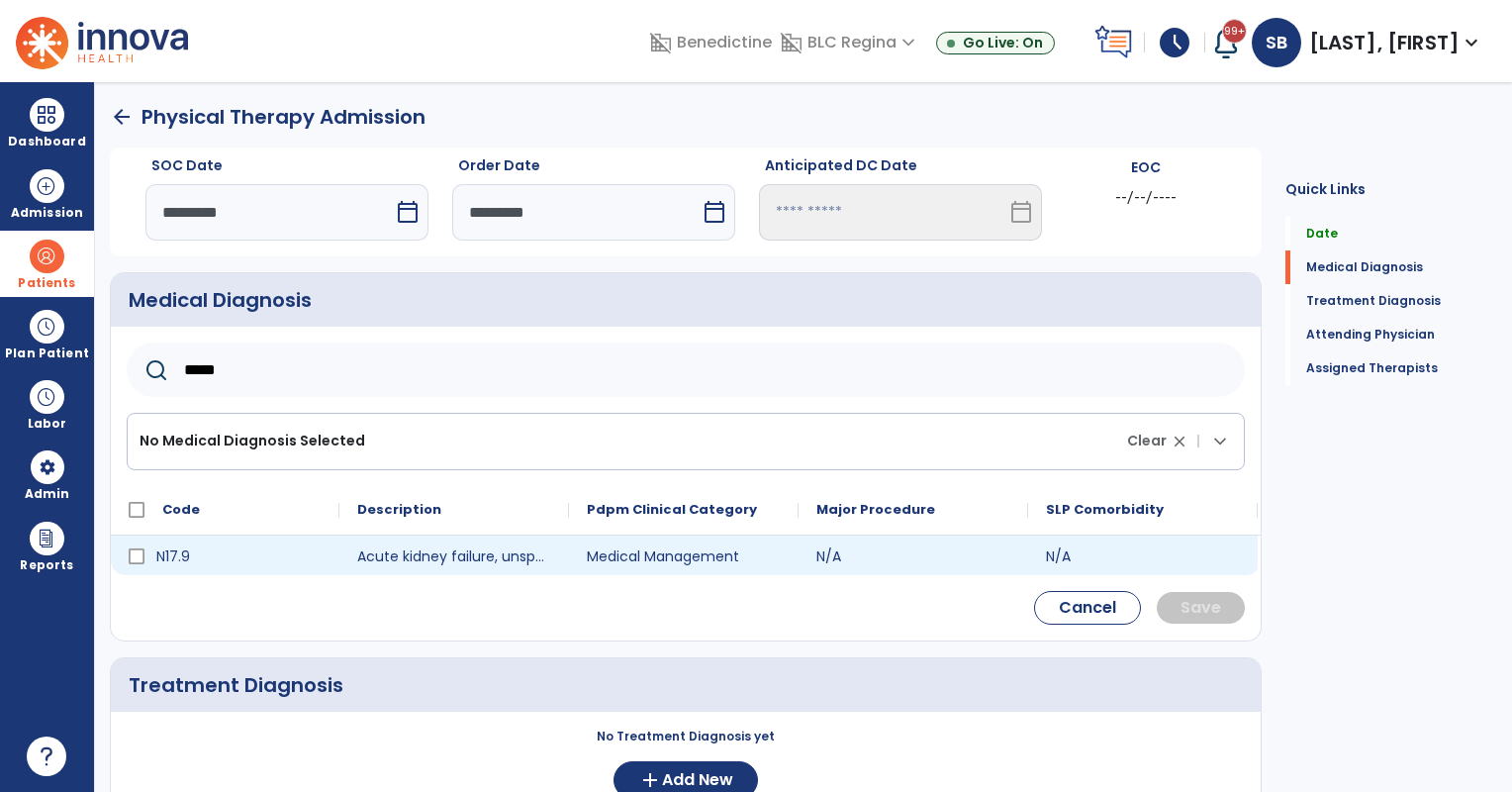 type on "*****" 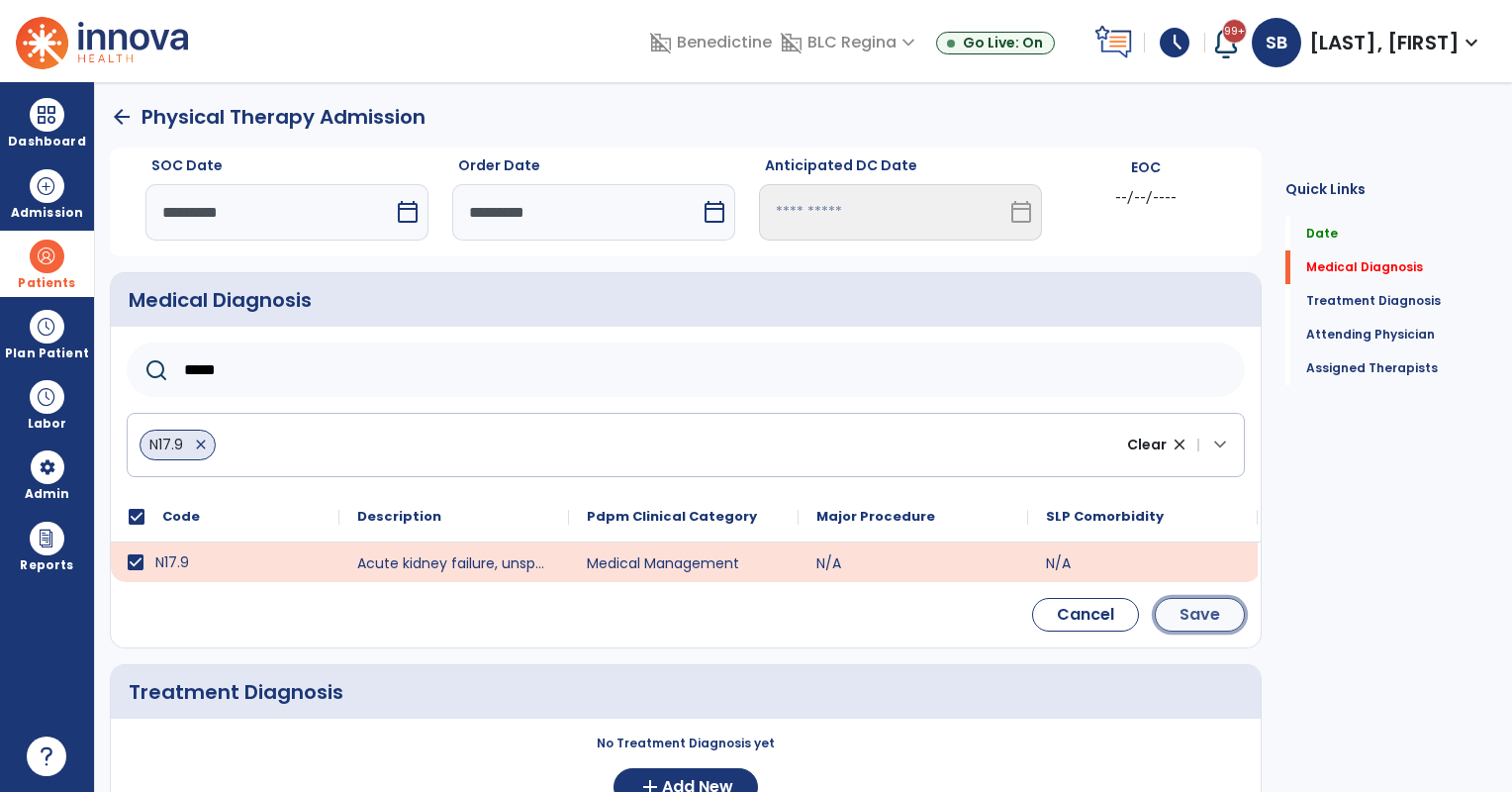 click on "Save" 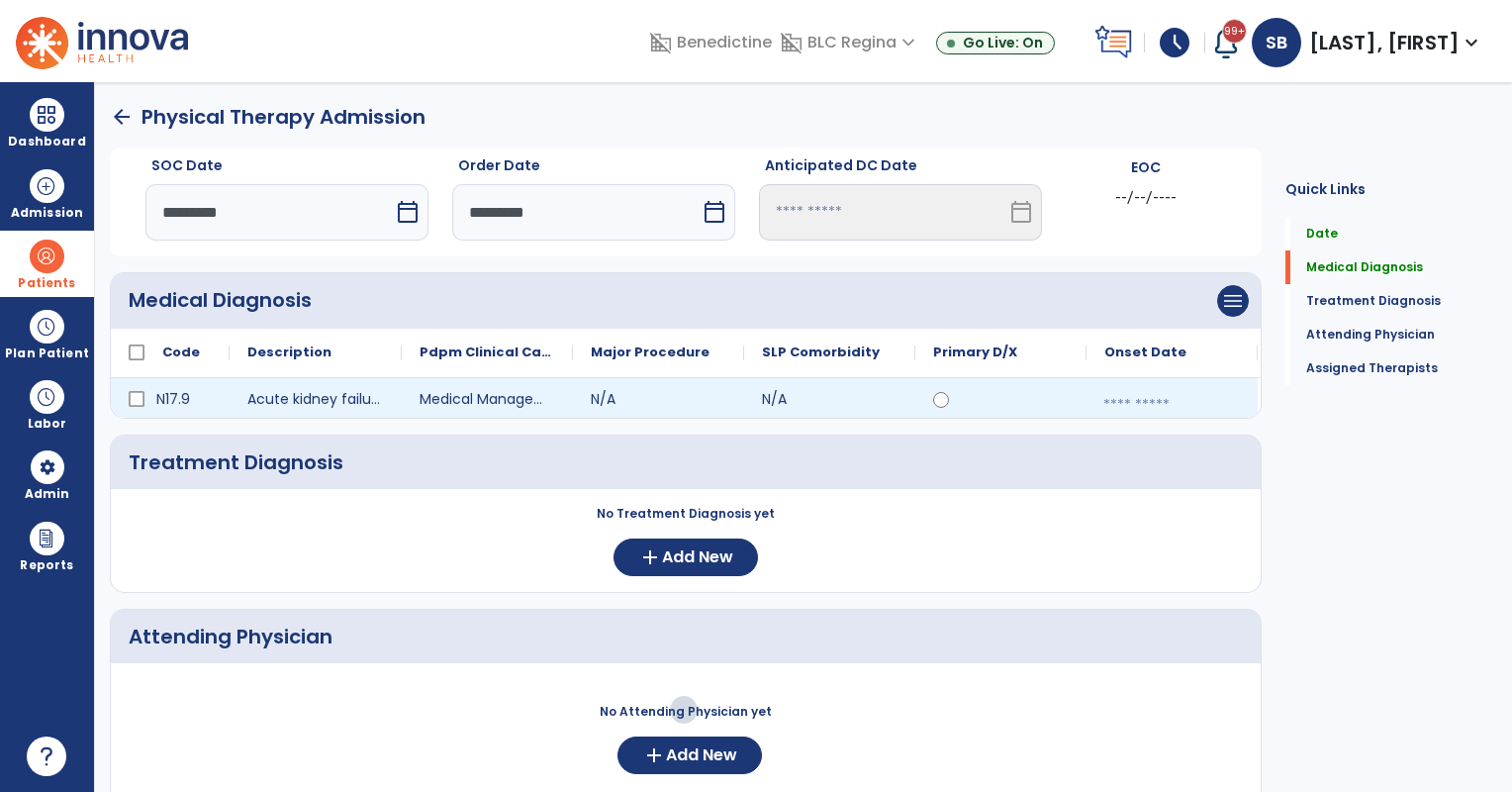 click at bounding box center [1172, 405] 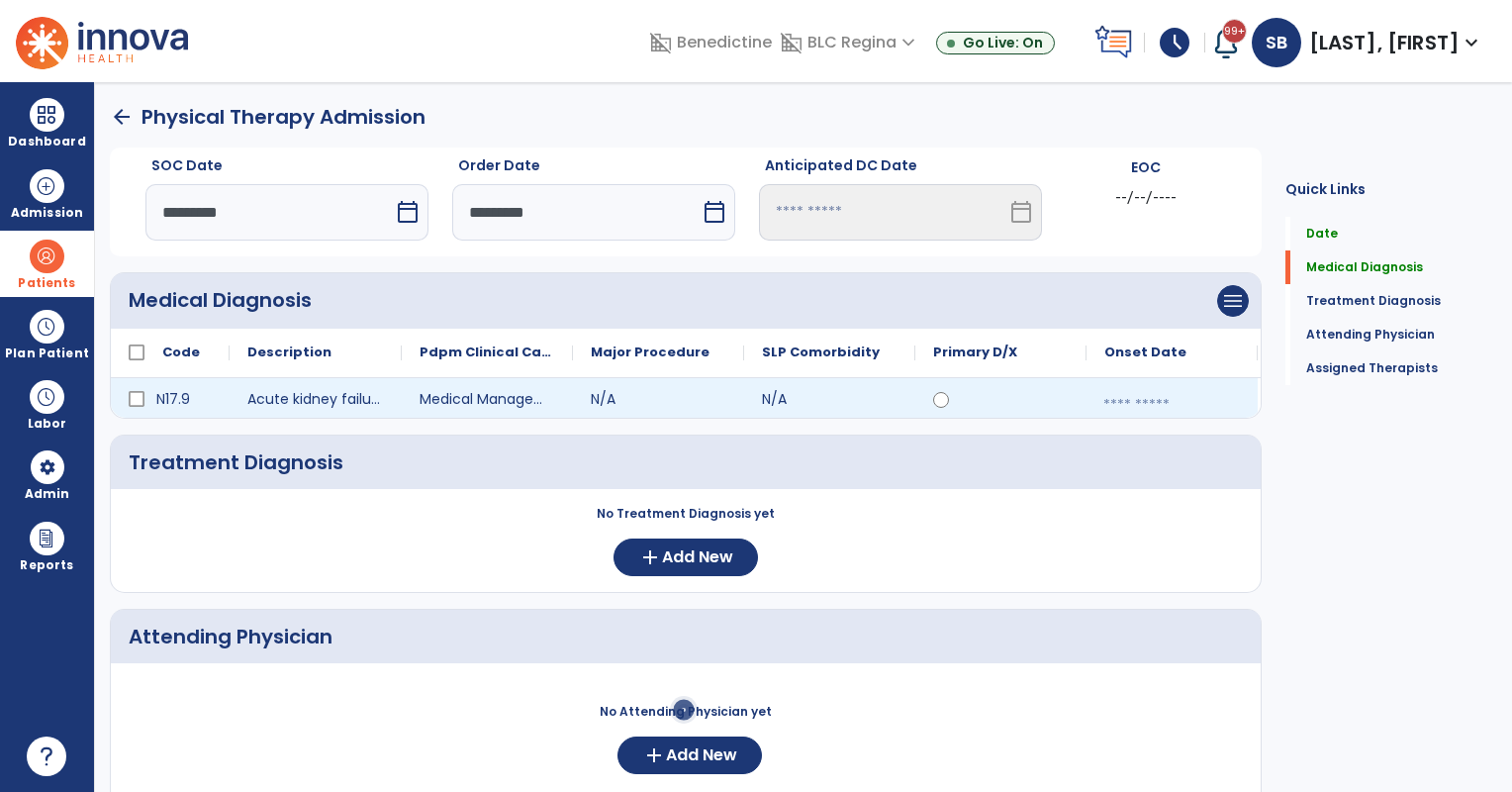 select on "*" 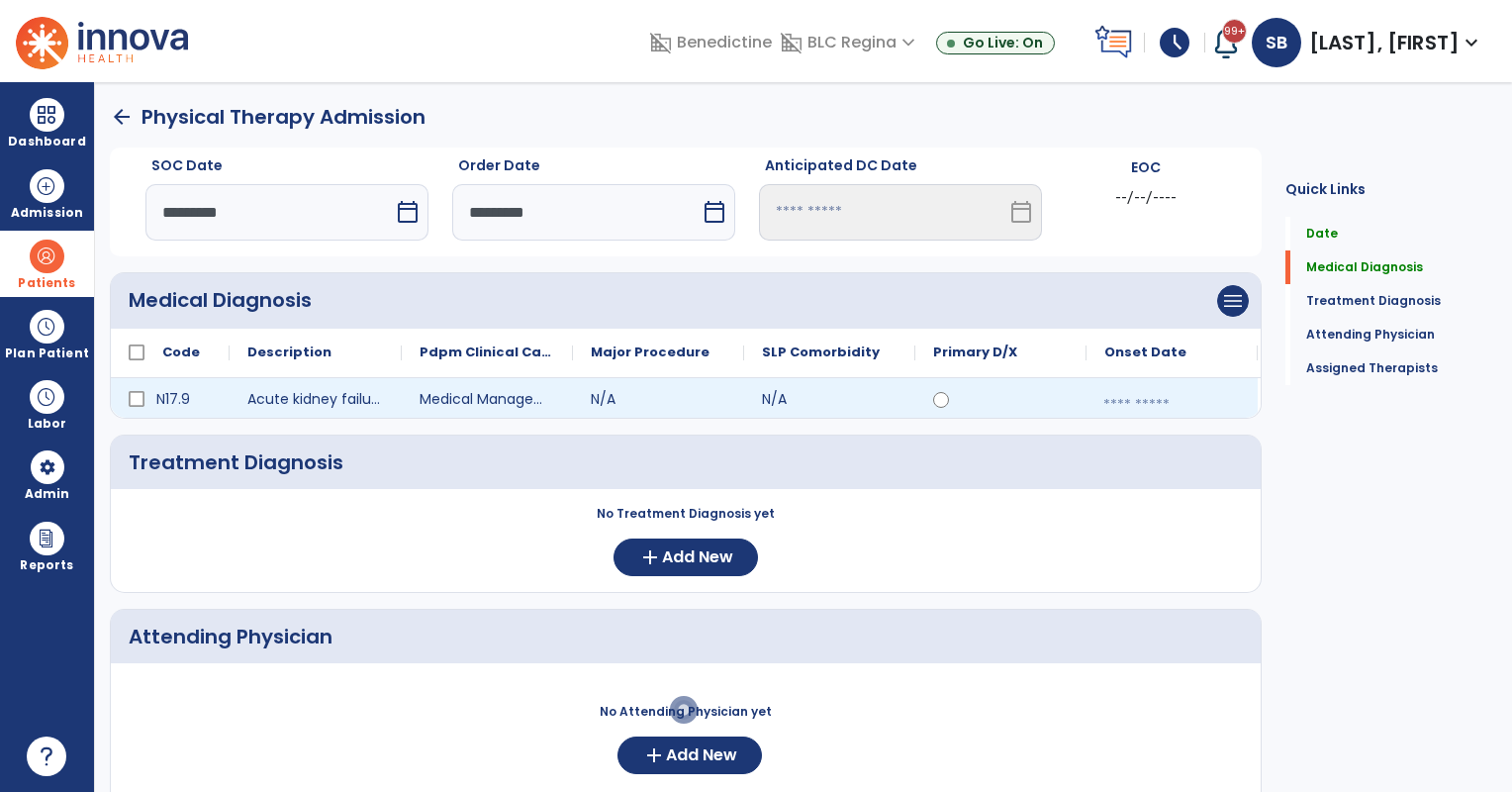 select on "****" 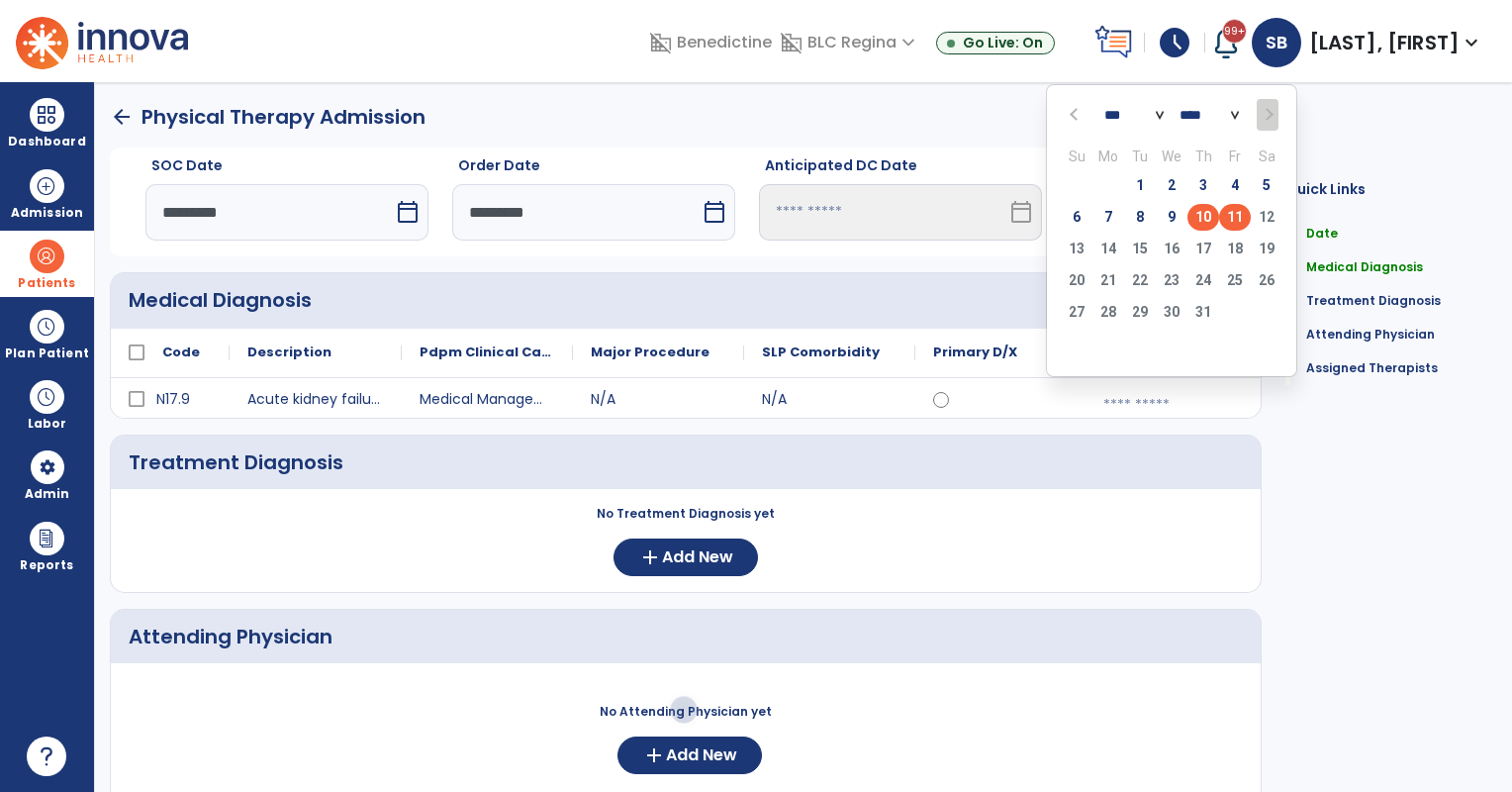 click on "10" 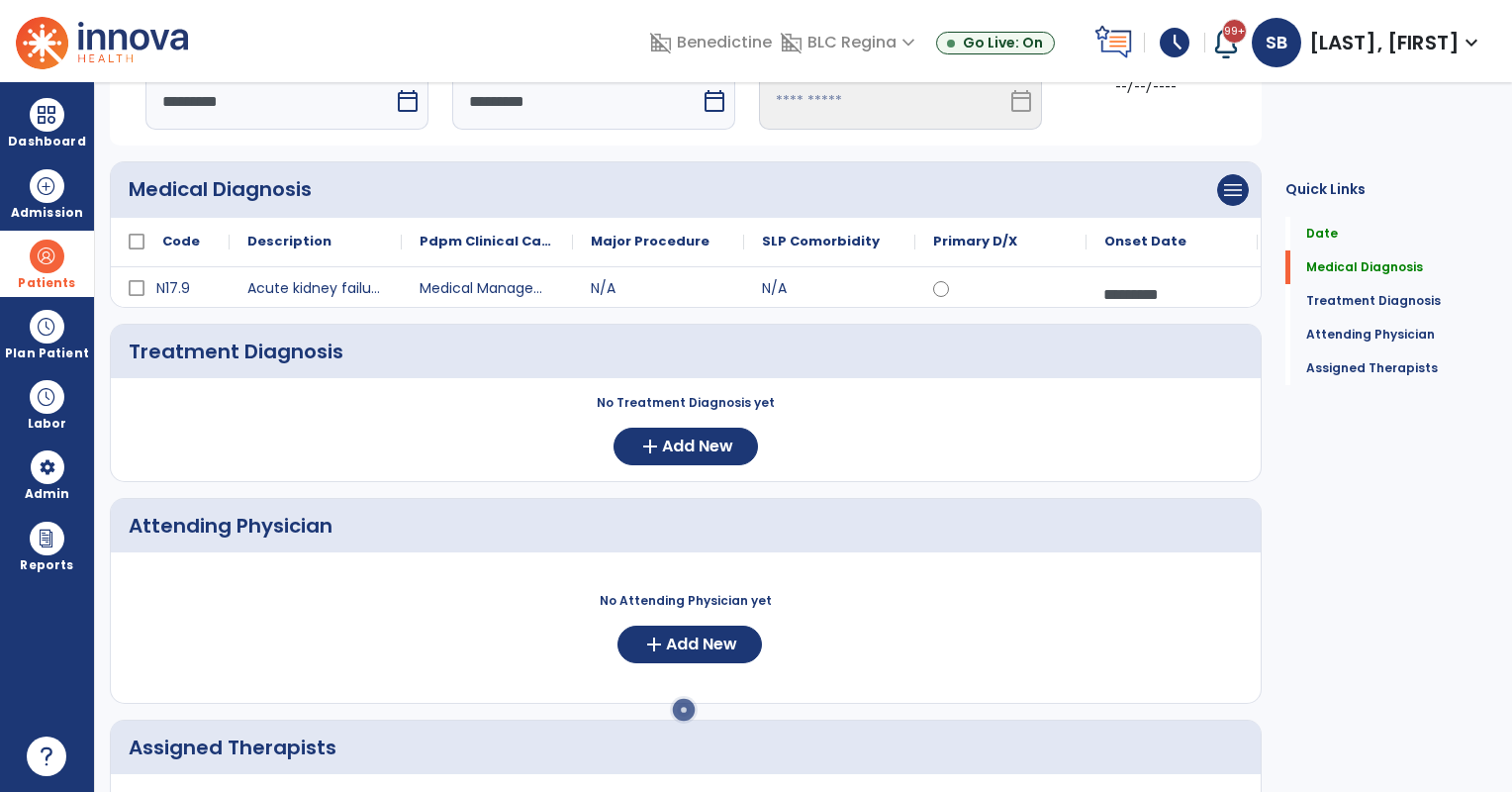 scroll, scrollTop: 164, scrollLeft: 0, axis: vertical 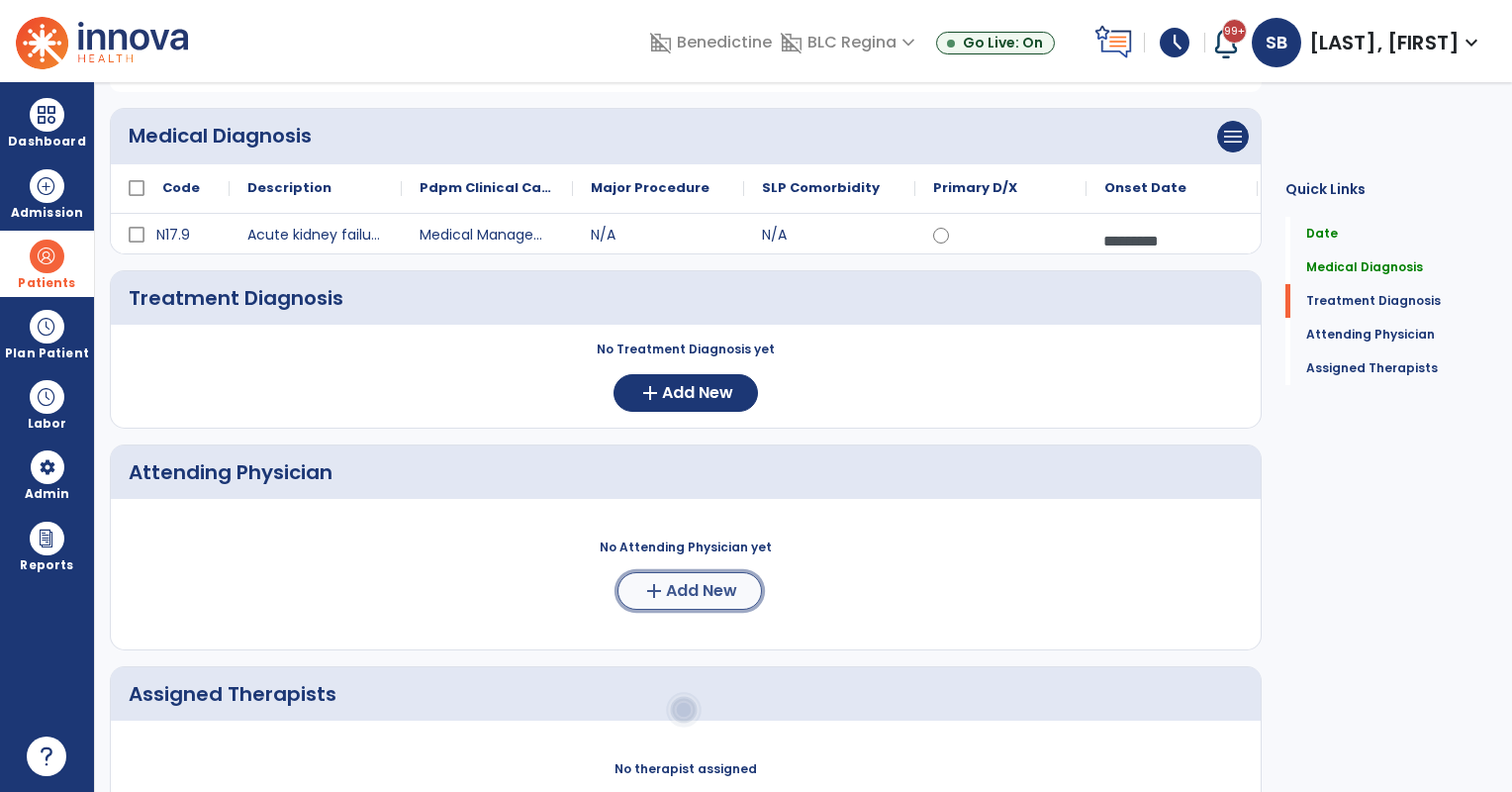 click on "Add New" 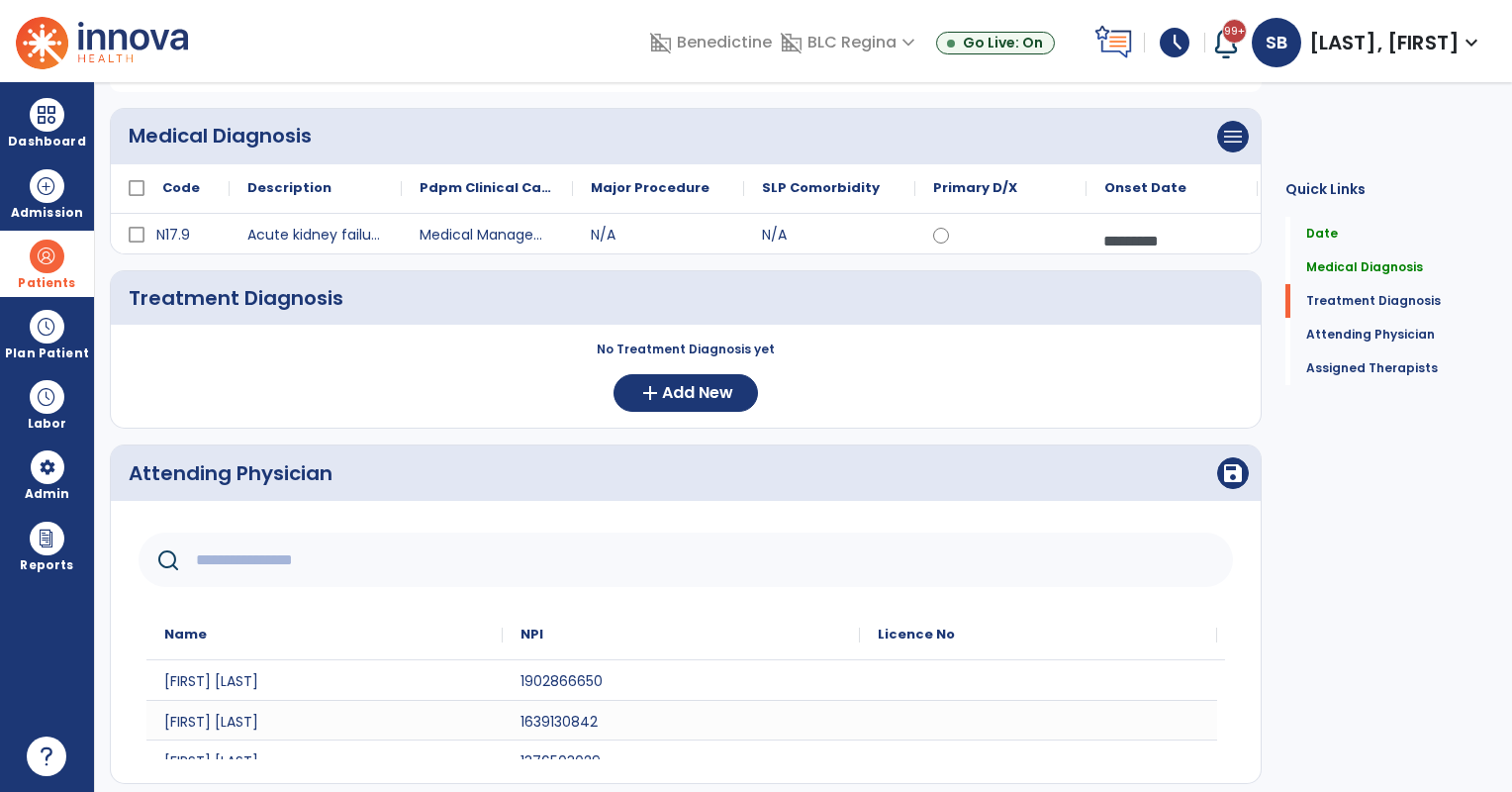 click 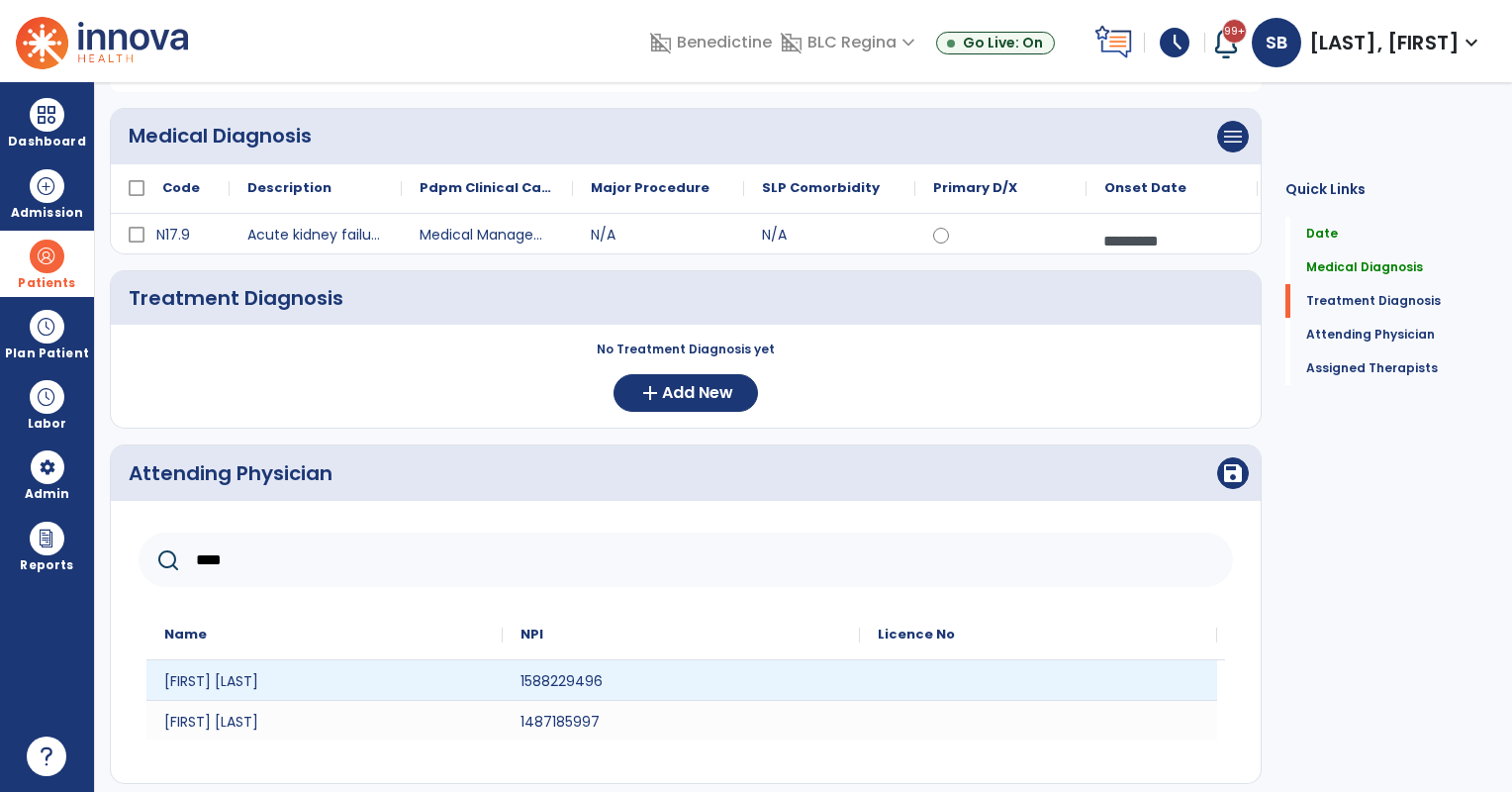 type on "****" 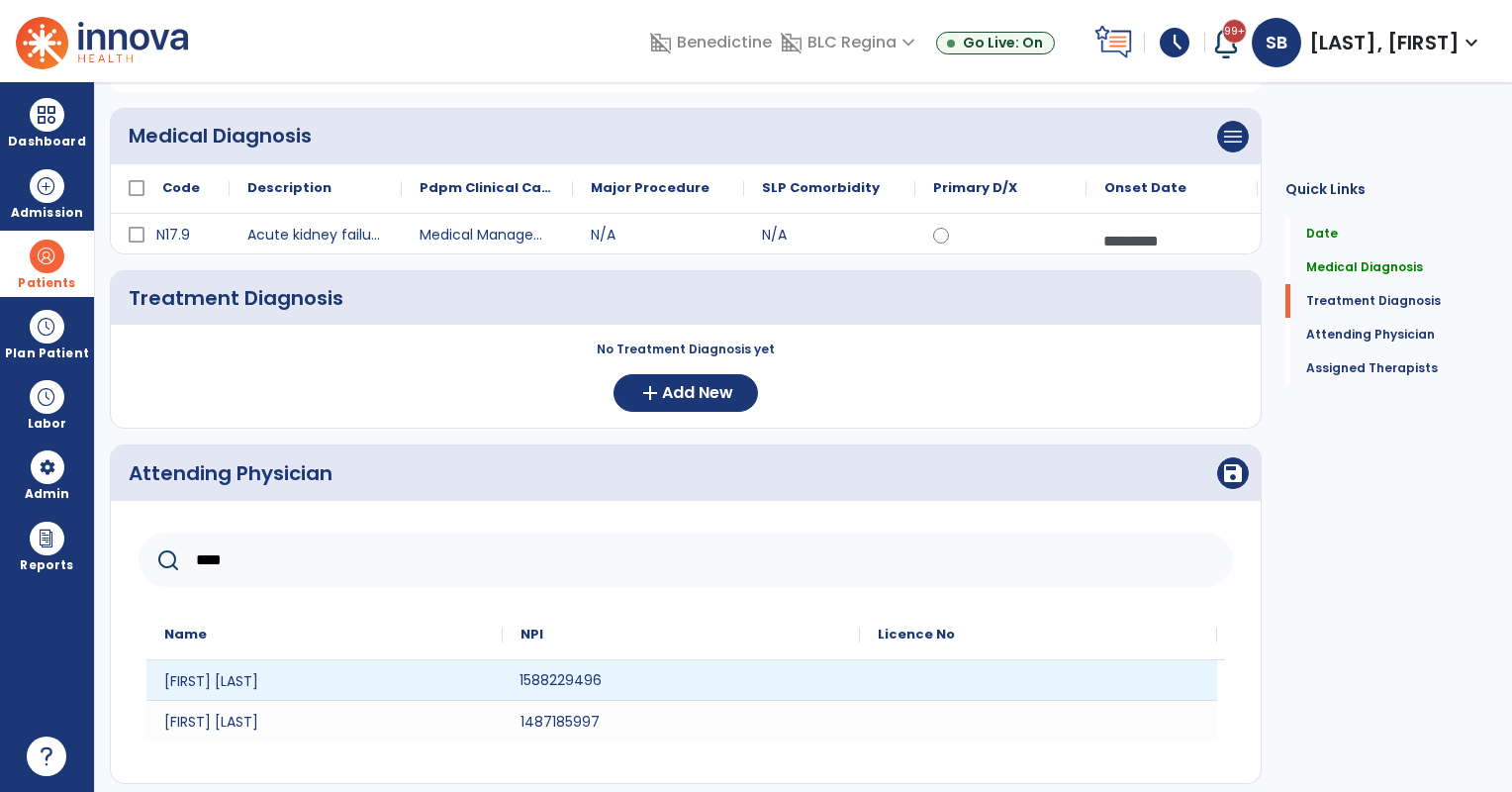 drag, startPoint x: 637, startPoint y: 684, endPoint x: 960, endPoint y: 580, distance: 339.33022 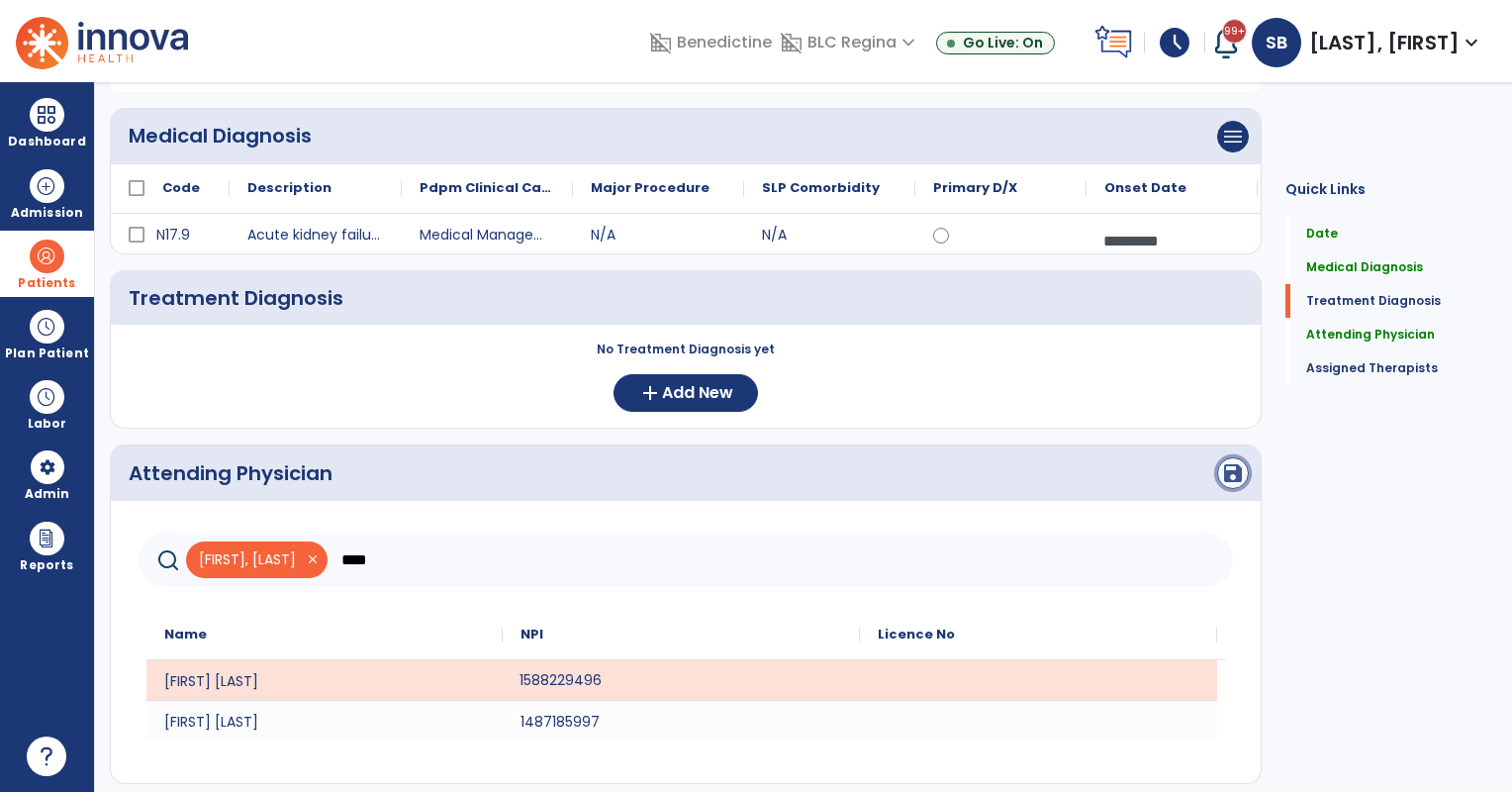click on "save" 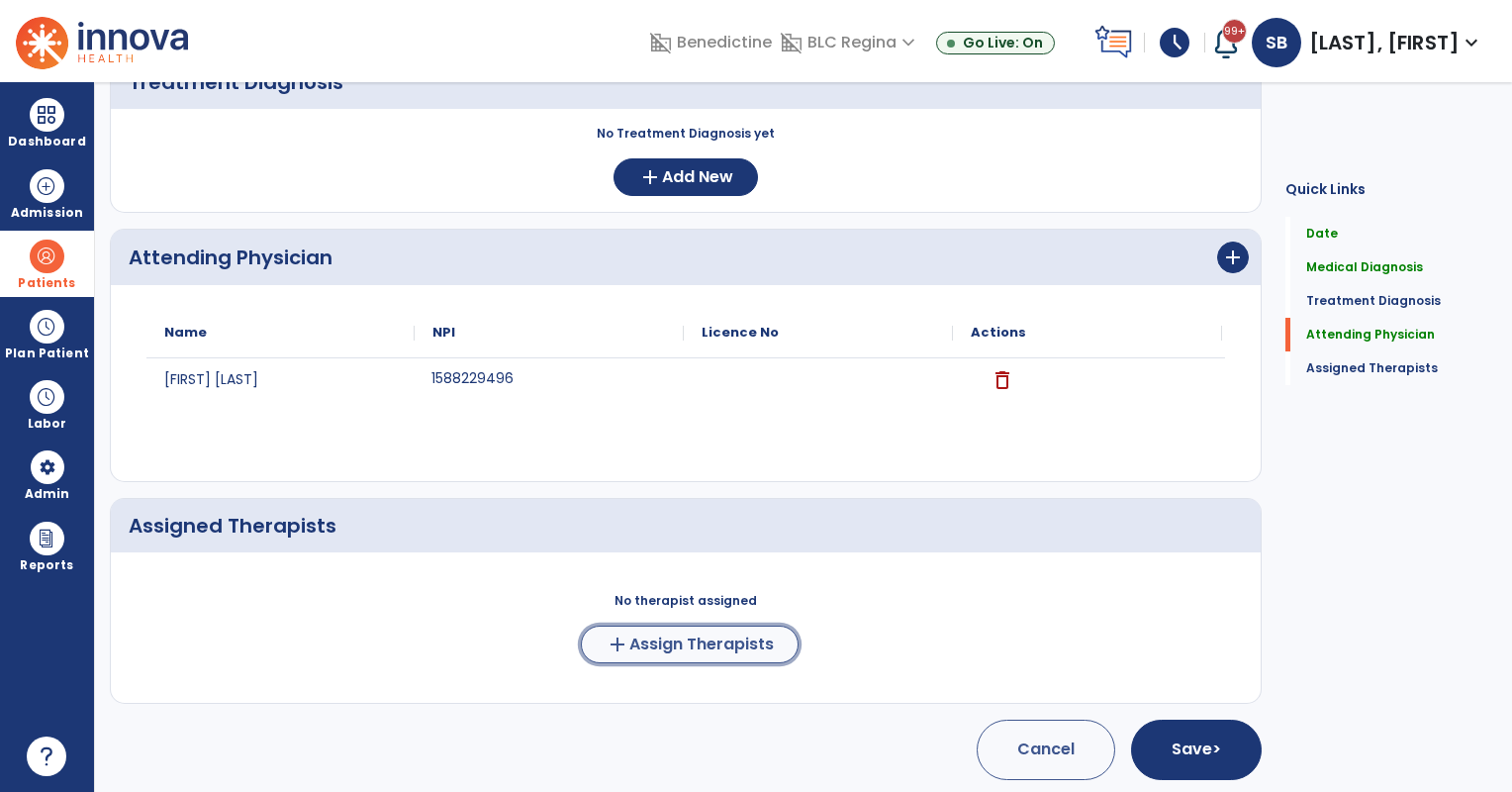click on "Assign Therapists" 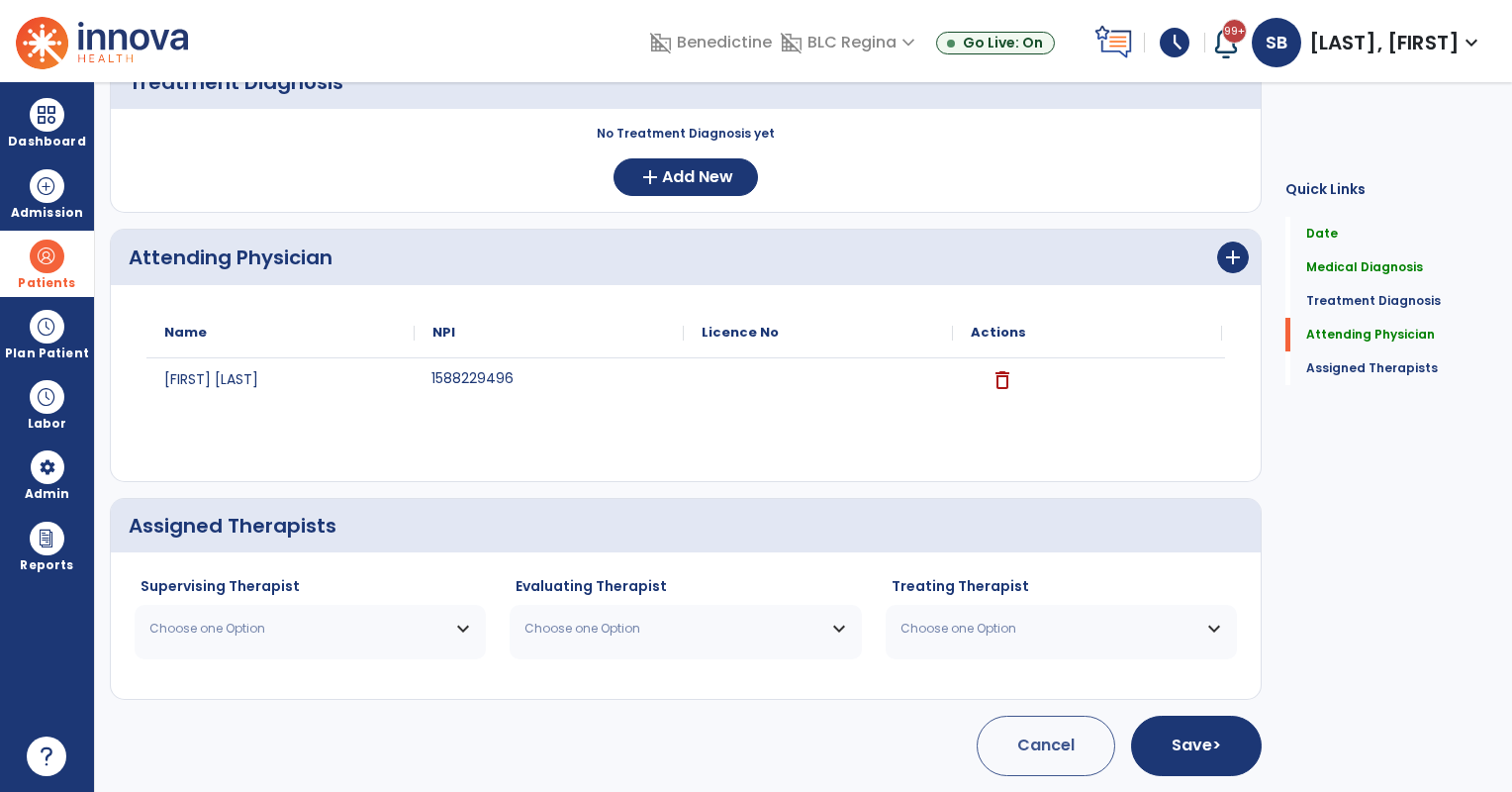 scroll, scrollTop: 376, scrollLeft: 0, axis: vertical 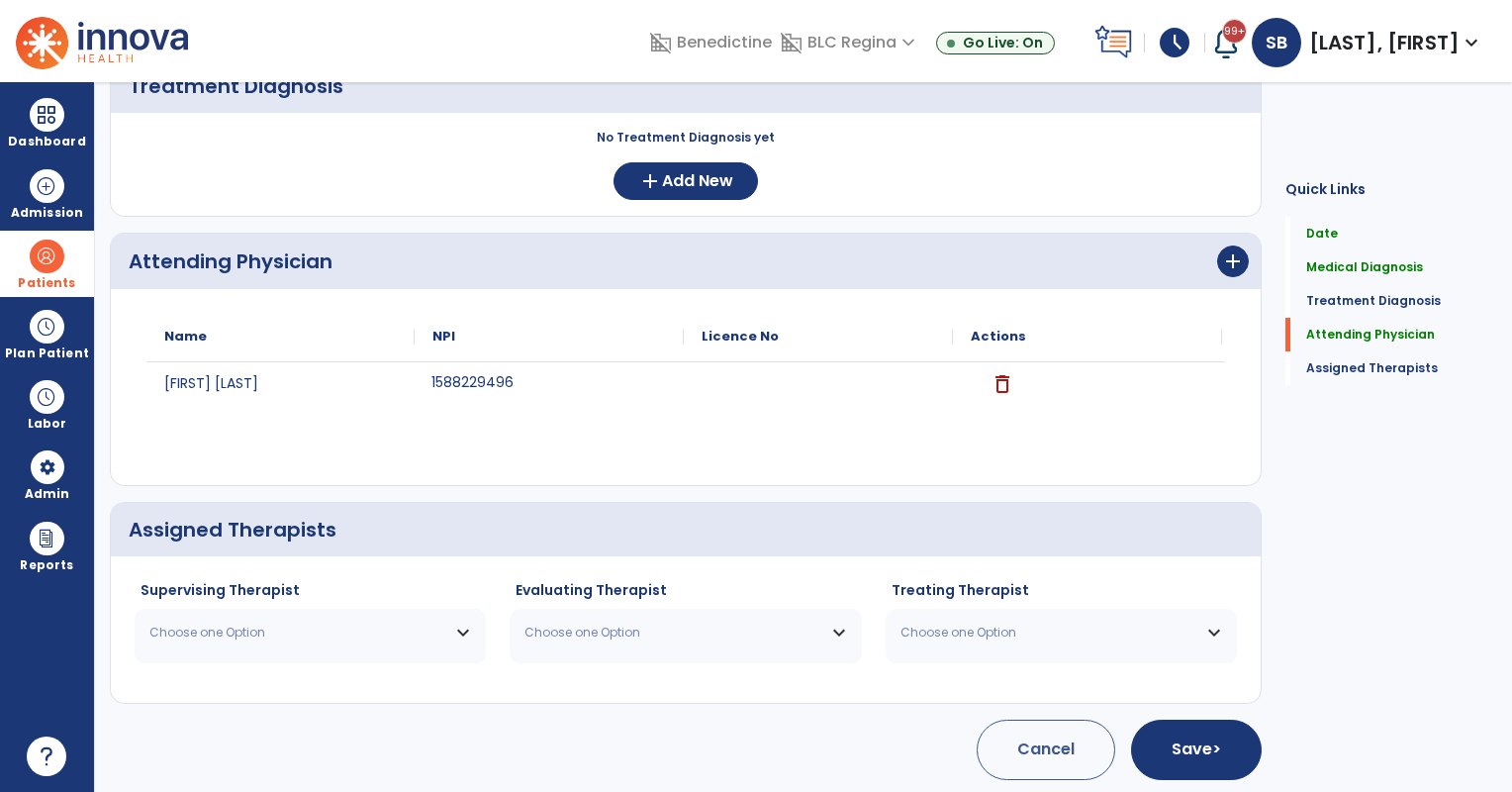 click on "Choose one Option" at bounding box center (298, 633) 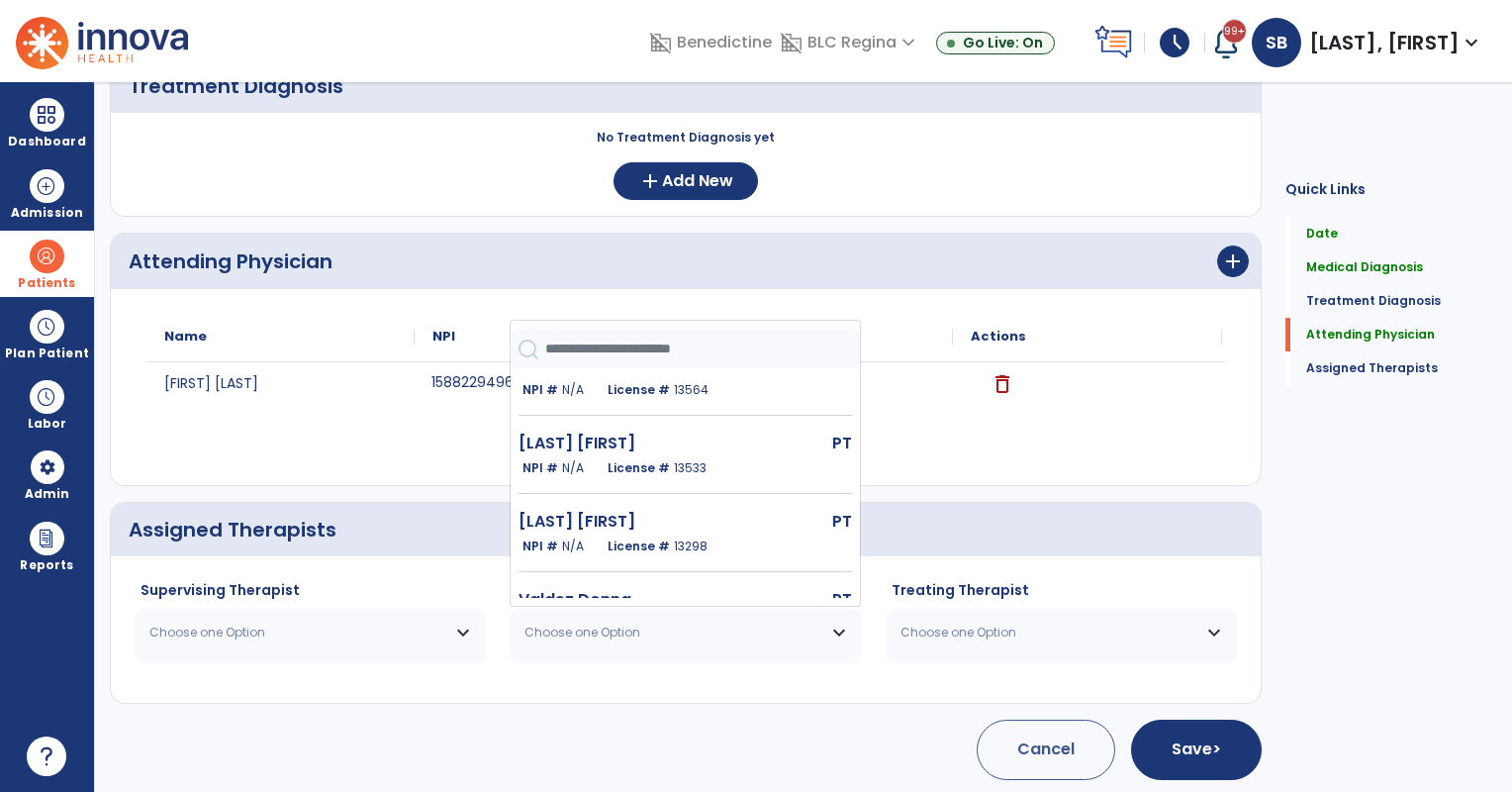 scroll, scrollTop: 870, scrollLeft: 0, axis: vertical 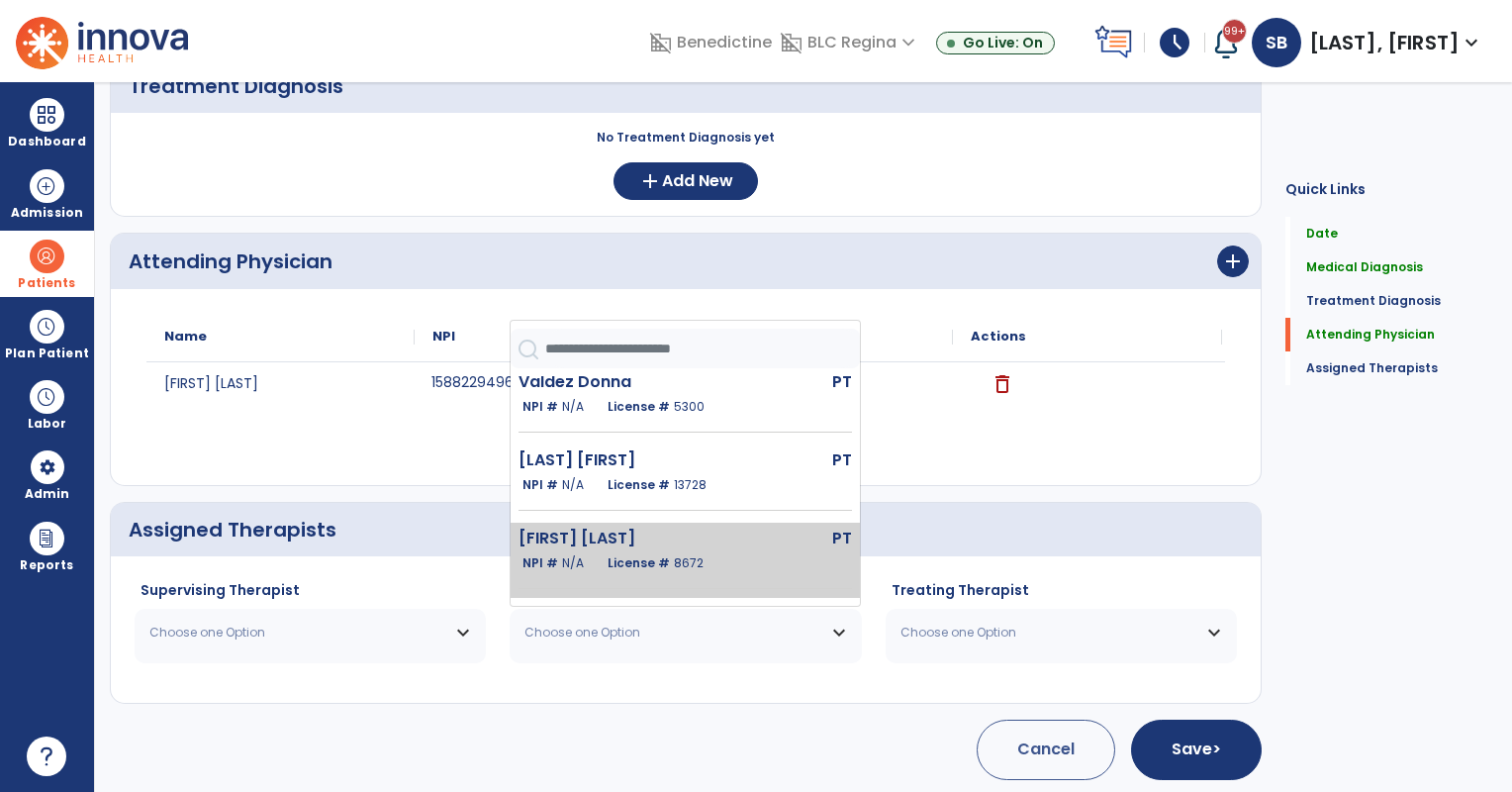 click on "8672" 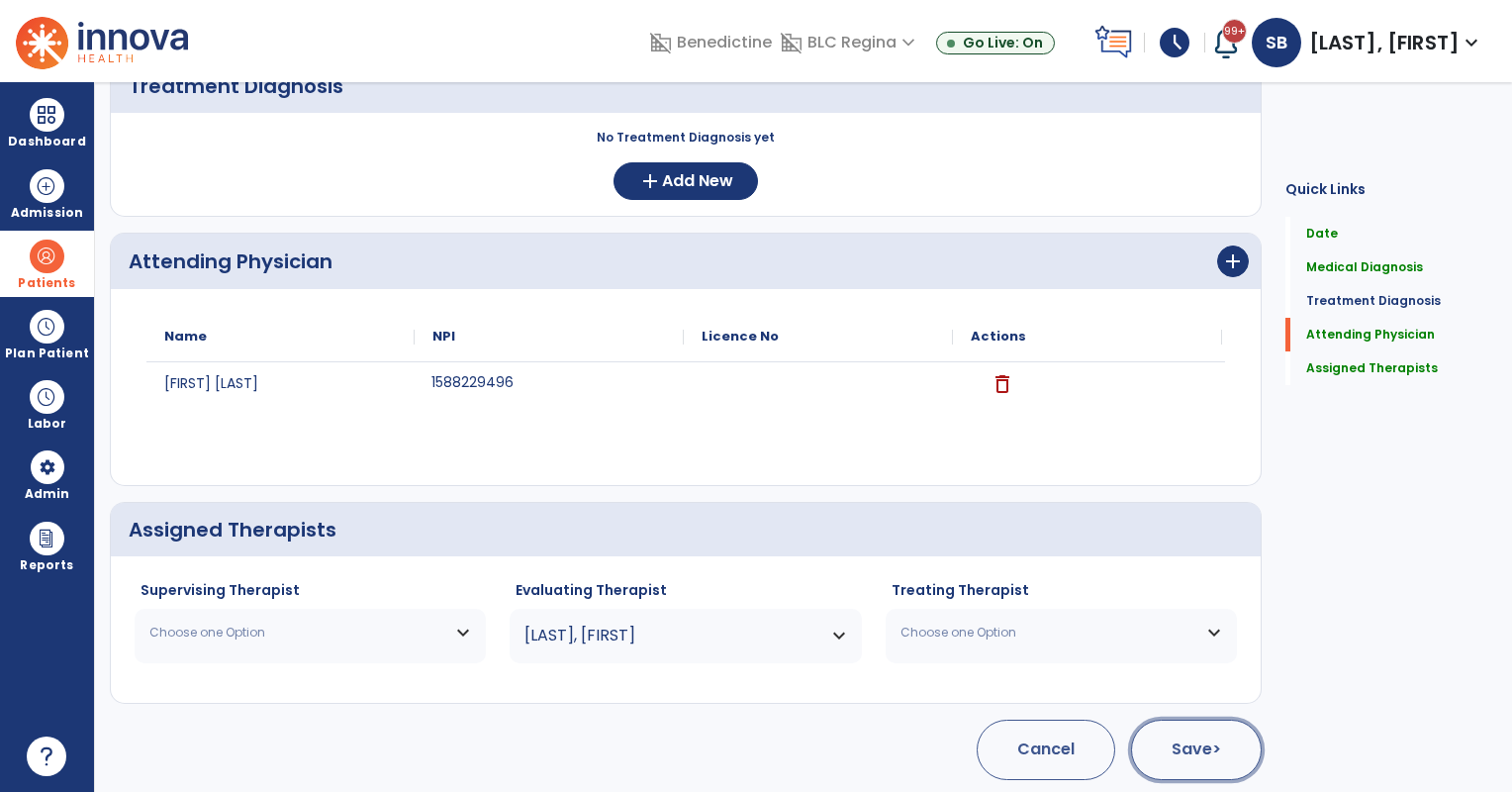 click on ">" 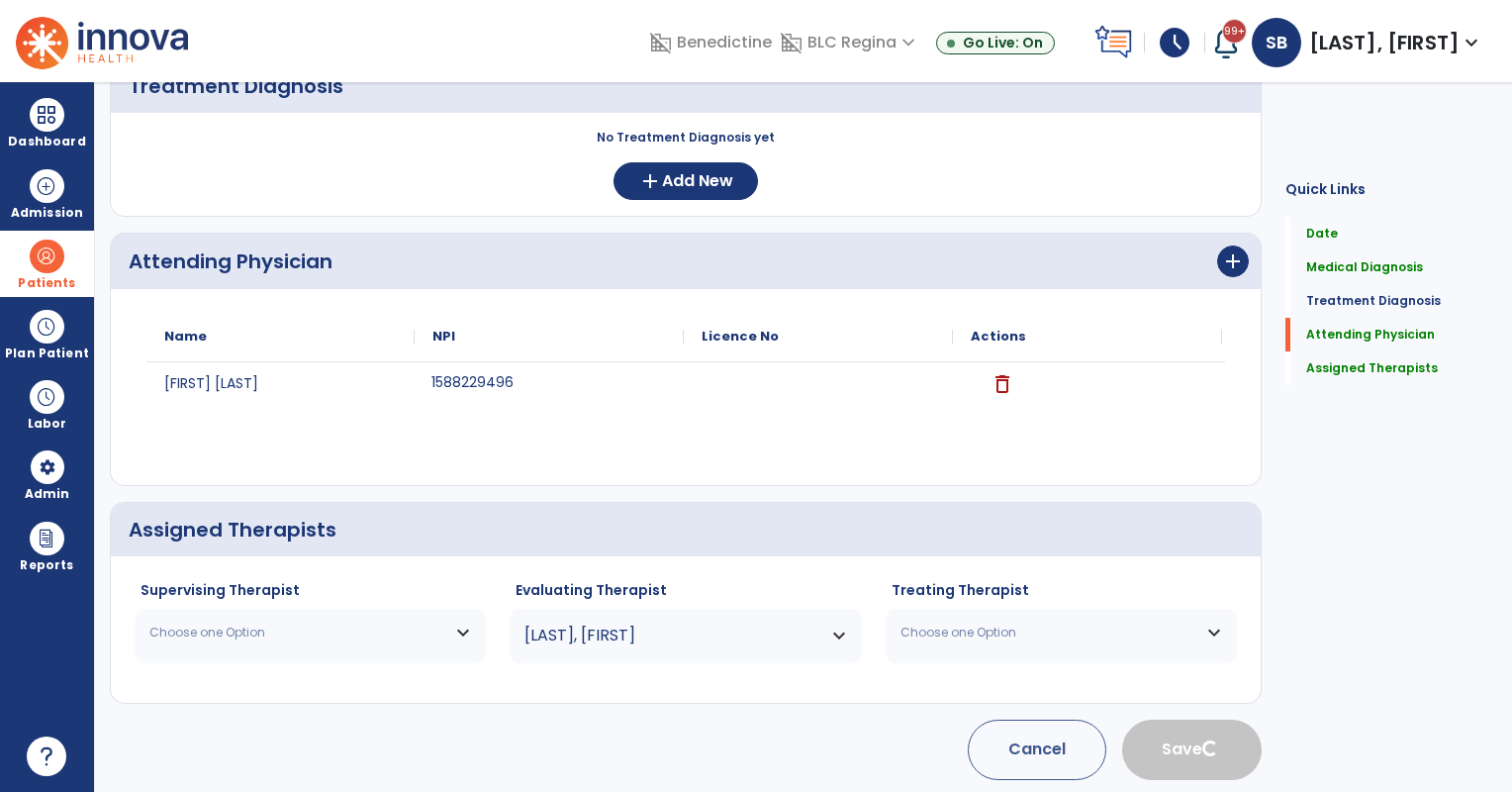 scroll, scrollTop: 13, scrollLeft: 0, axis: vertical 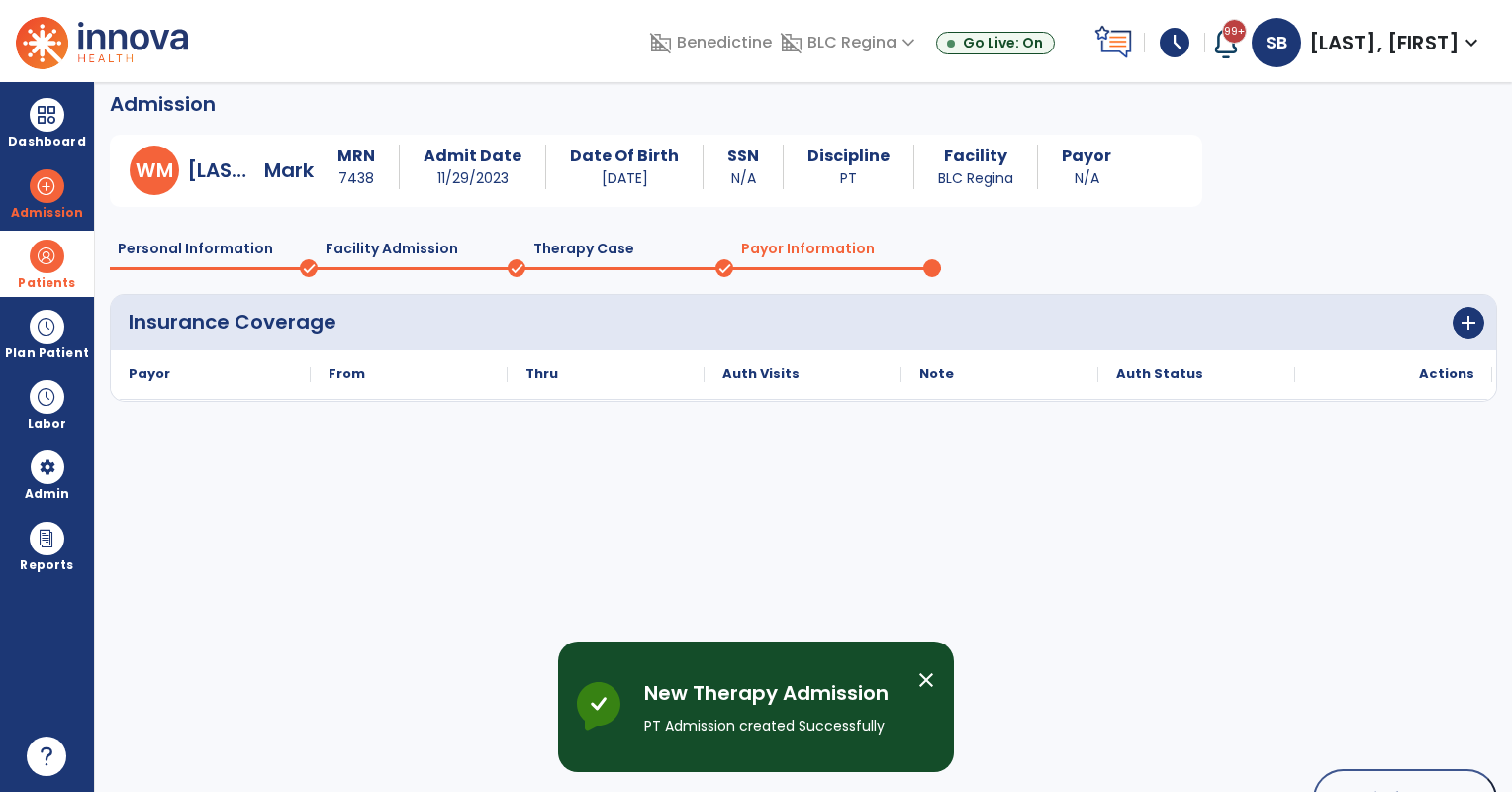 click on "Therapy Case" 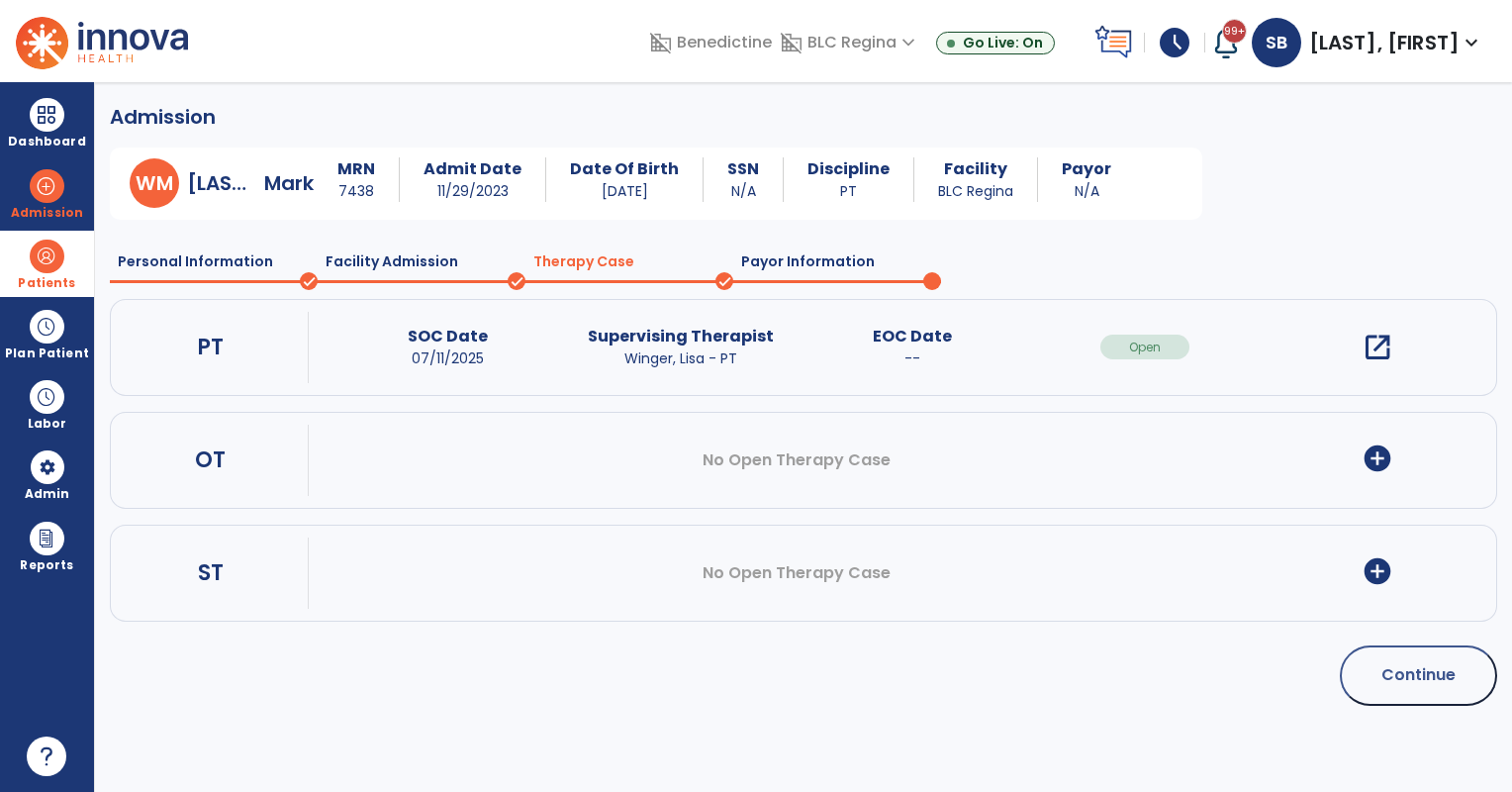 scroll, scrollTop: 0, scrollLeft: 0, axis: both 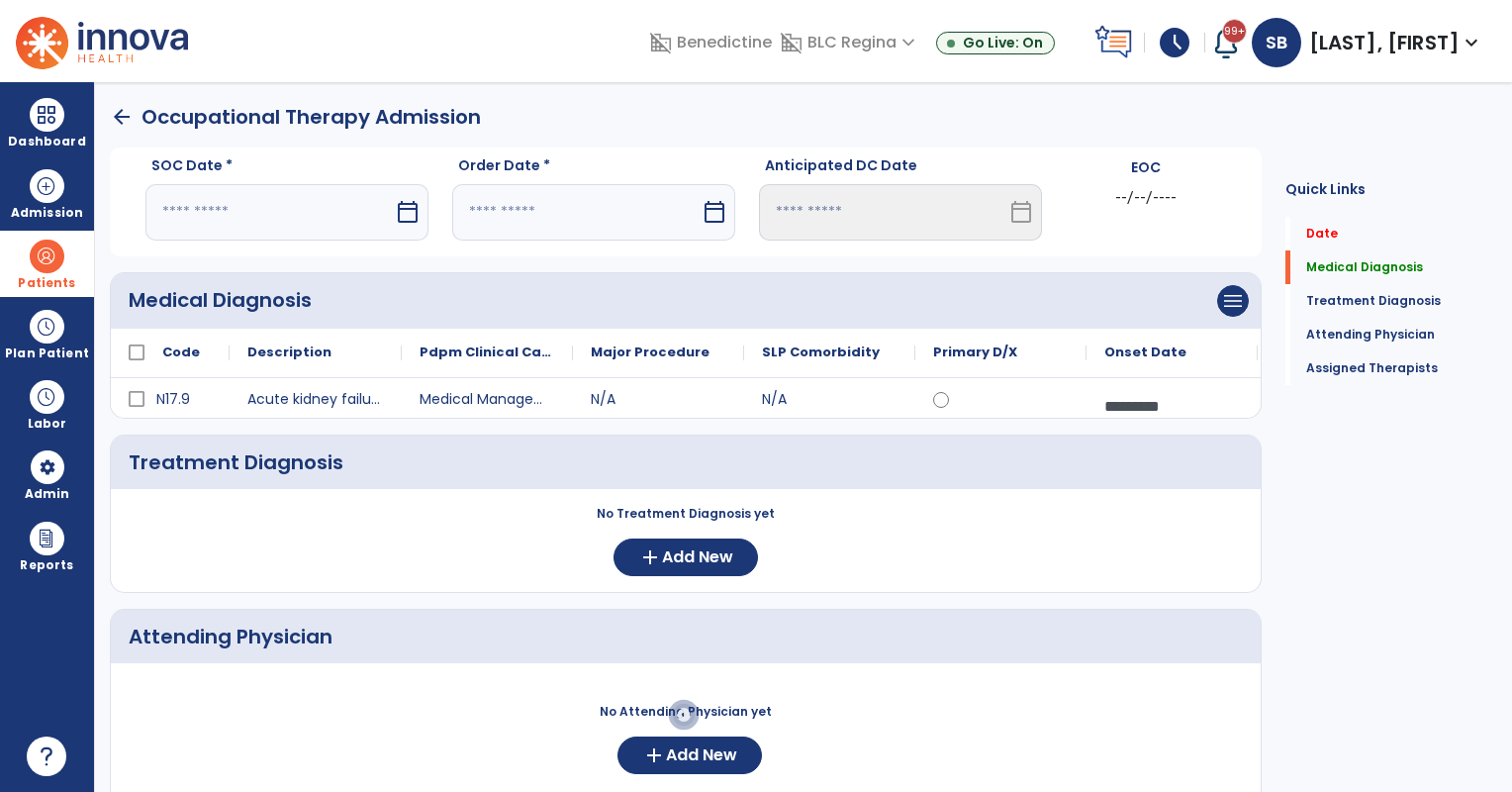 click on "calendar_today" at bounding box center [408, 212] 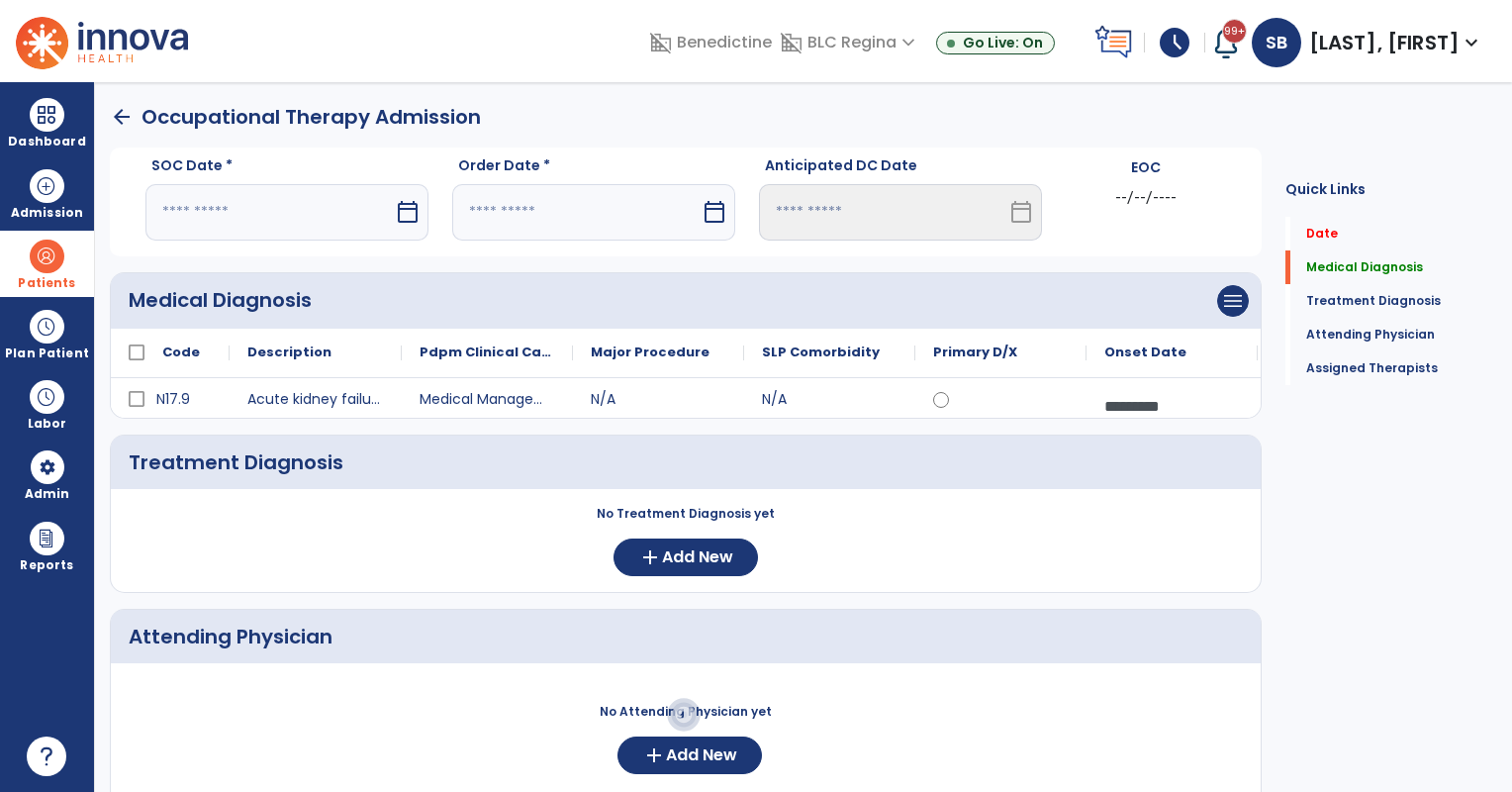select on "*" 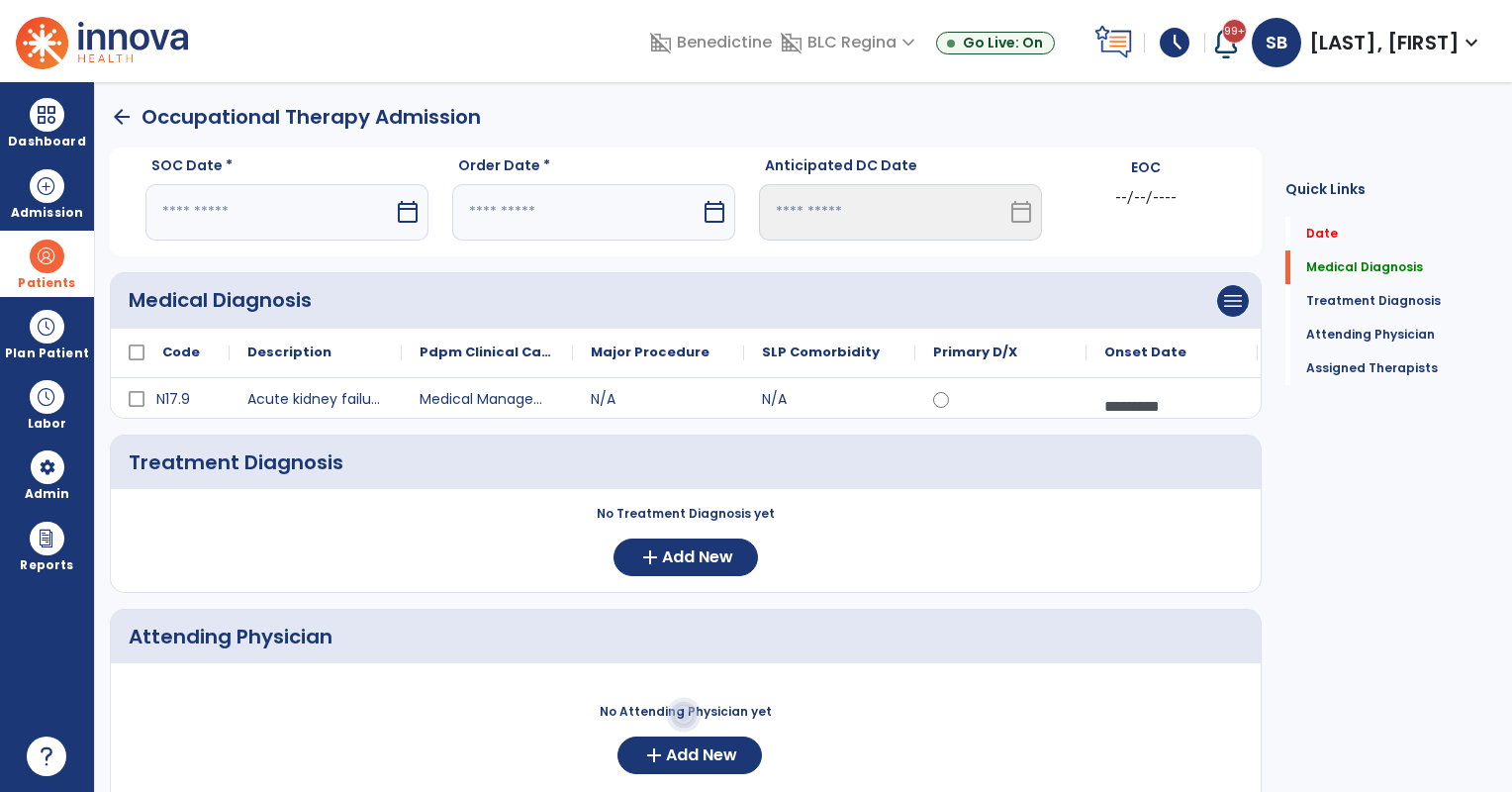 select on "****" 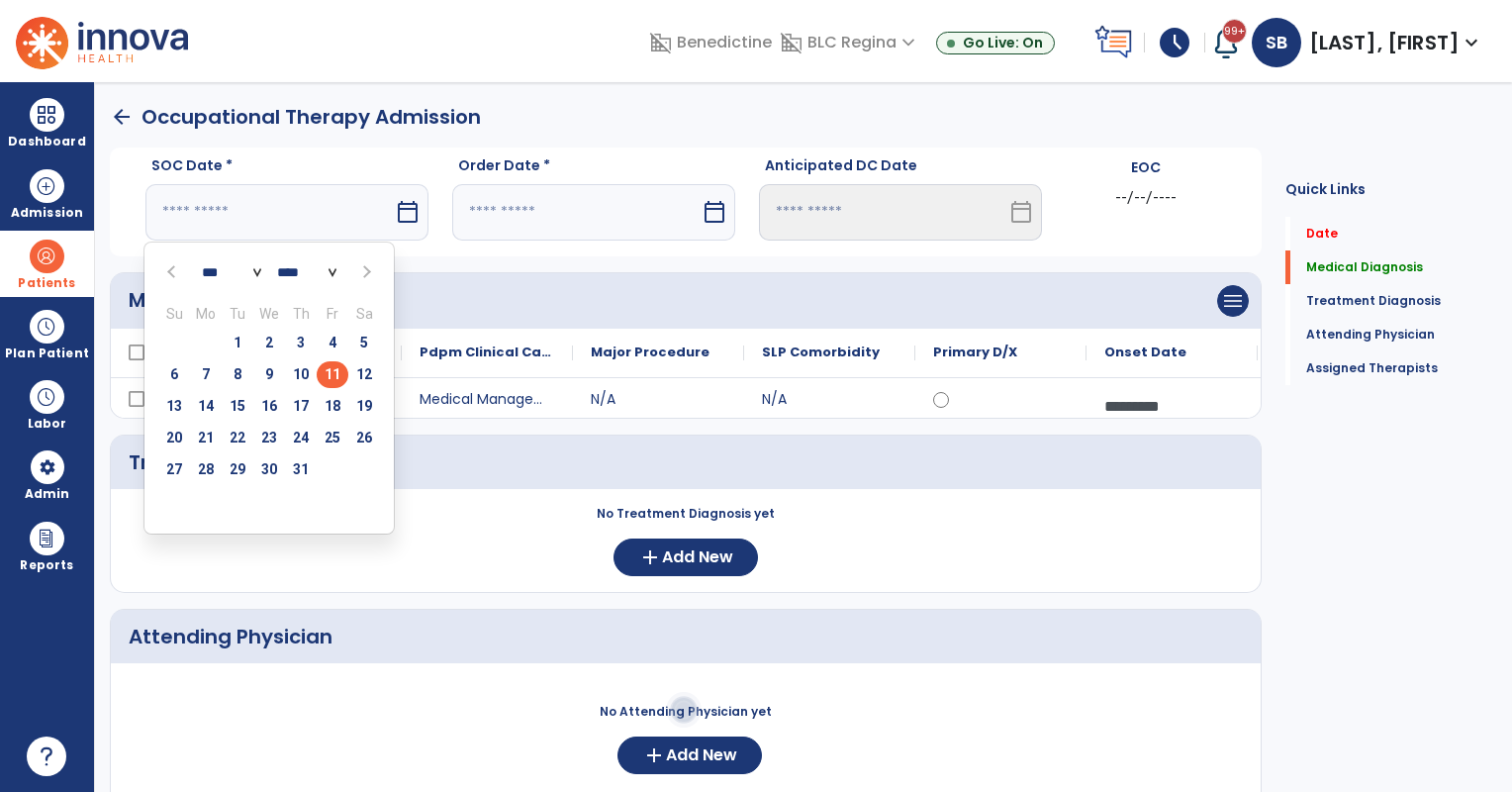 click on "11" at bounding box center (332, 374) 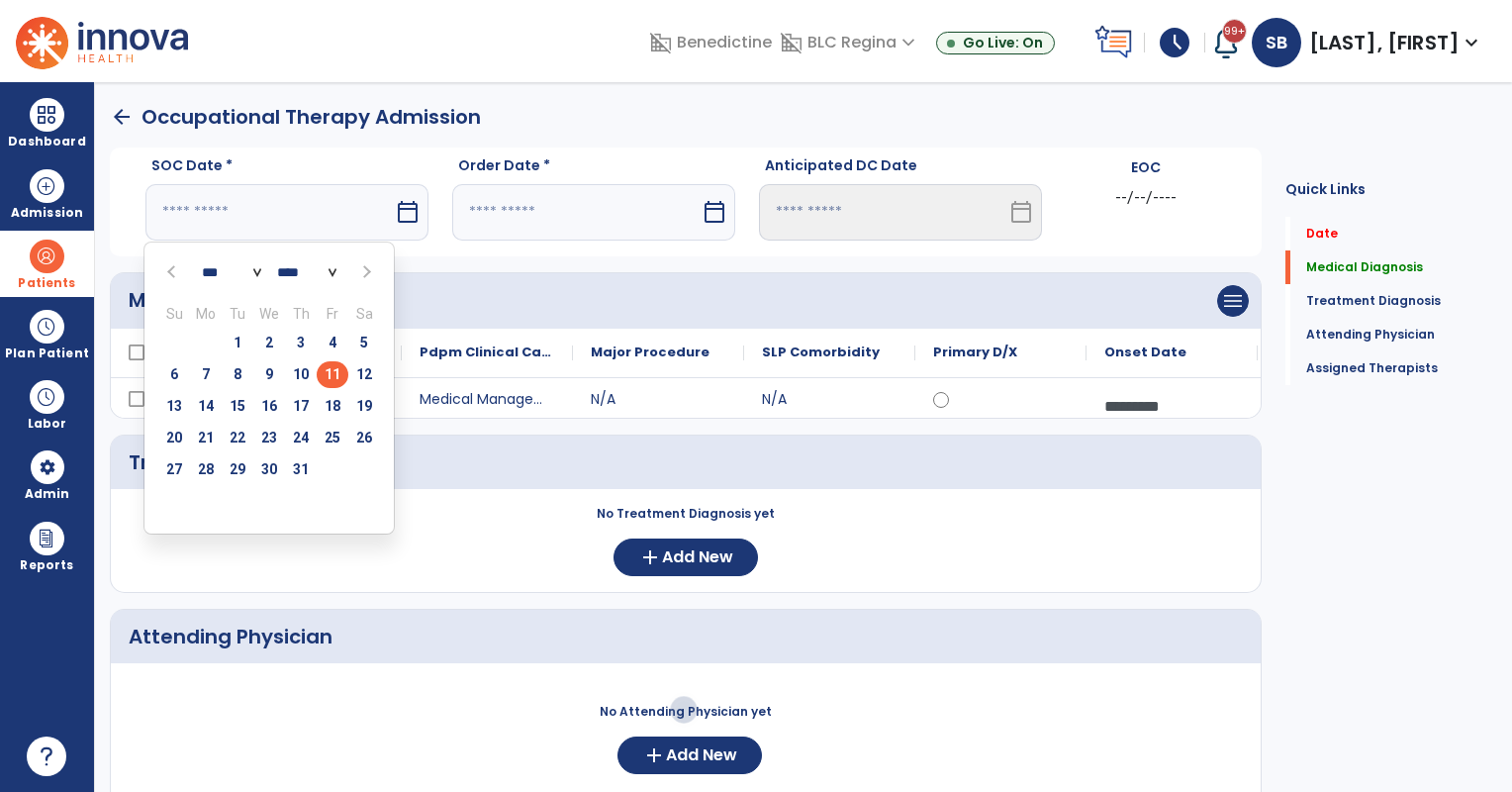 type on "*********" 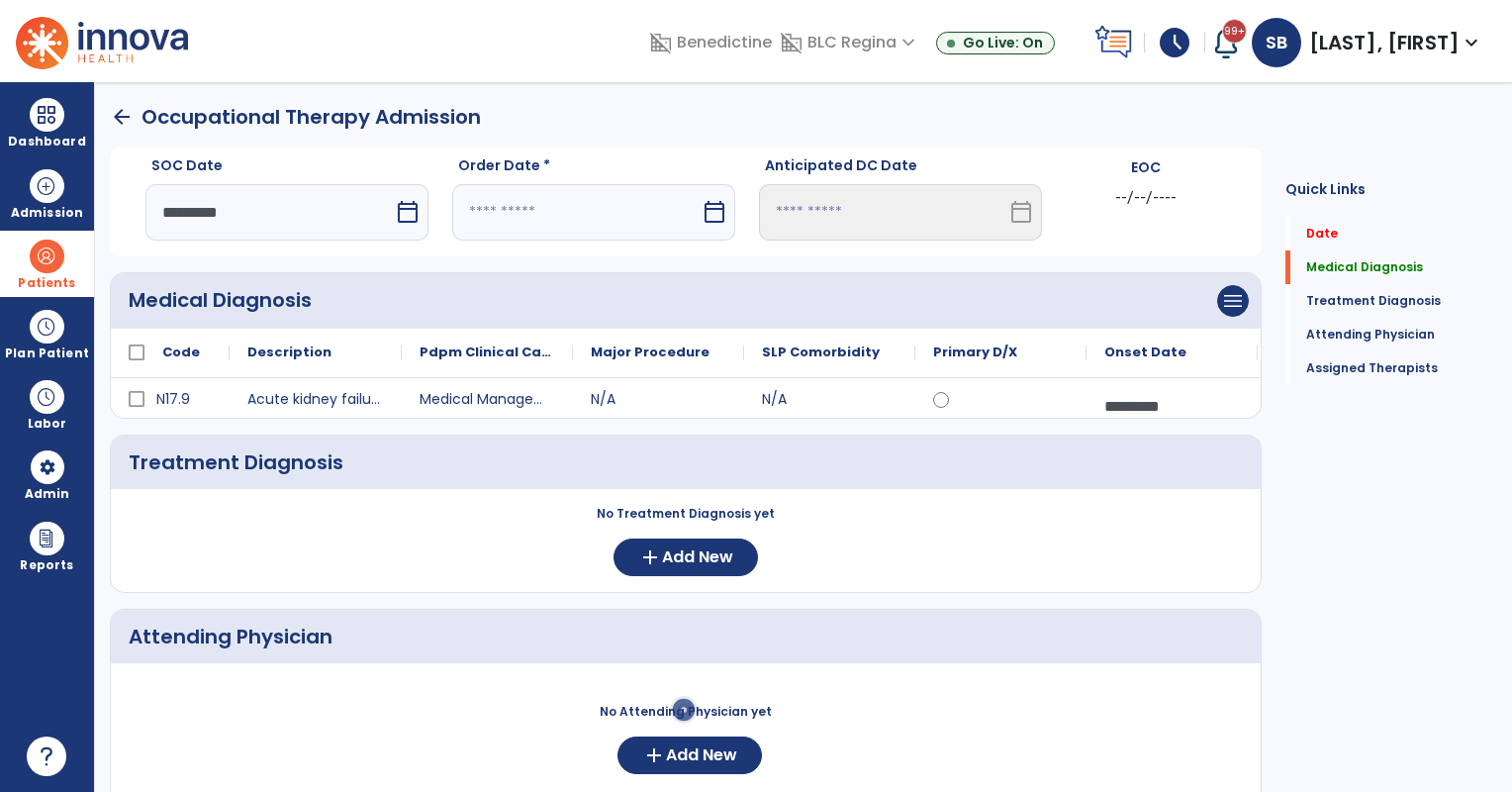 click at bounding box center (576, 212) 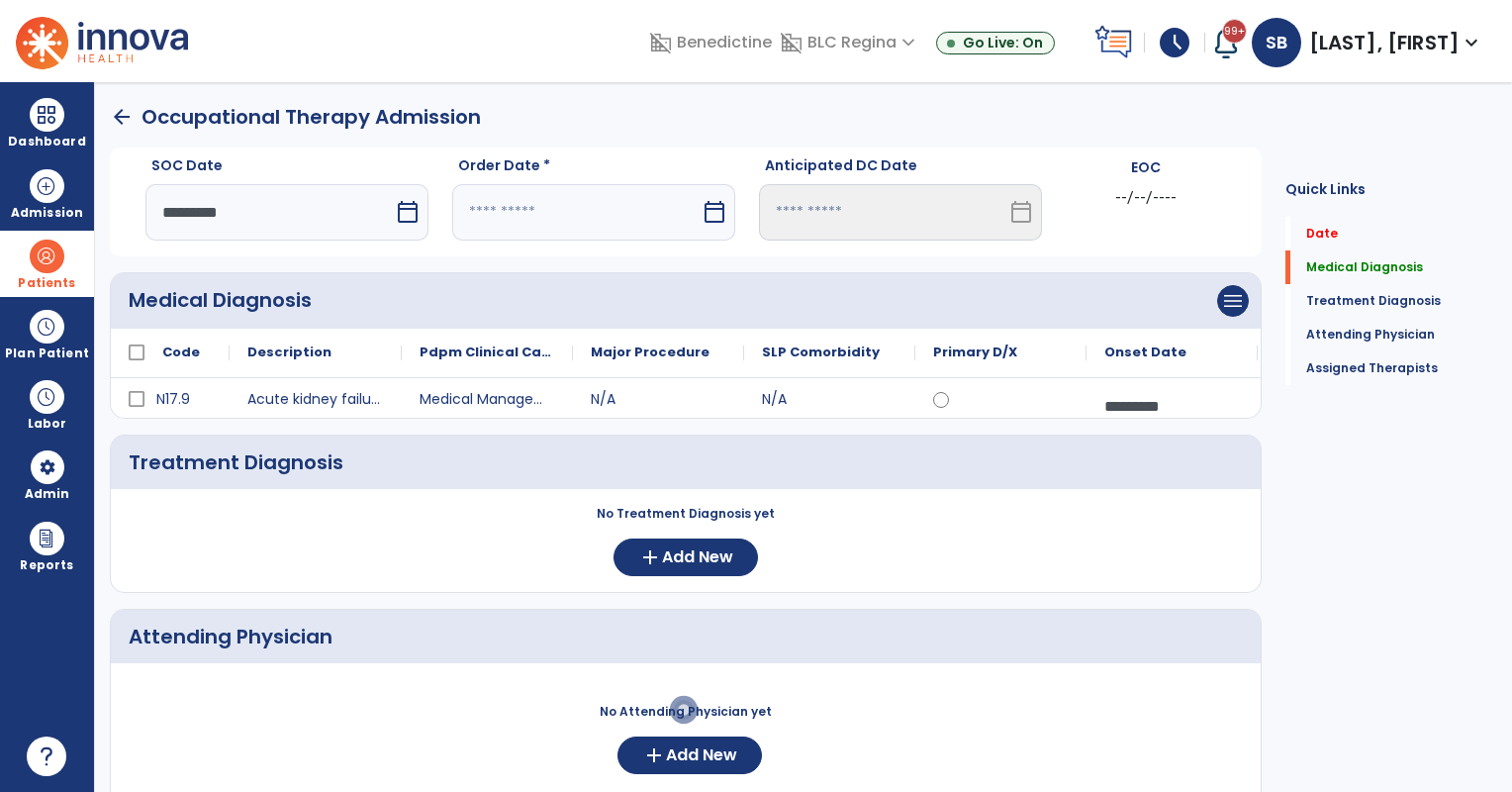 select on "*" 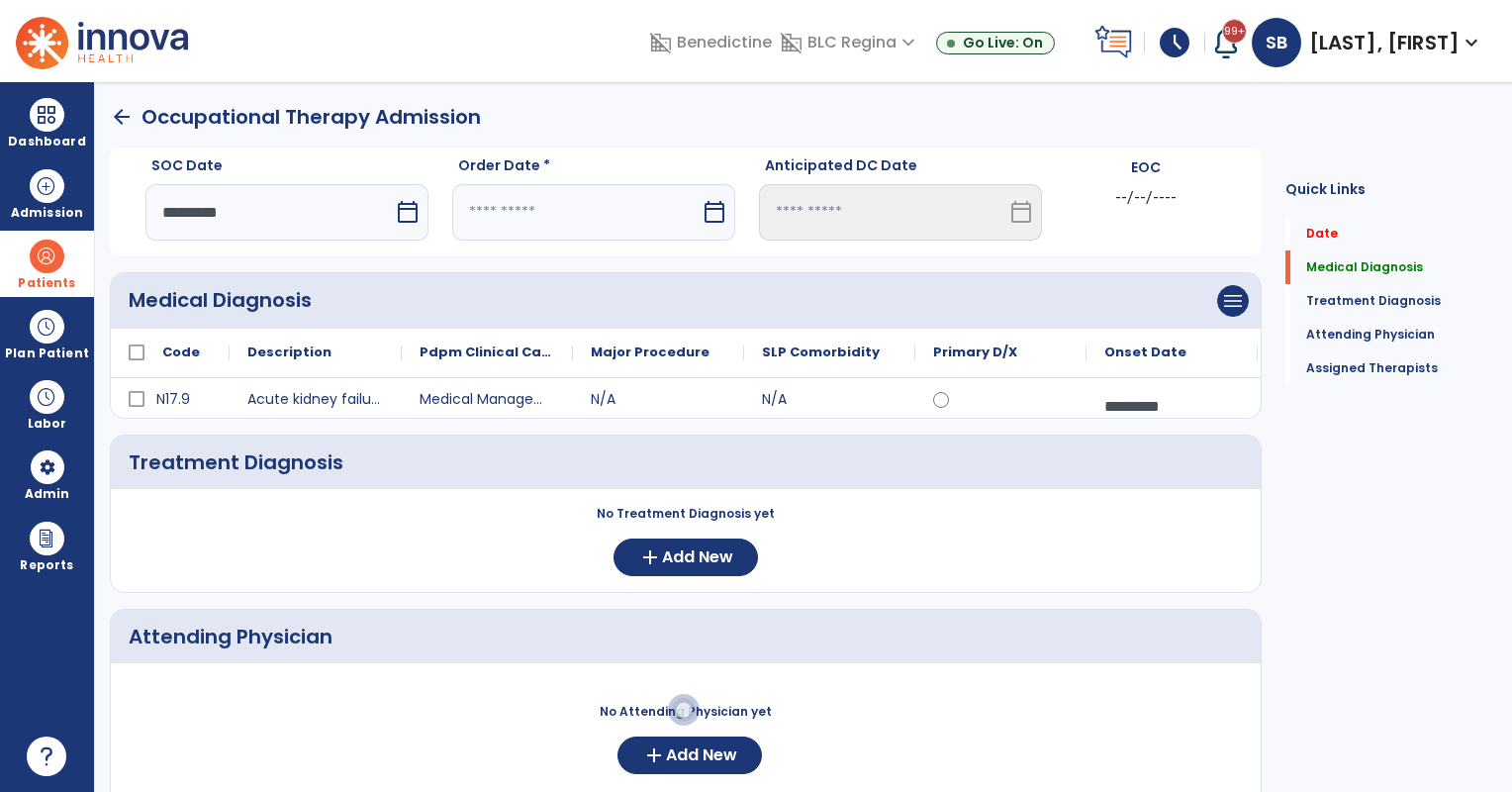 select on "****" 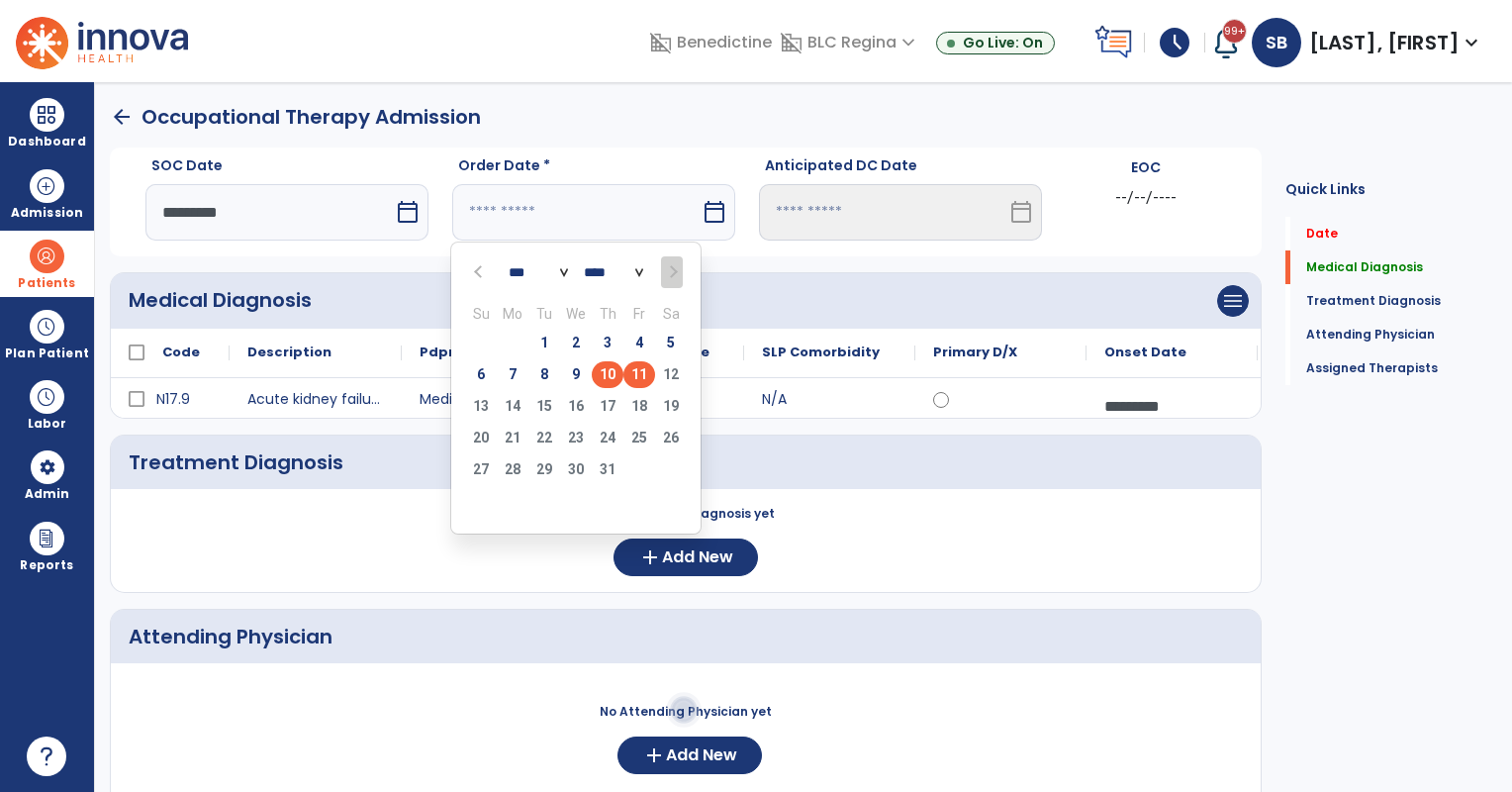 click on "10" at bounding box center (608, 374) 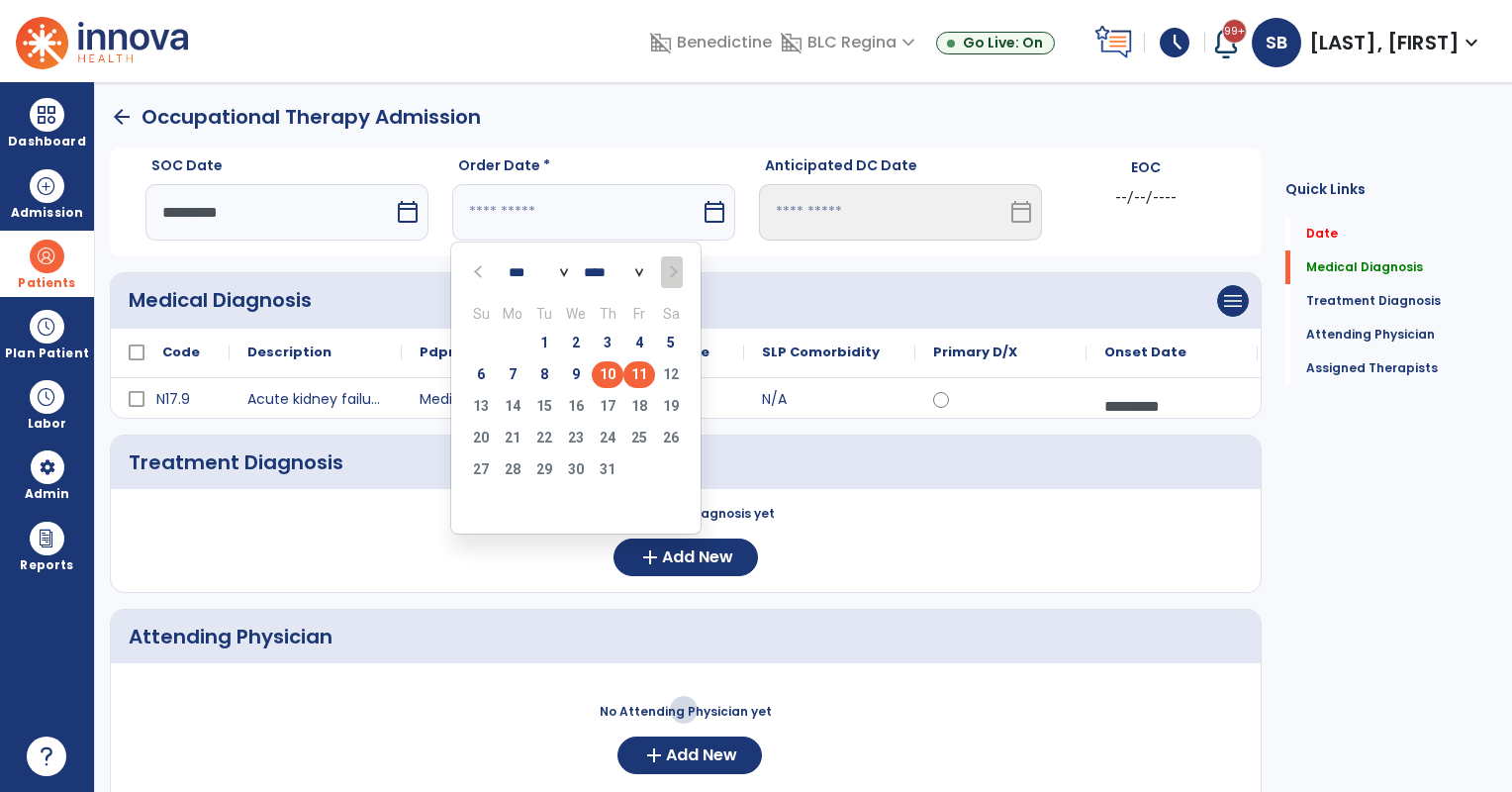 type on "*********" 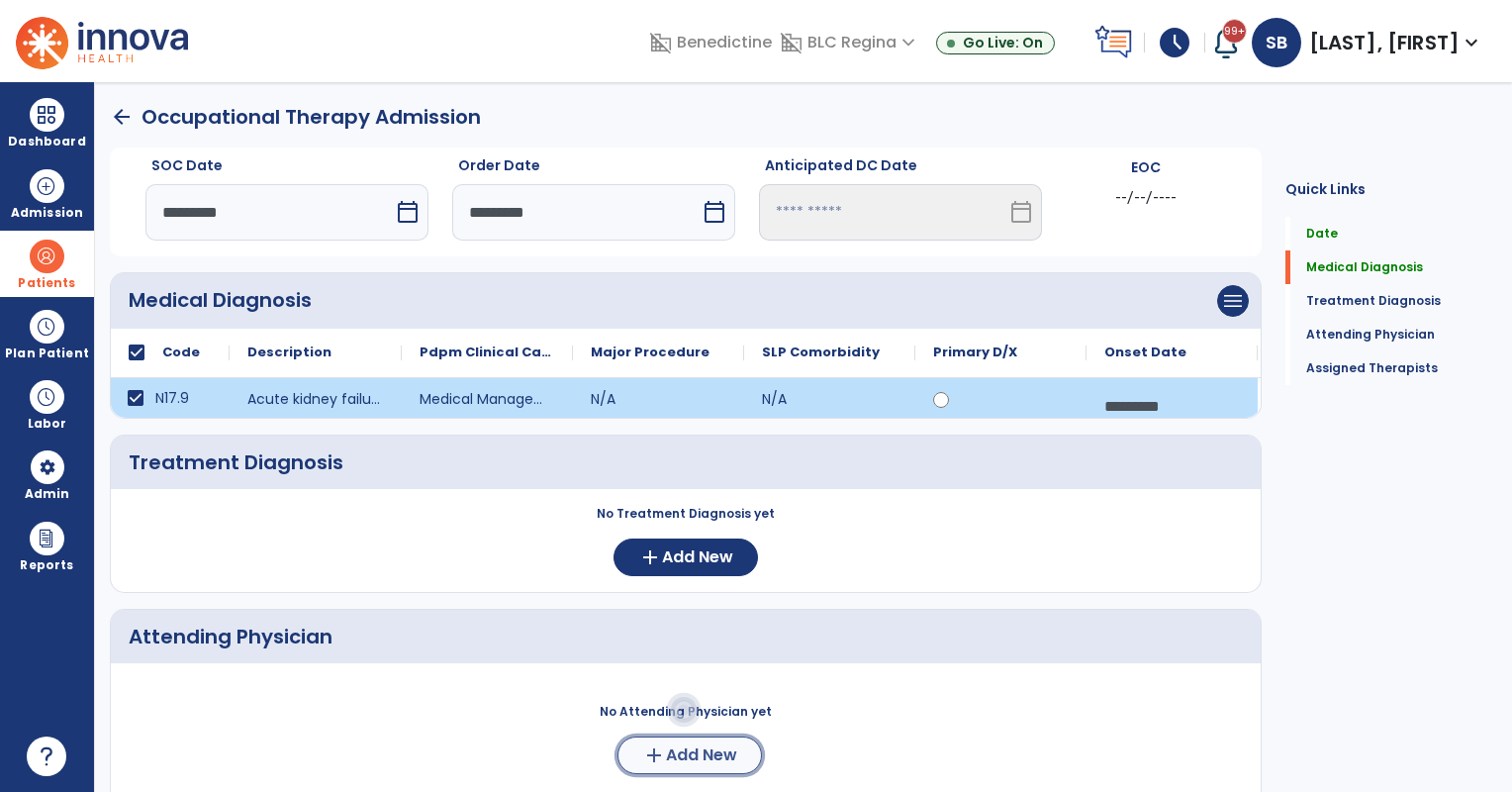 click on "Add New" 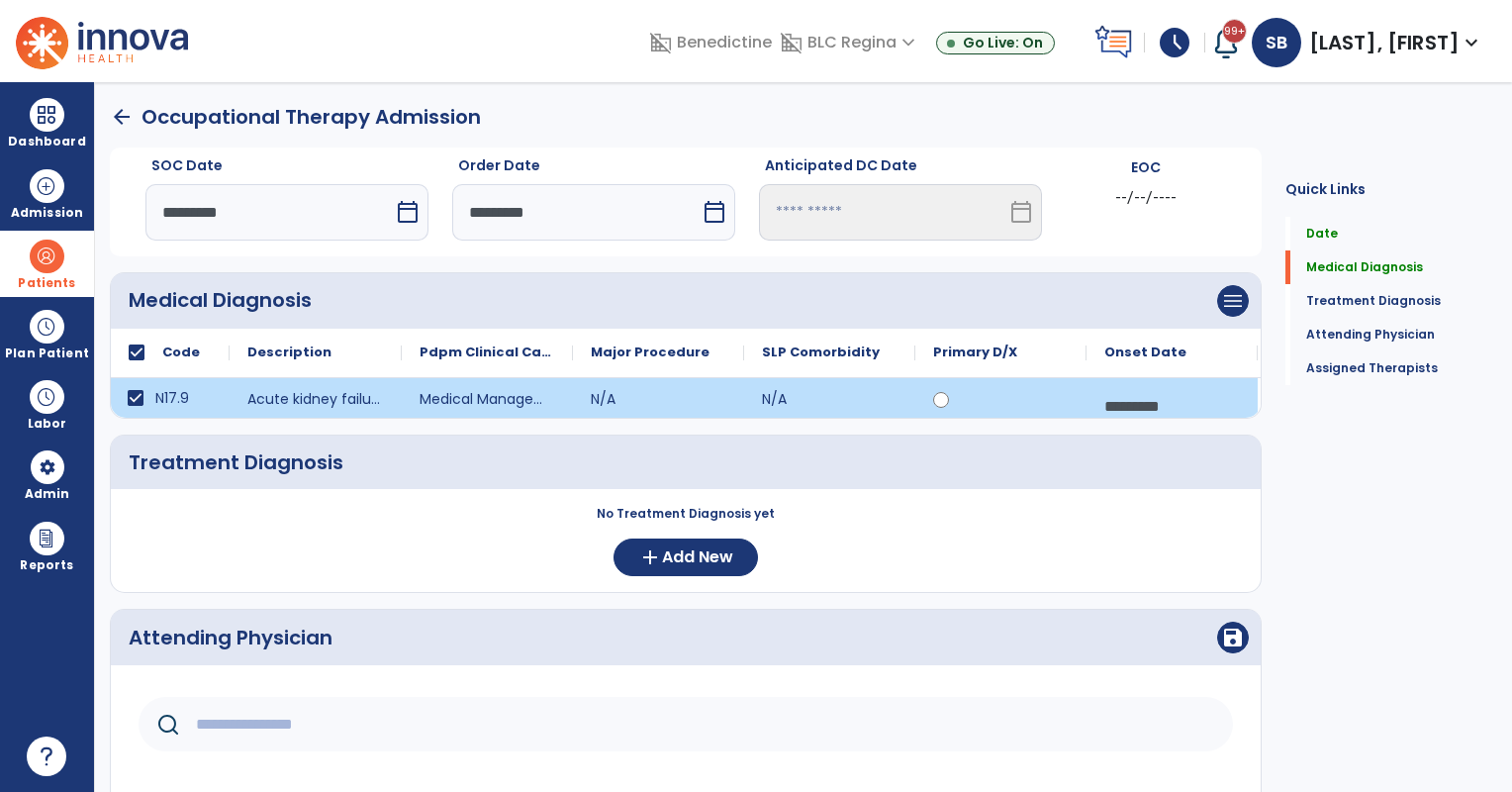 click 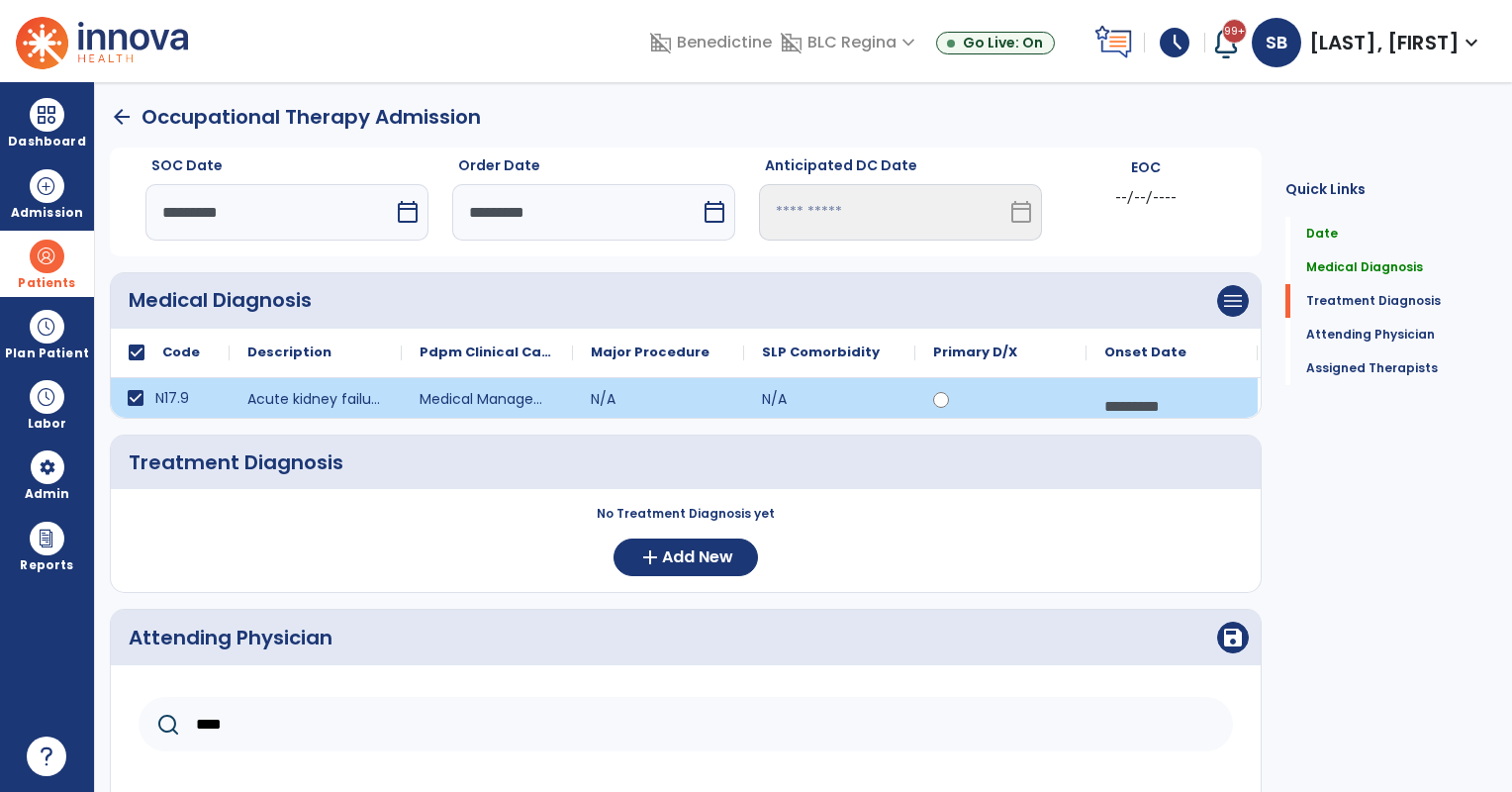 scroll, scrollTop: 164, scrollLeft: 0, axis: vertical 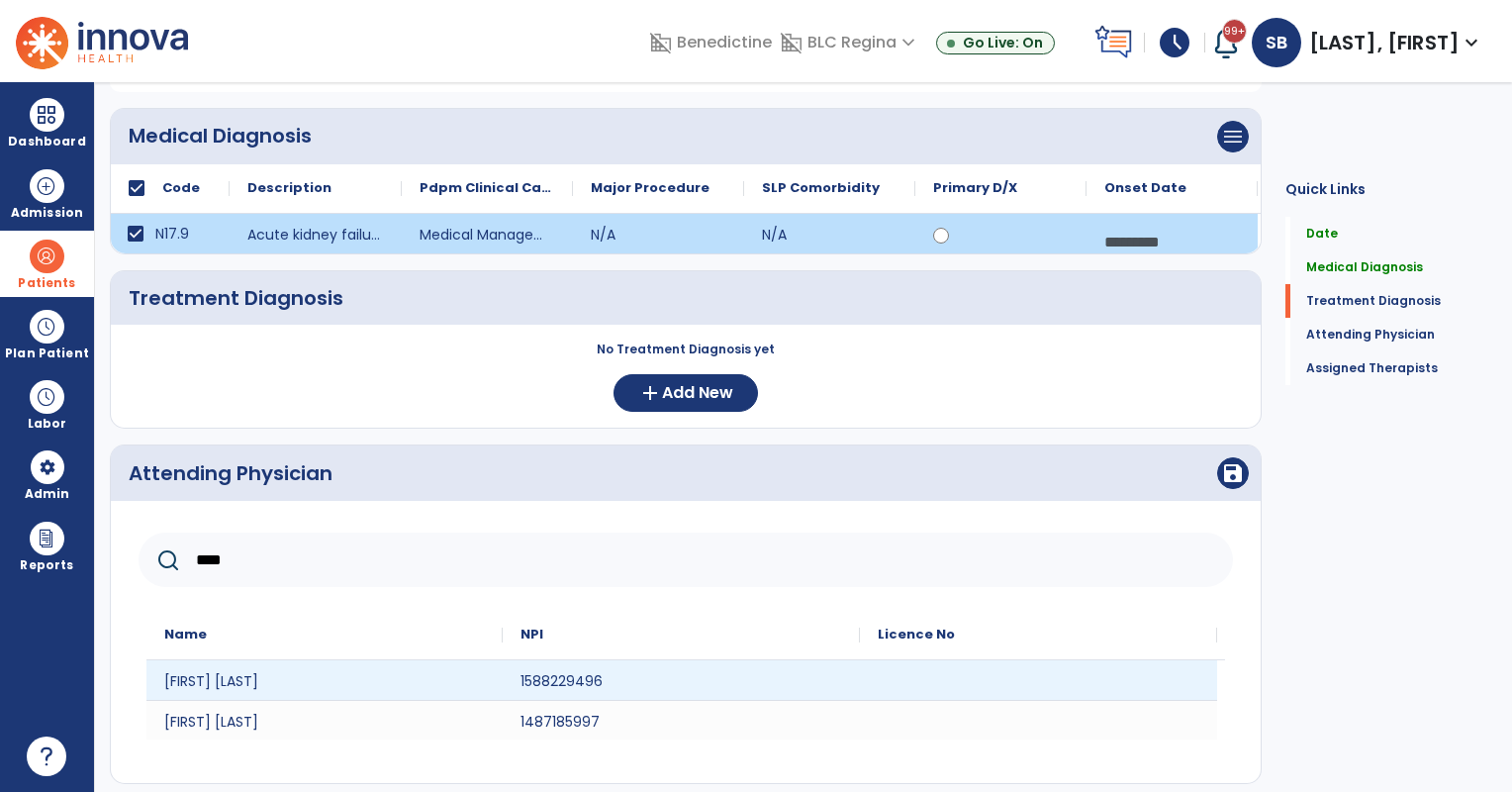 type on "****" 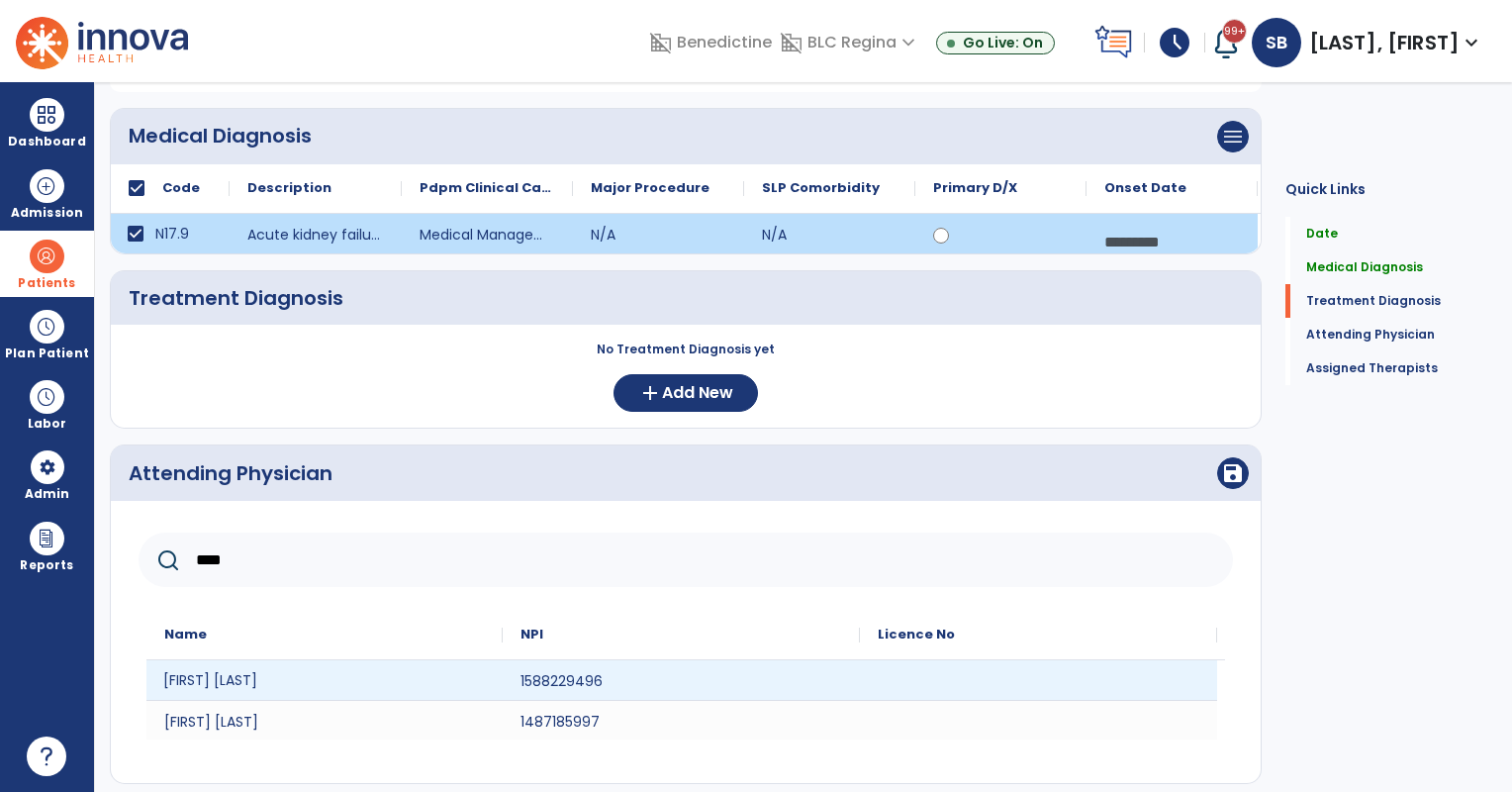 click on "[FIRST] [LAST]" 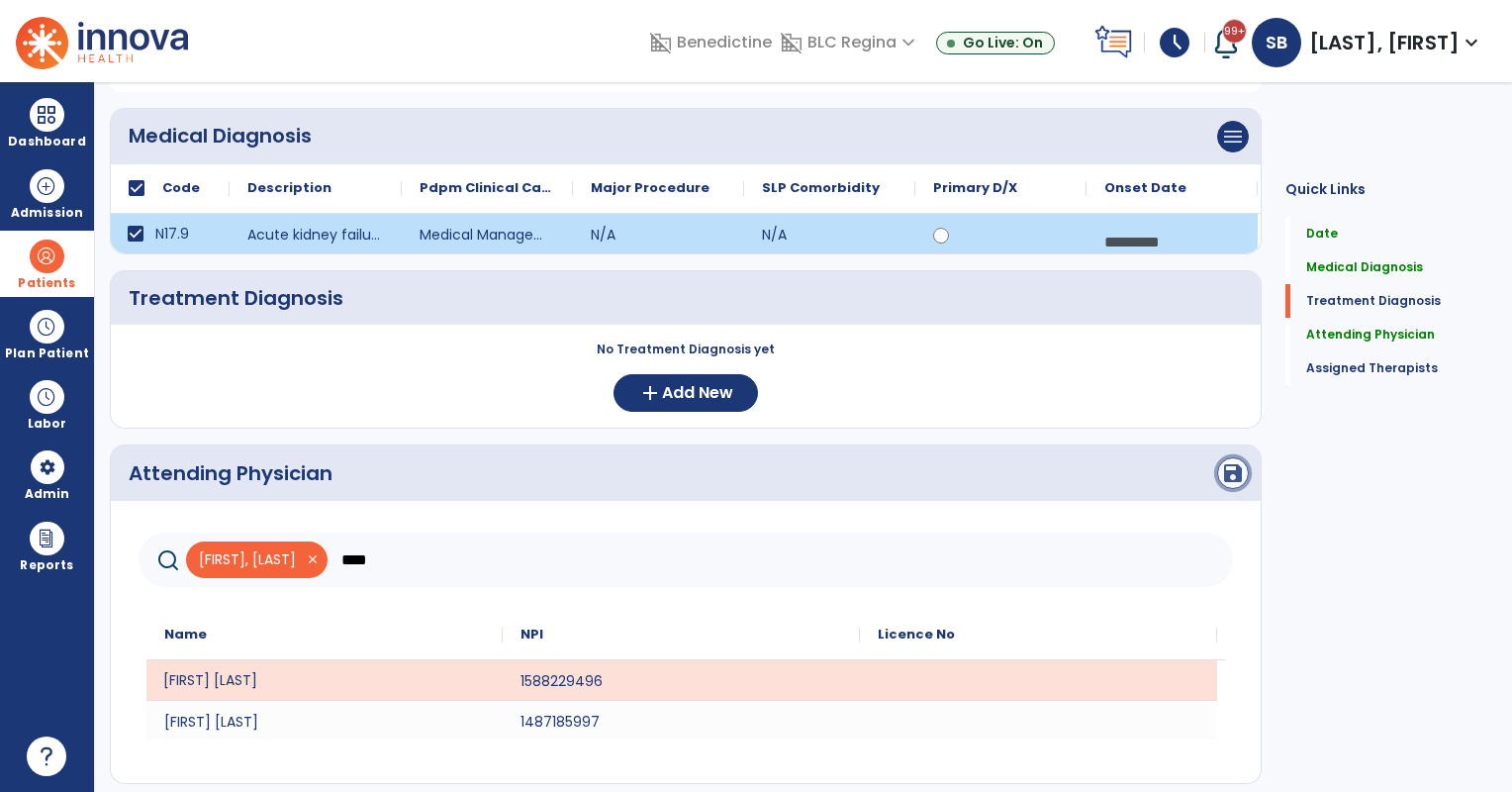 click on "save" 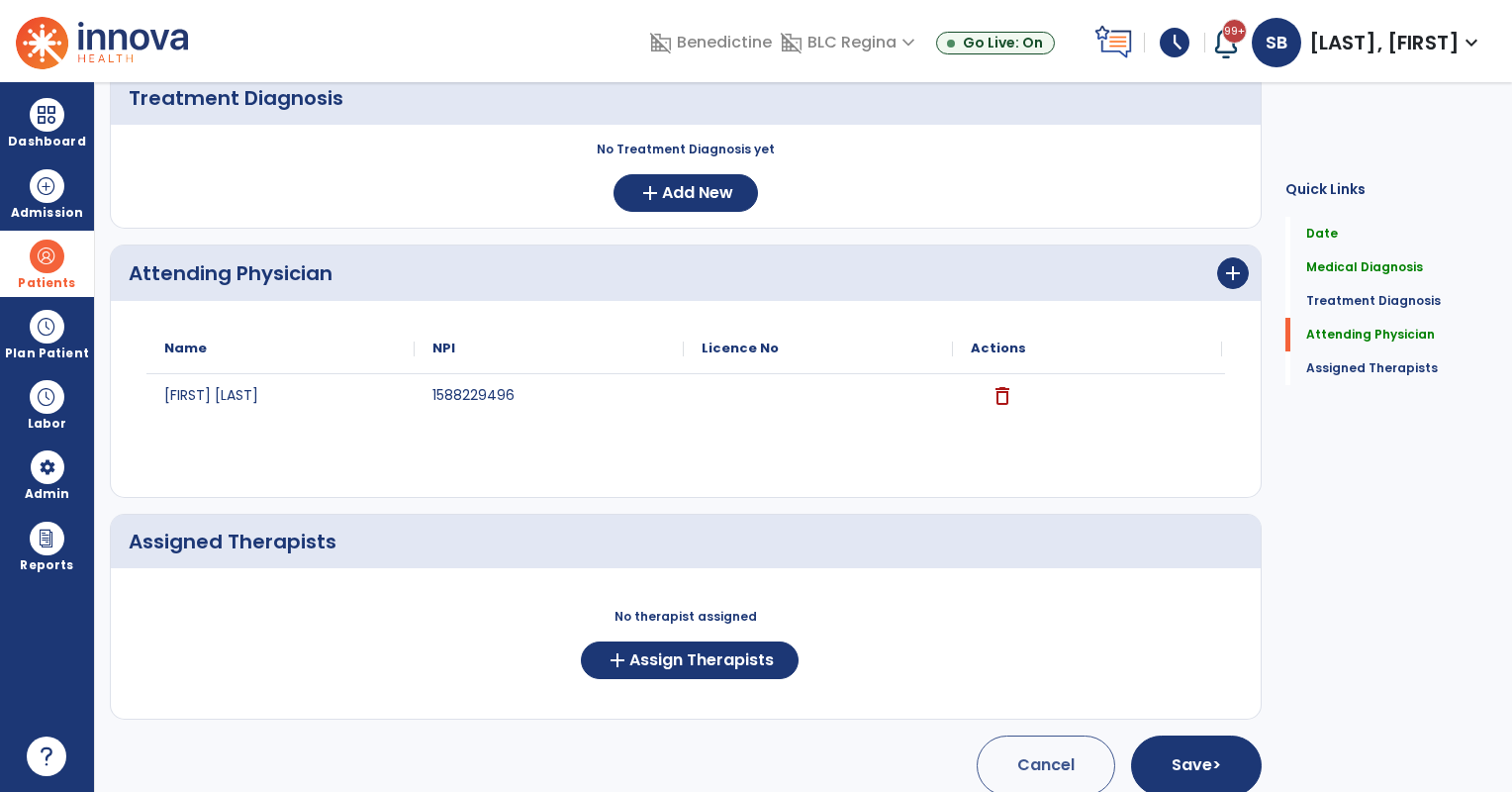 scroll, scrollTop: 380, scrollLeft: 0, axis: vertical 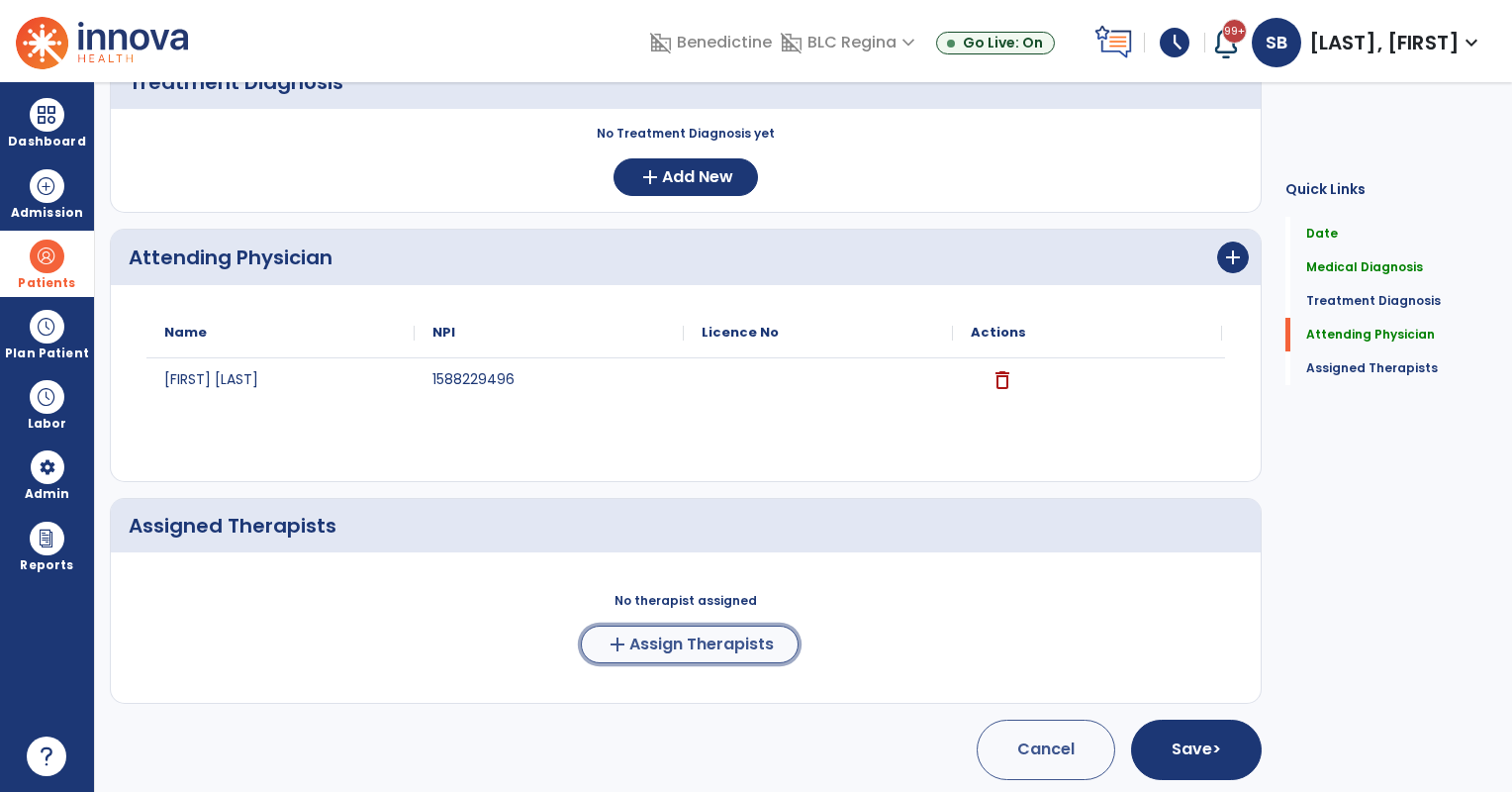 click on "Assign Therapists" 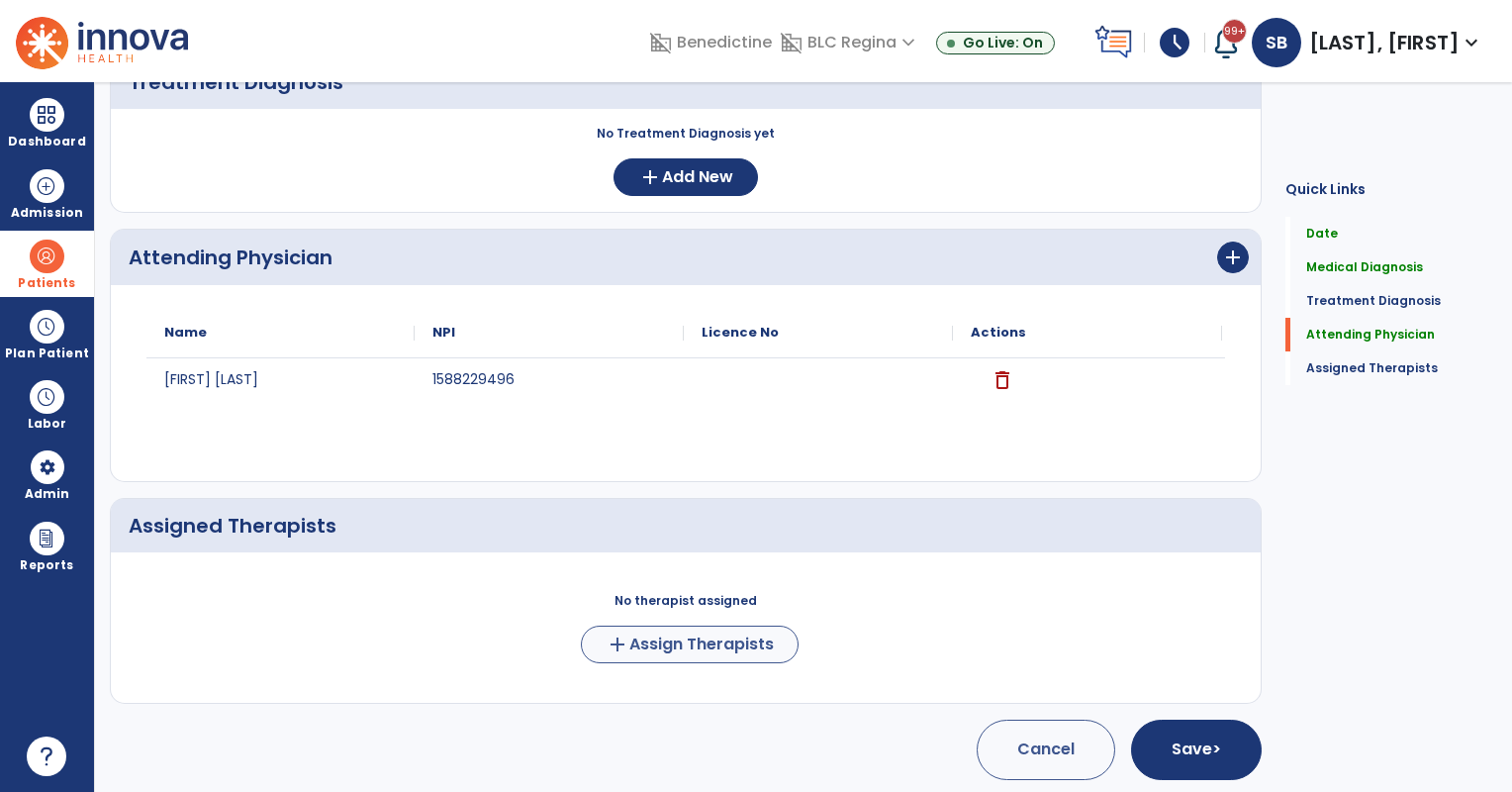 scroll, scrollTop: 376, scrollLeft: 0, axis: vertical 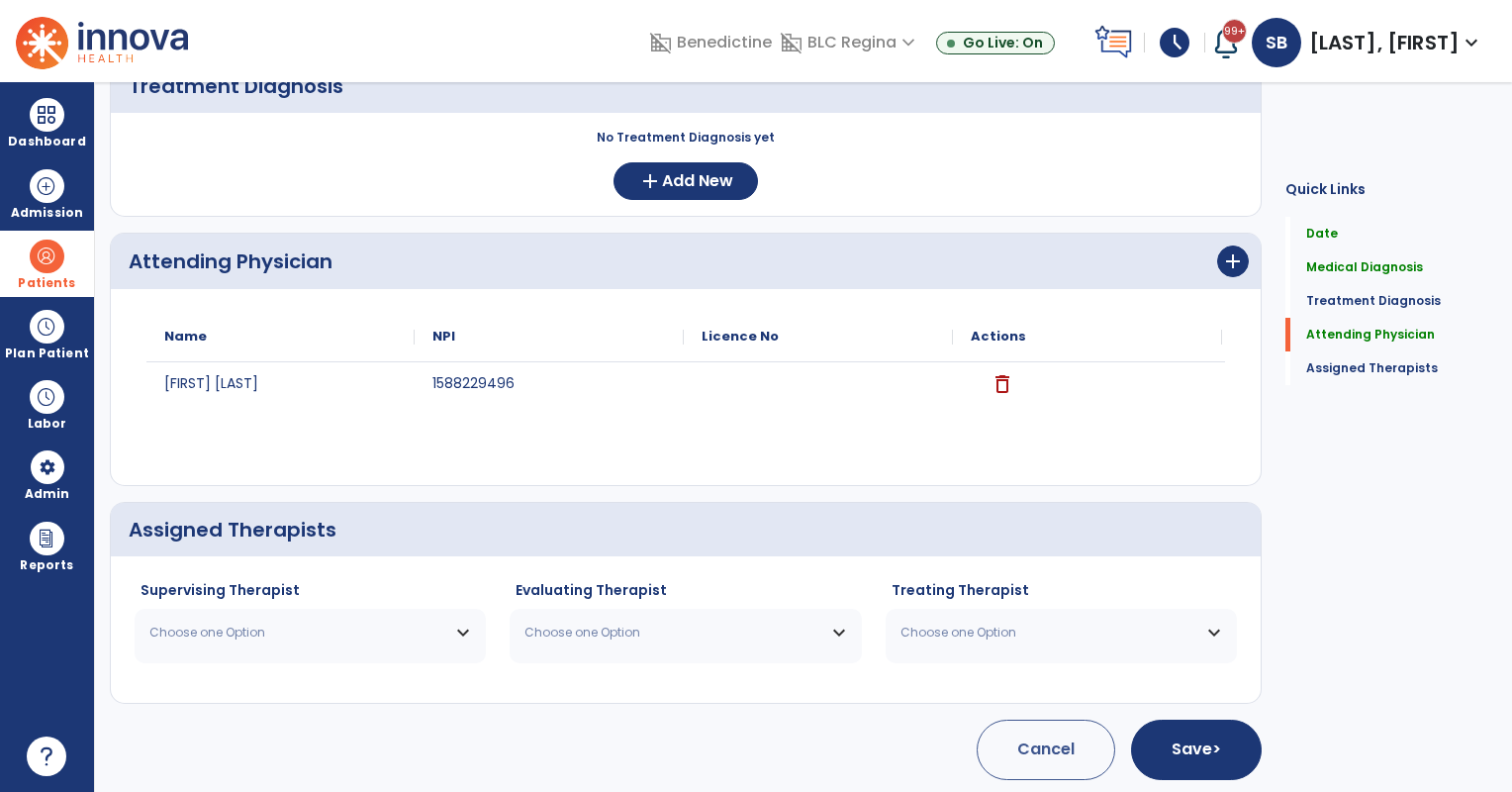 click on "Choose one Option" at bounding box center [298, 633] 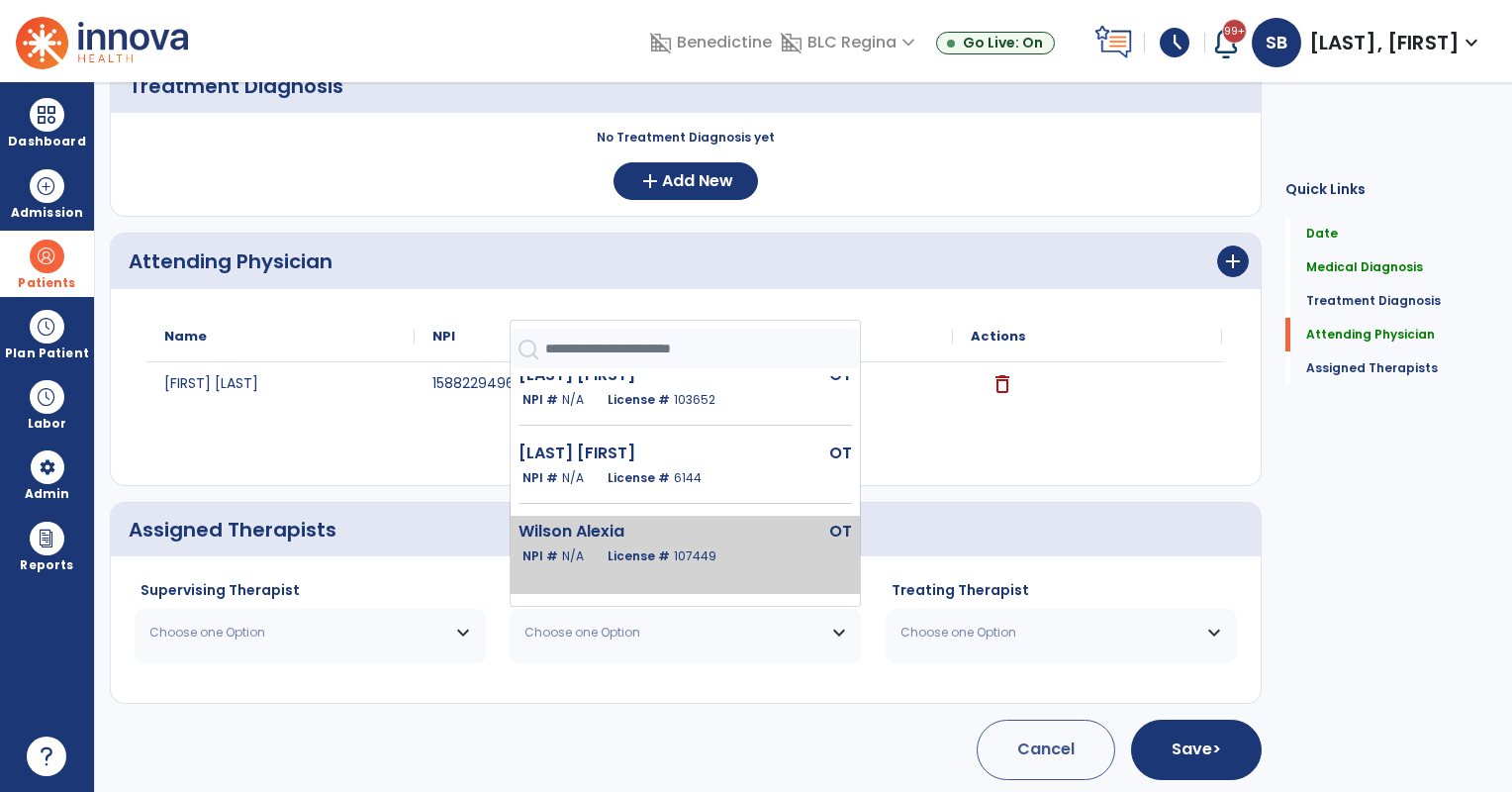 scroll, scrollTop: 637, scrollLeft: 0, axis: vertical 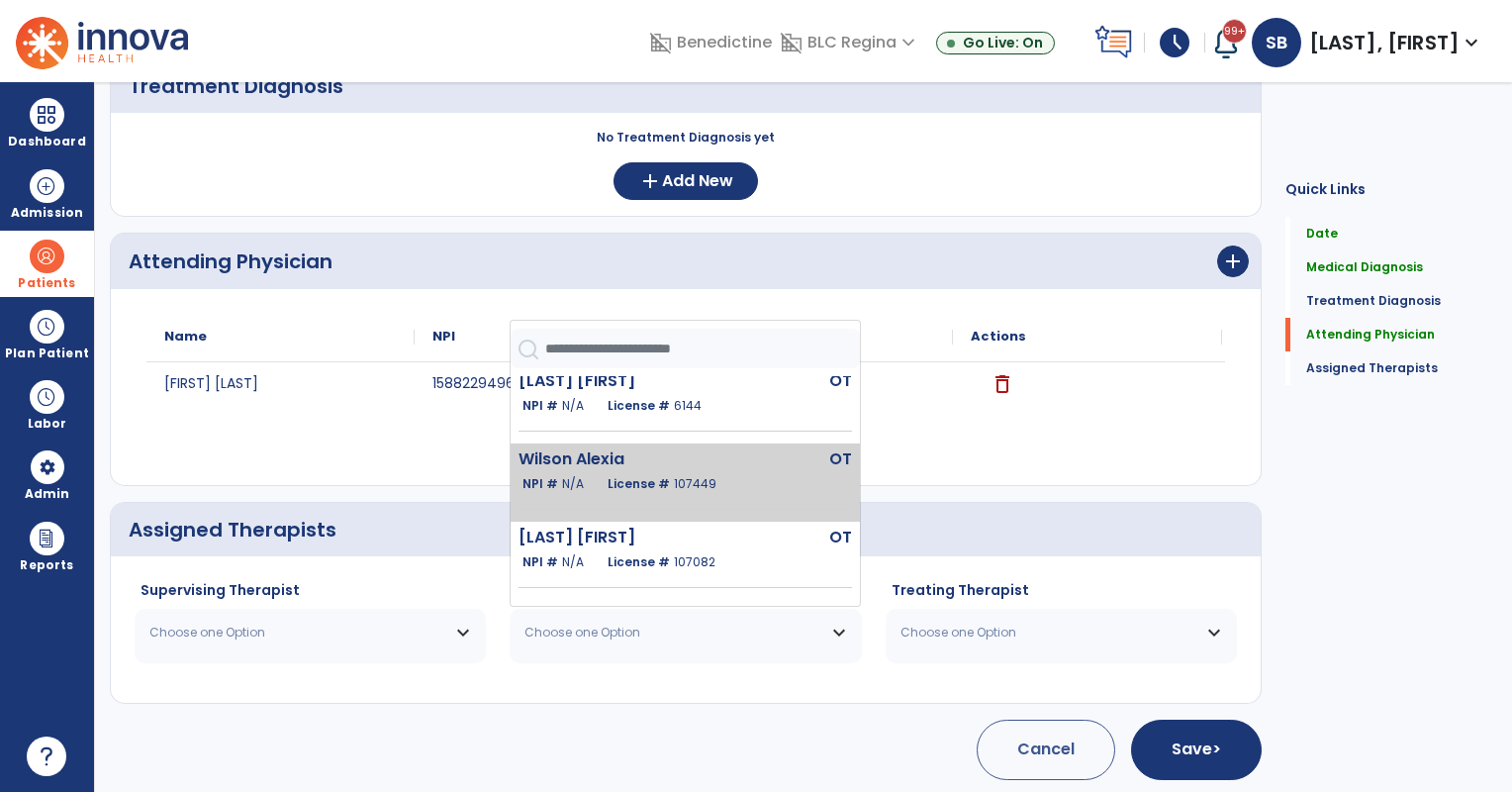 click on "[LAST] [FIRST]  OT   NPI #  N/A   License #  107449" 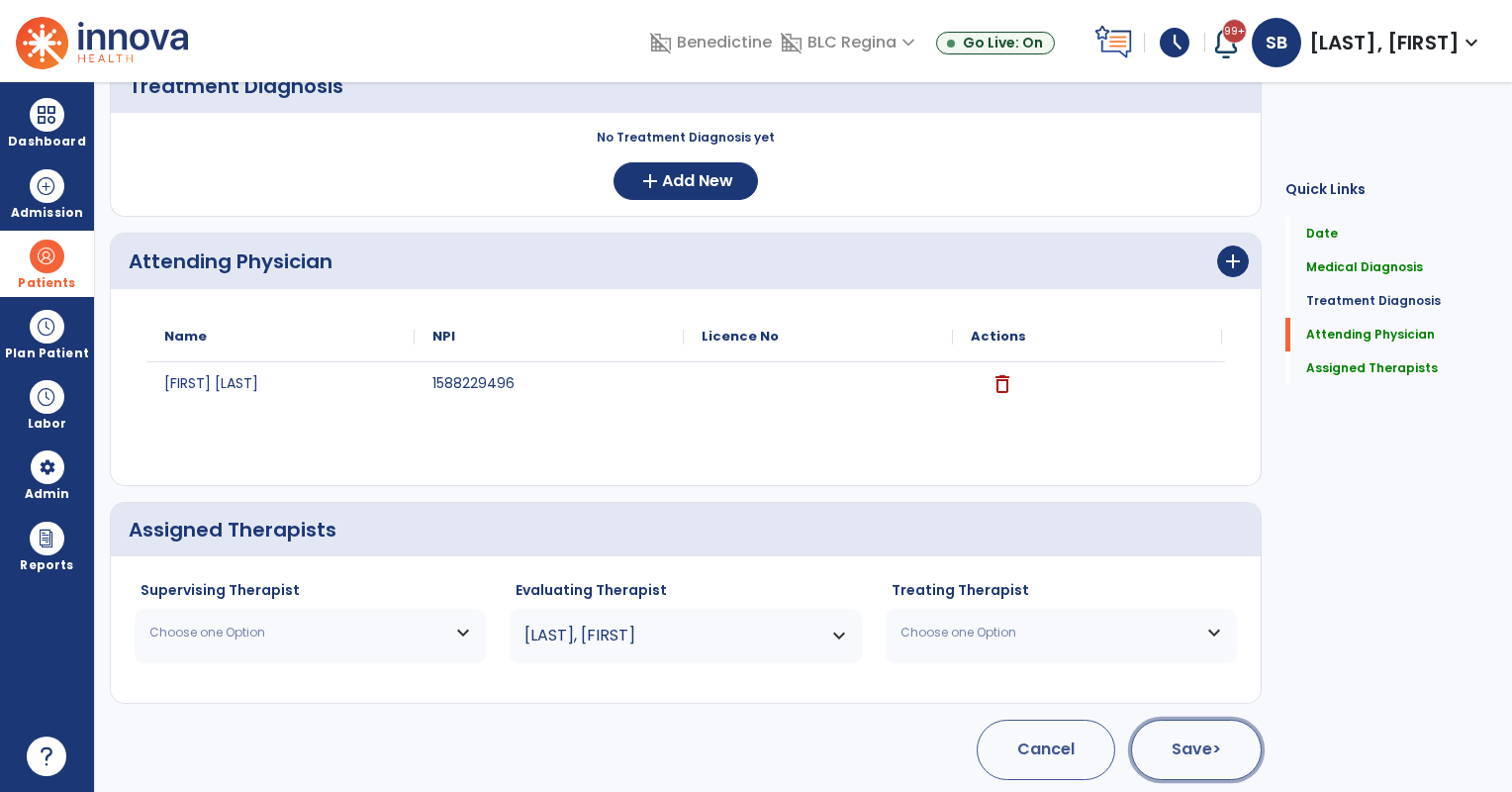 click on "Save  >" 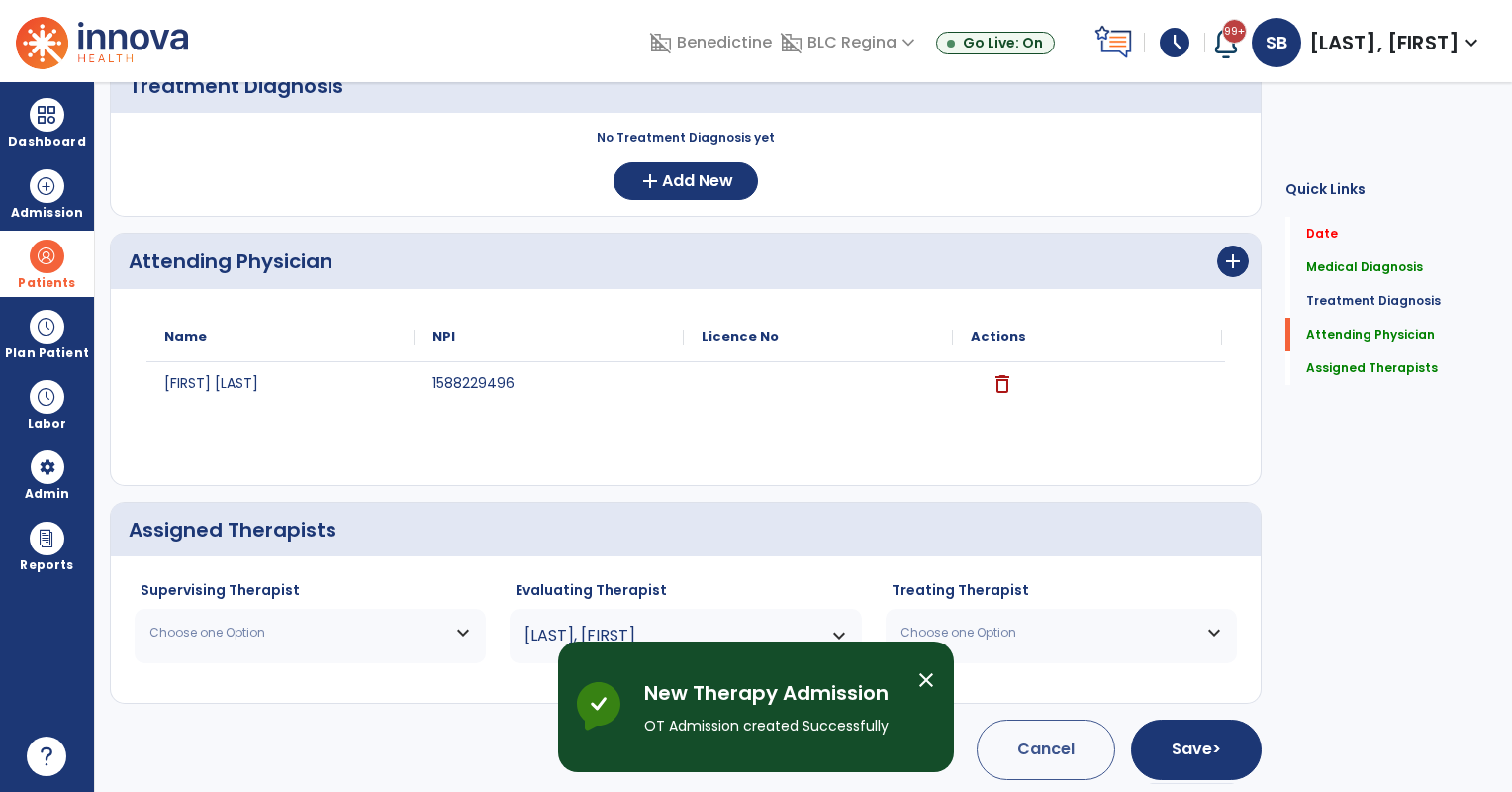 scroll, scrollTop: 13, scrollLeft: 0, axis: vertical 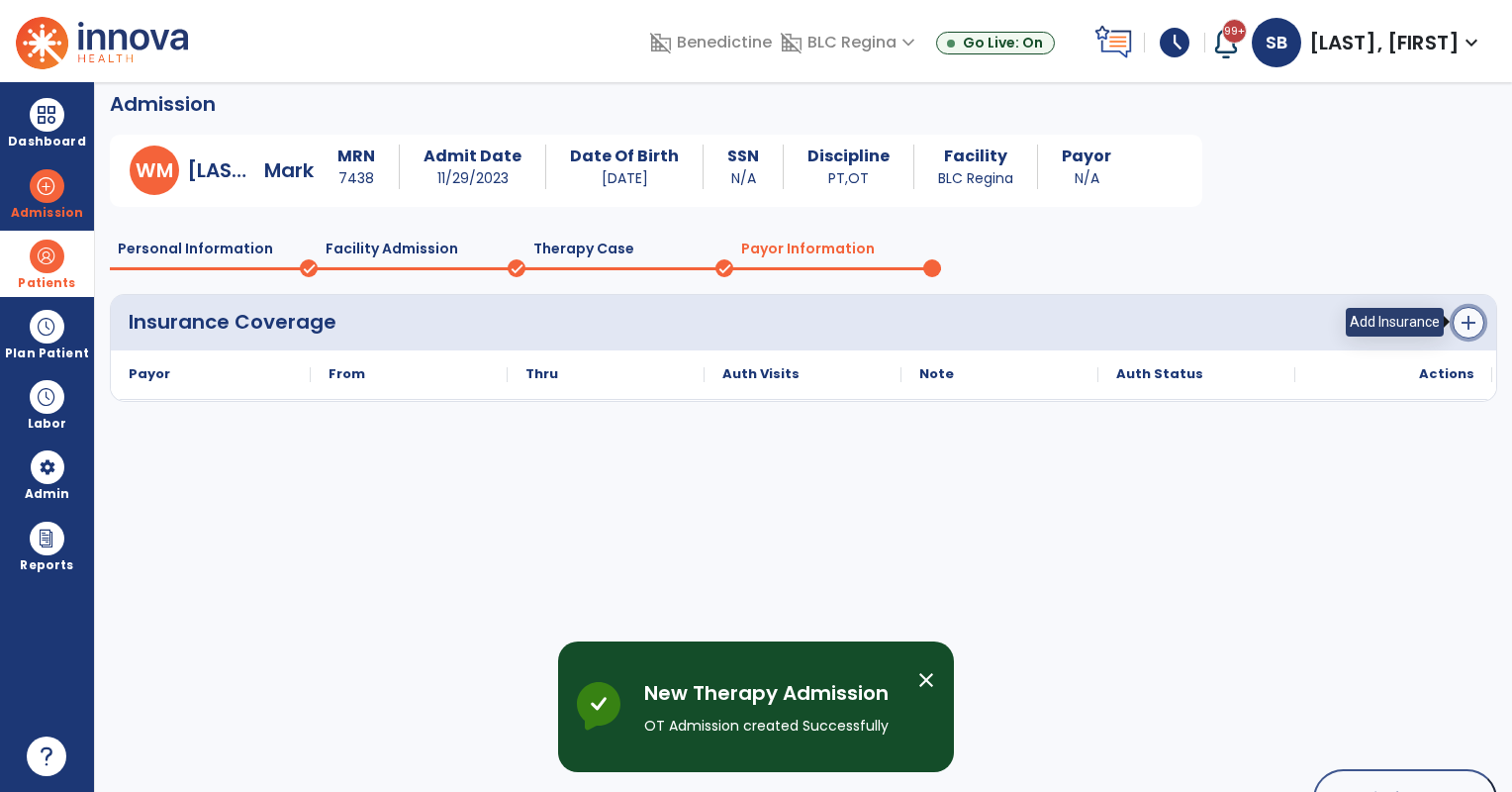 click on "add" 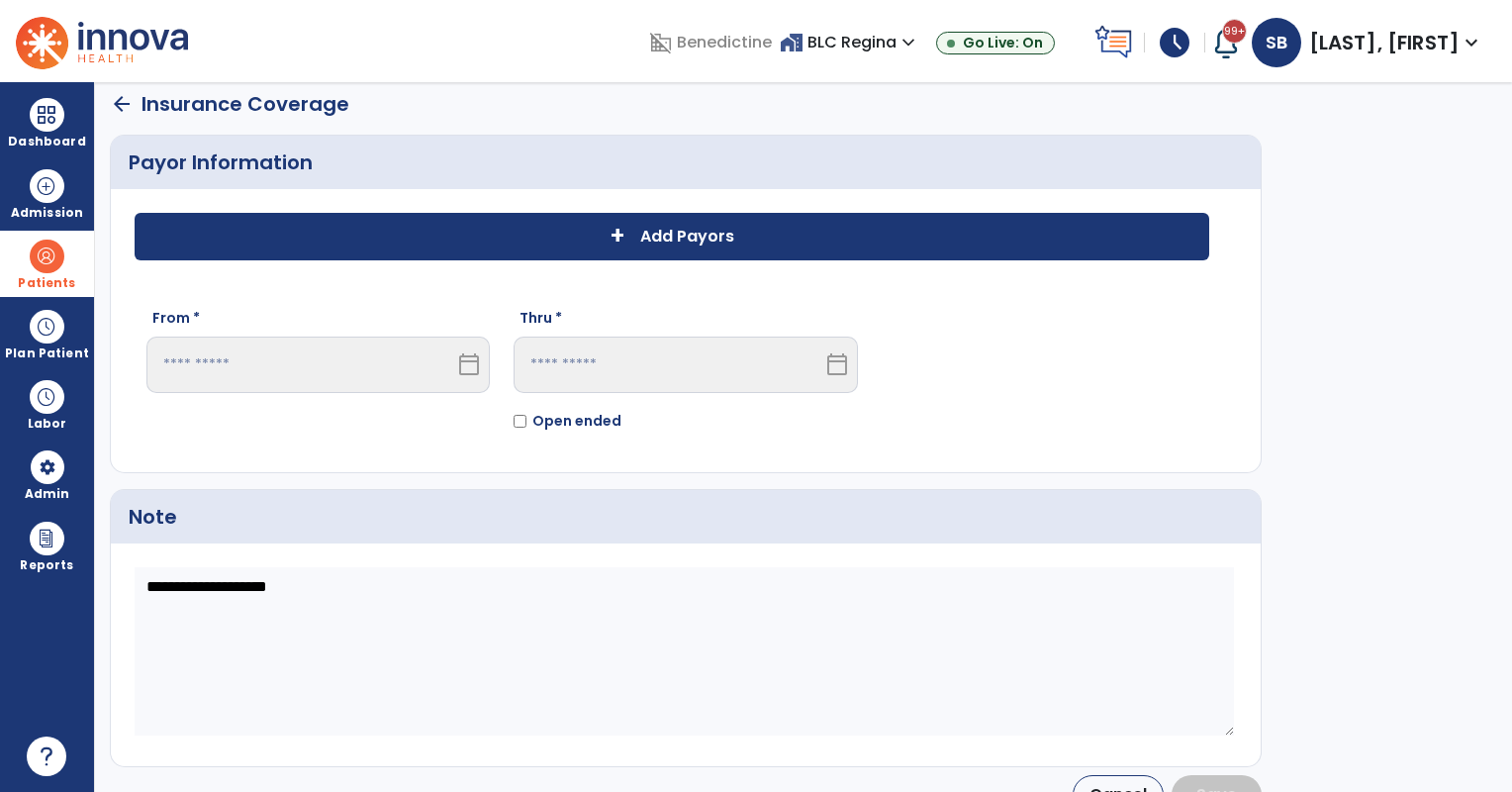 click on "+ Add Payors" 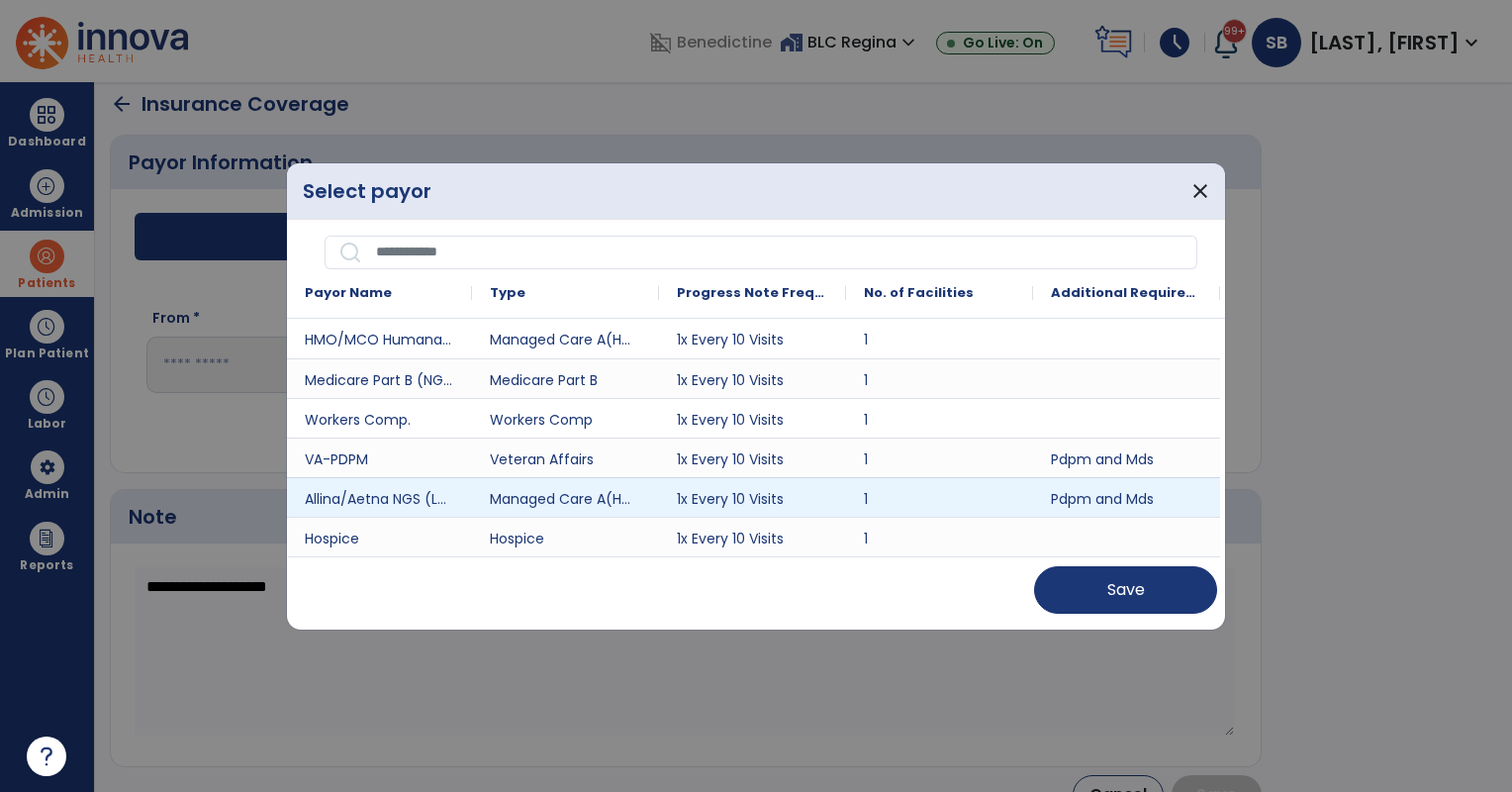 scroll, scrollTop: 306, scrollLeft: 0, axis: vertical 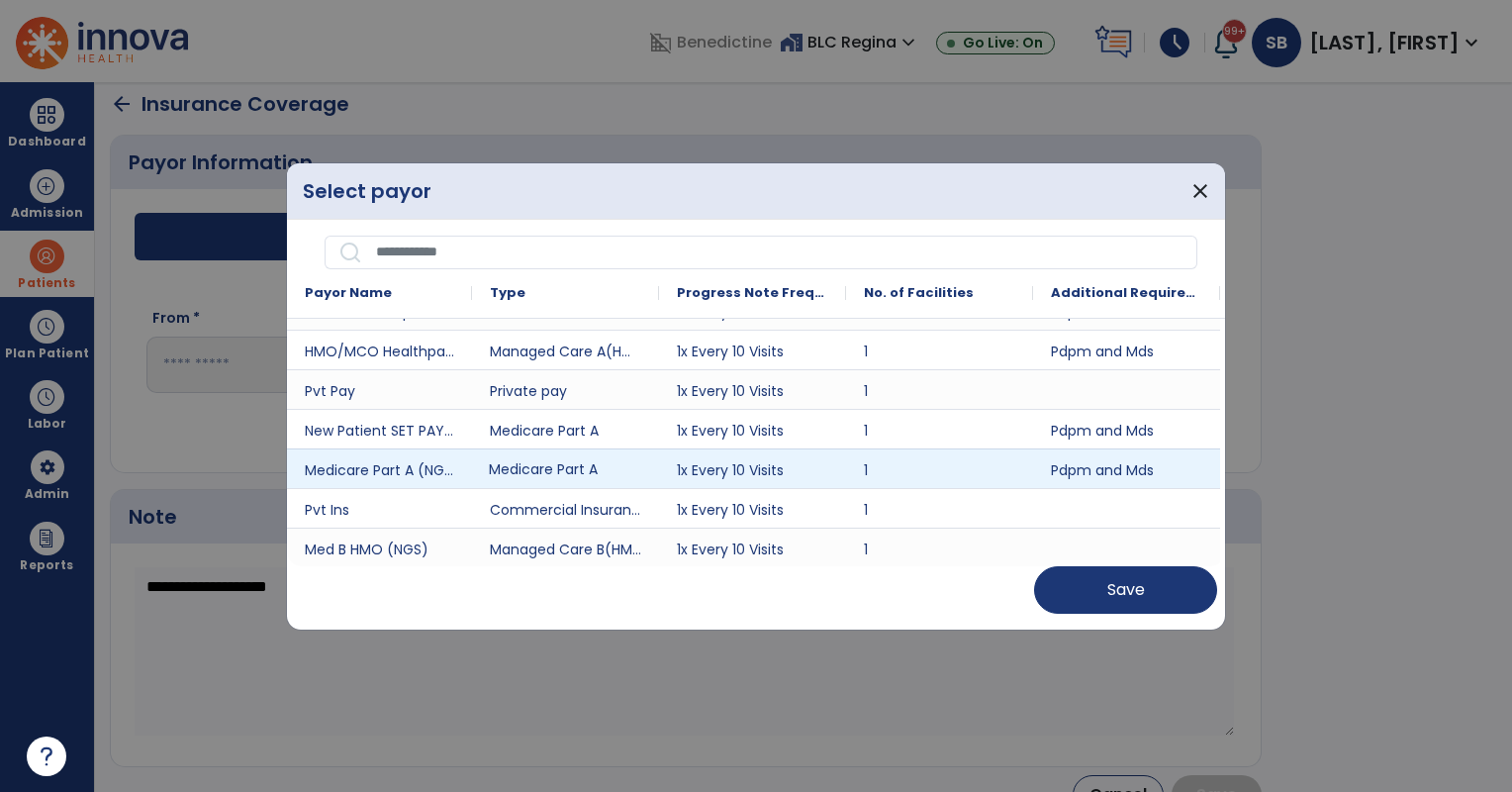 click on "Medicare Part A" at bounding box center [565, 468] 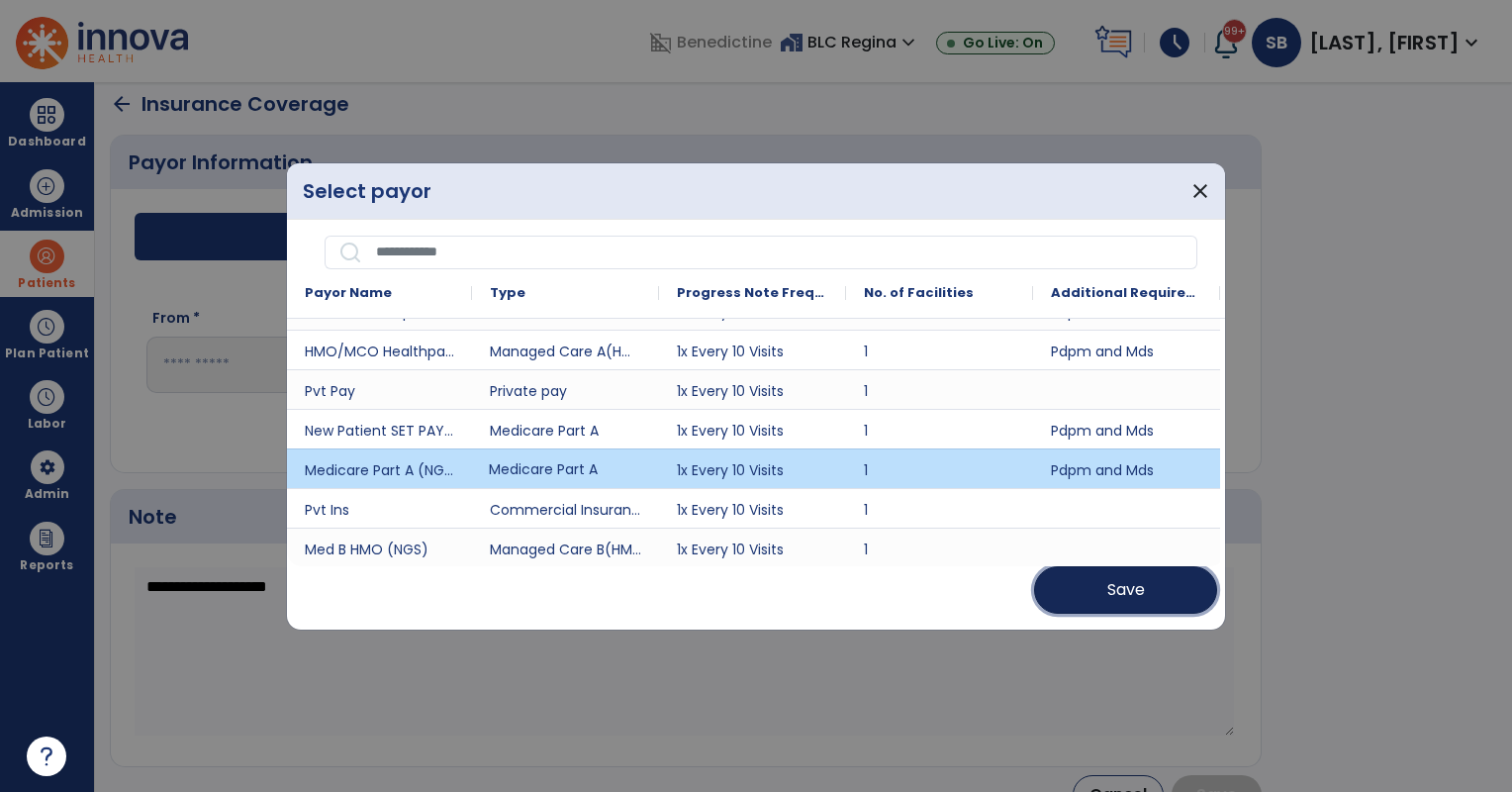 drag, startPoint x: 1091, startPoint y: 591, endPoint x: 685, endPoint y: 503, distance: 415.42749 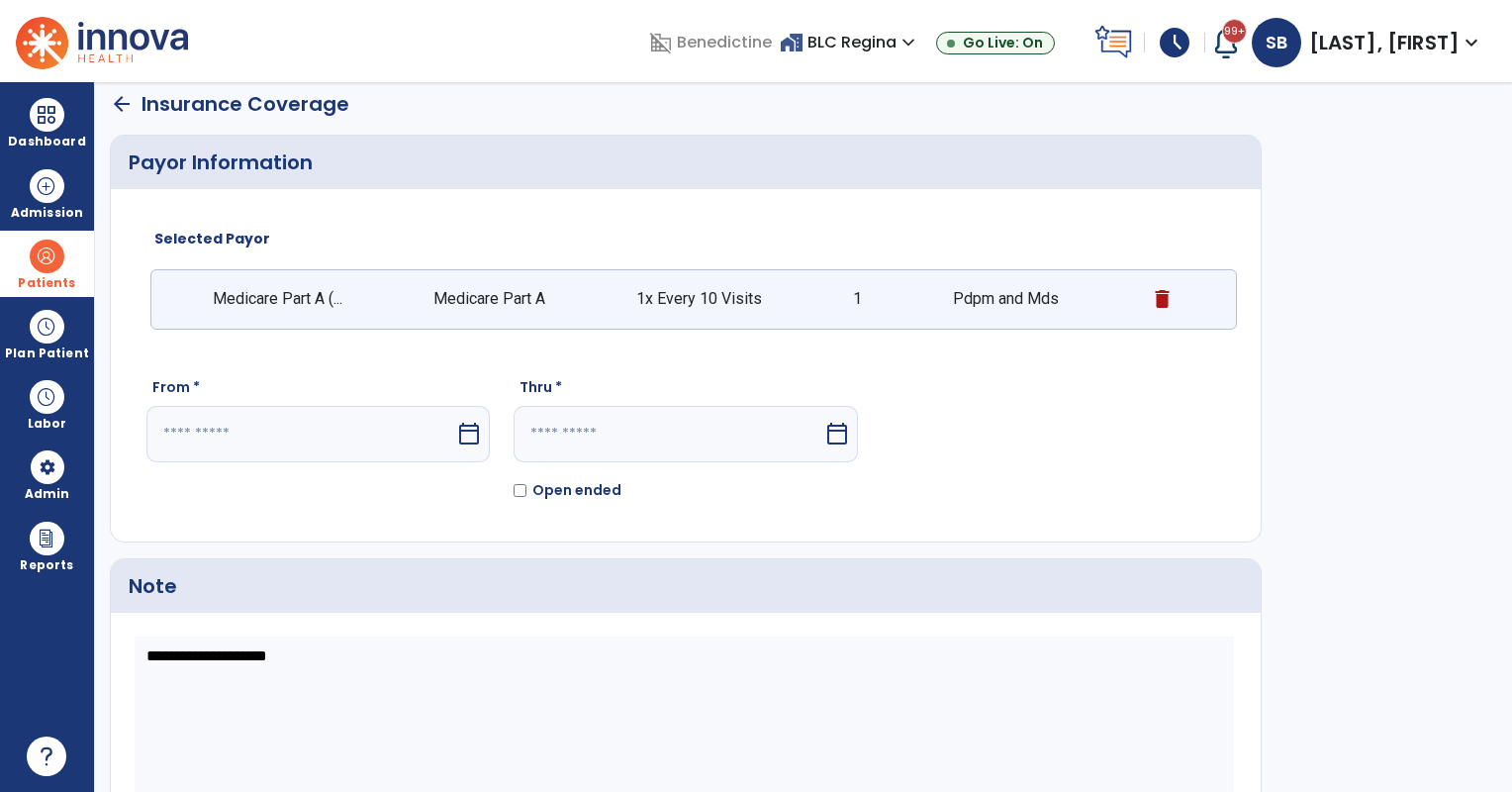 drag, startPoint x: 409, startPoint y: 433, endPoint x: 419, endPoint y: 441, distance: 12.806248 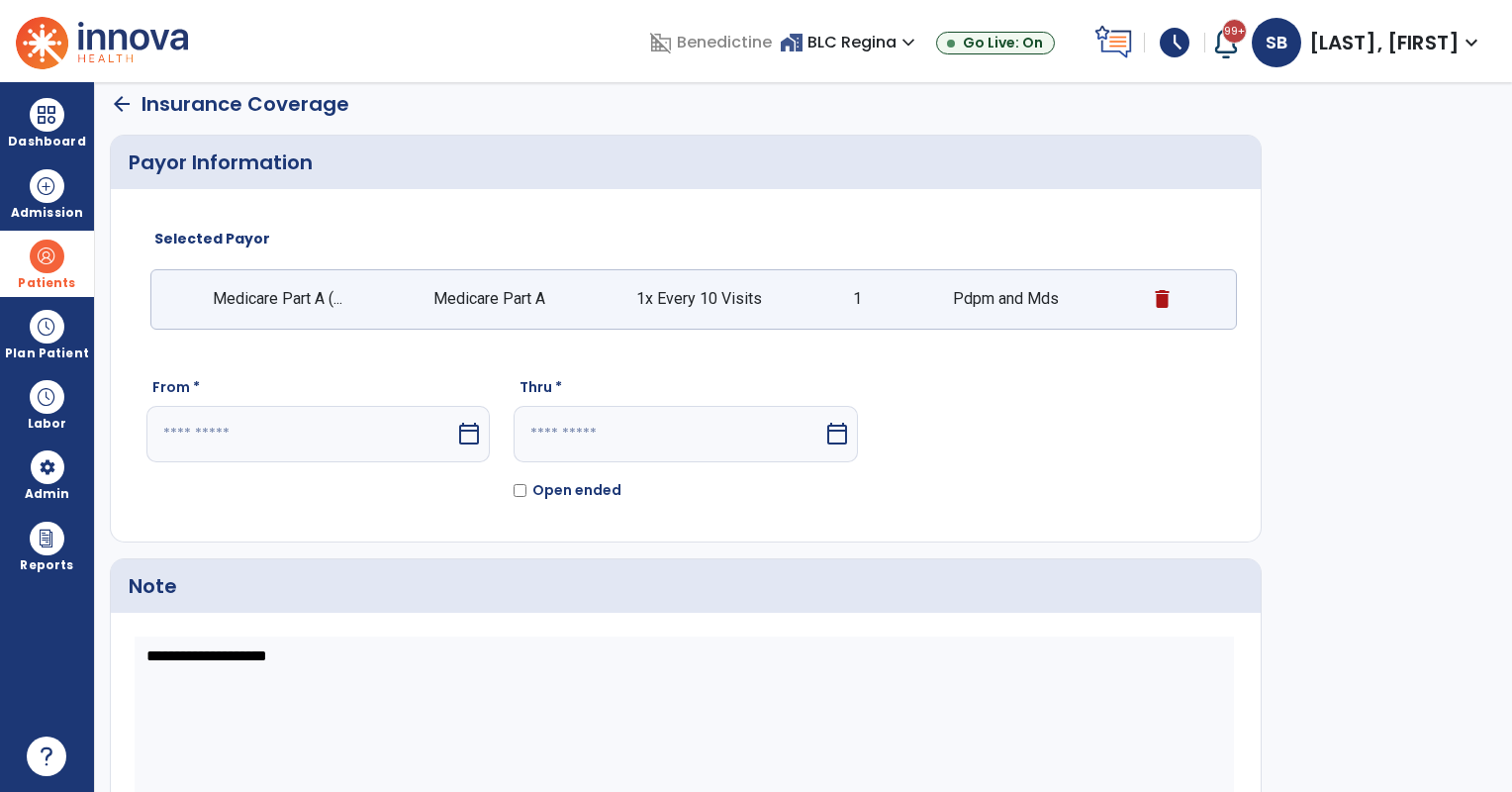 select on "*" 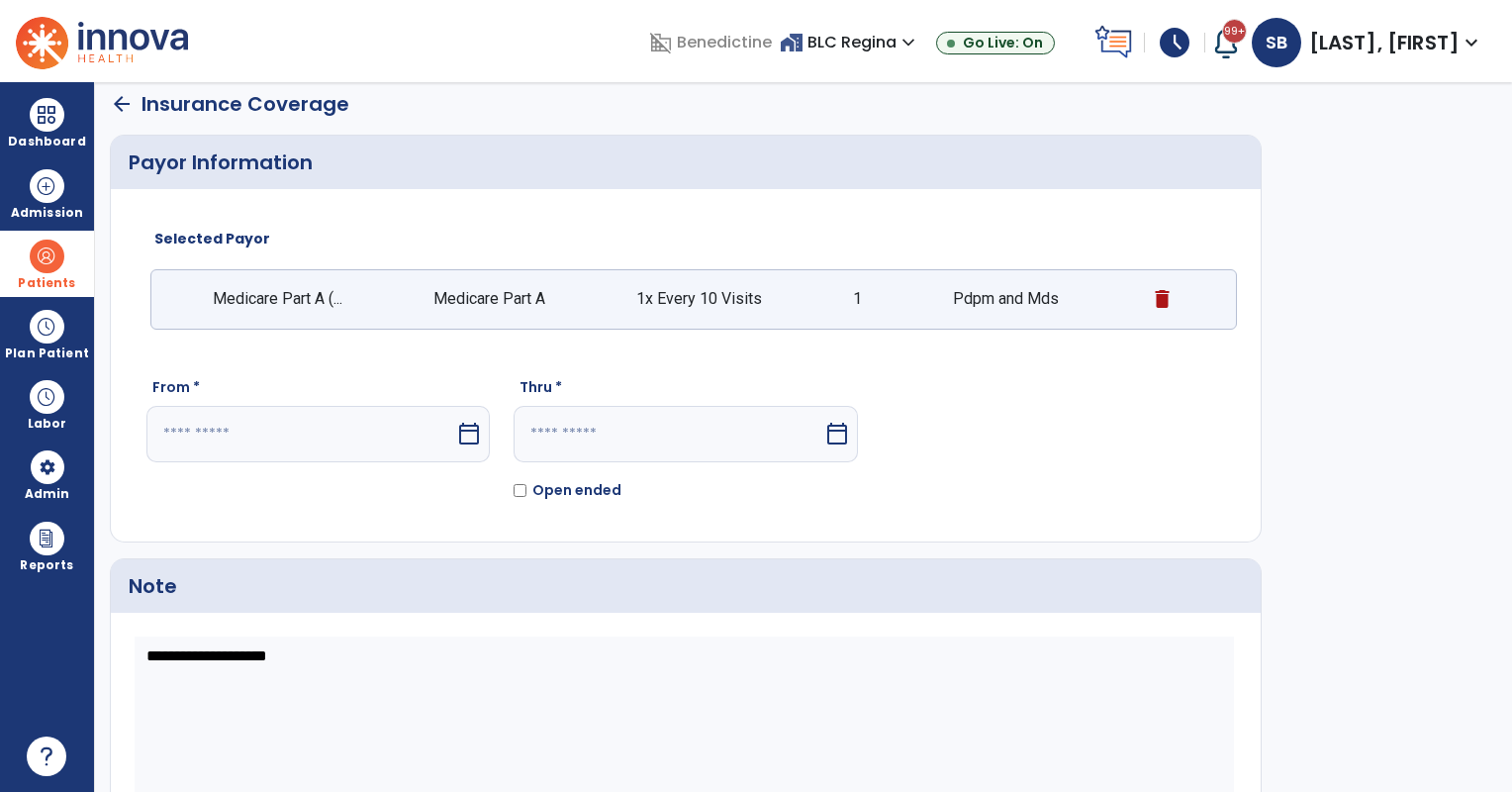select on "****" 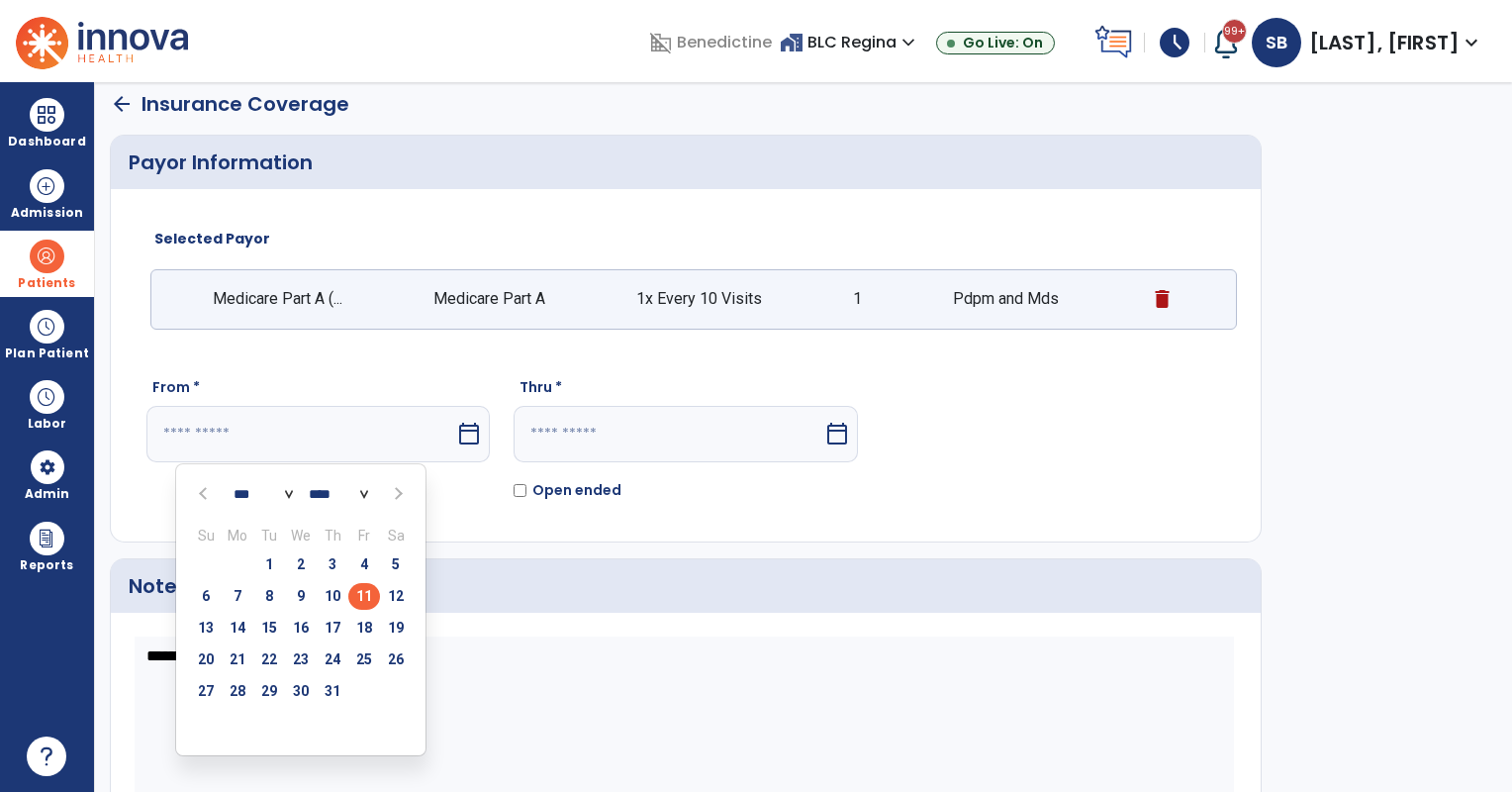 drag, startPoint x: 370, startPoint y: 598, endPoint x: 467, endPoint y: 543, distance: 111.507847 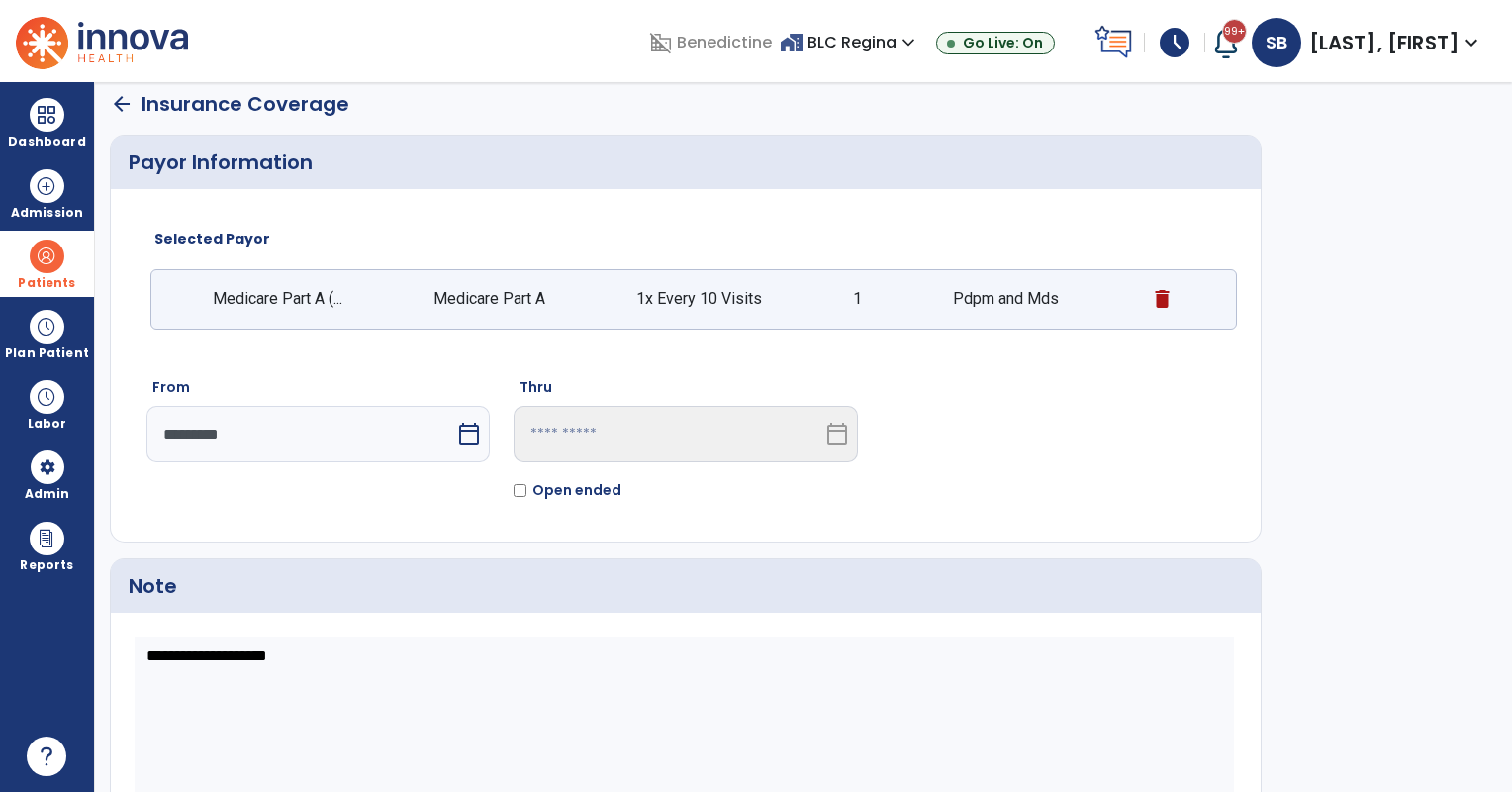 click on "calendar_today" at bounding box center (469, 434) 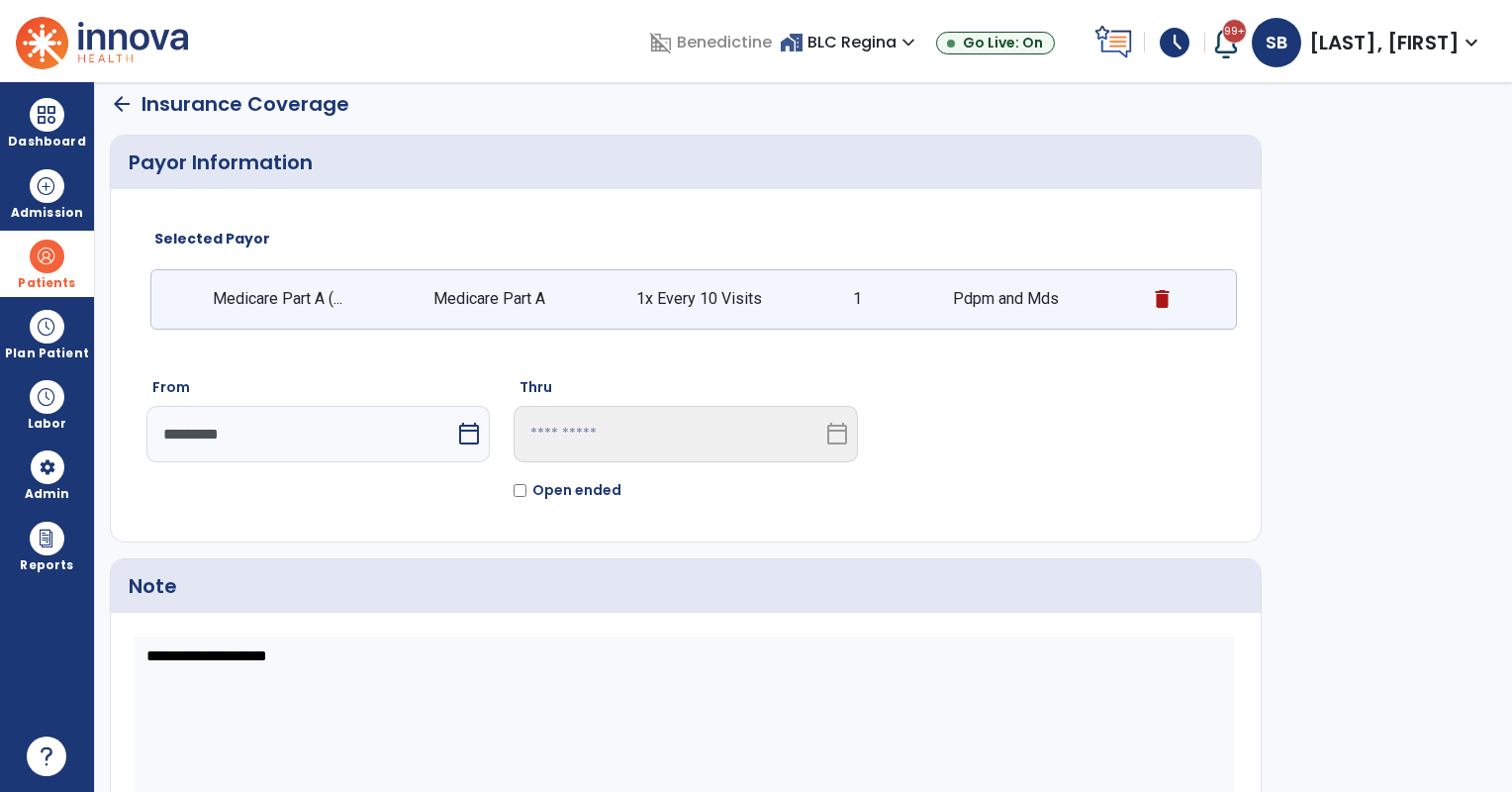 select on "*" 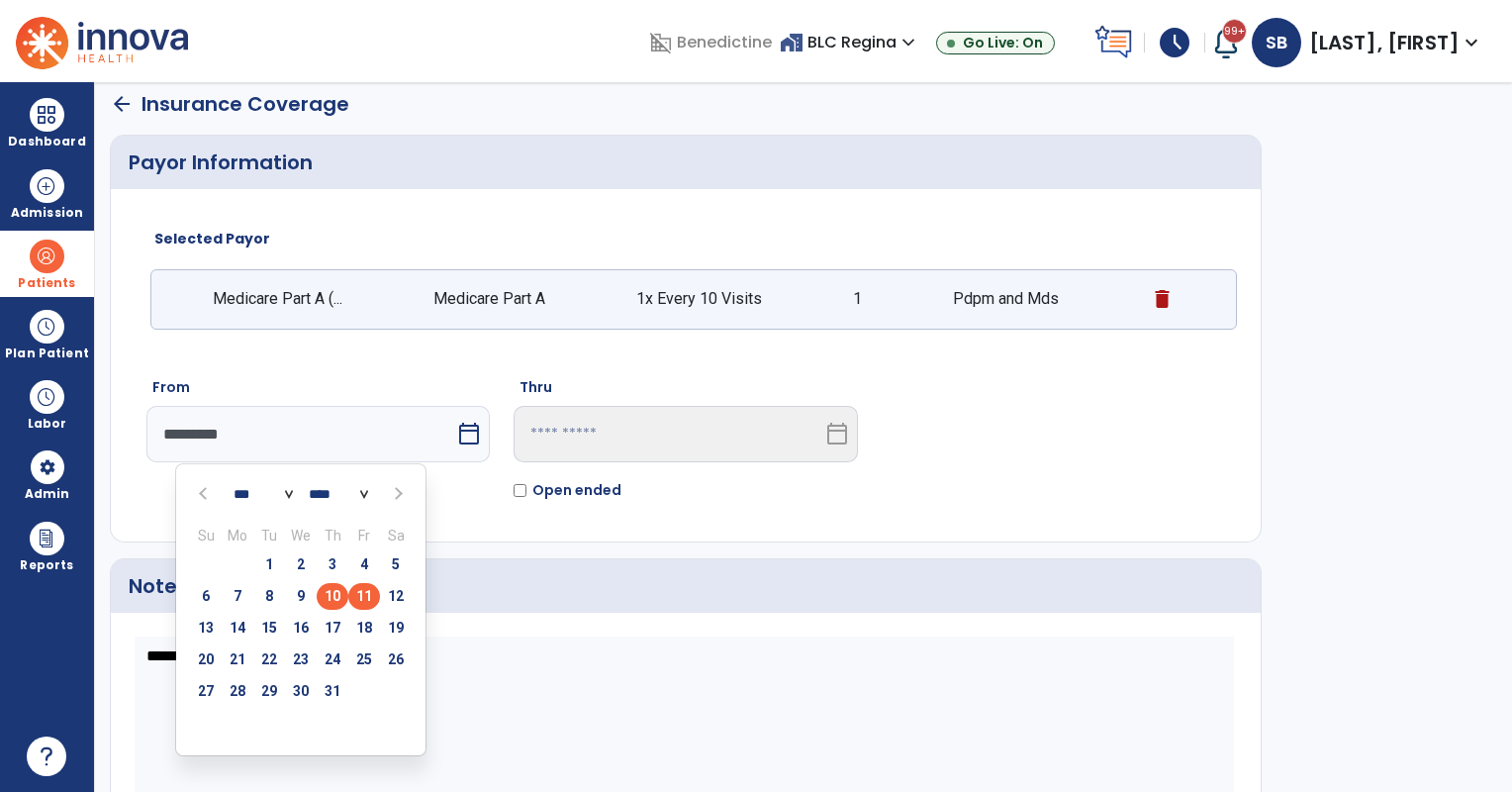click on "10" at bounding box center (332, 596) 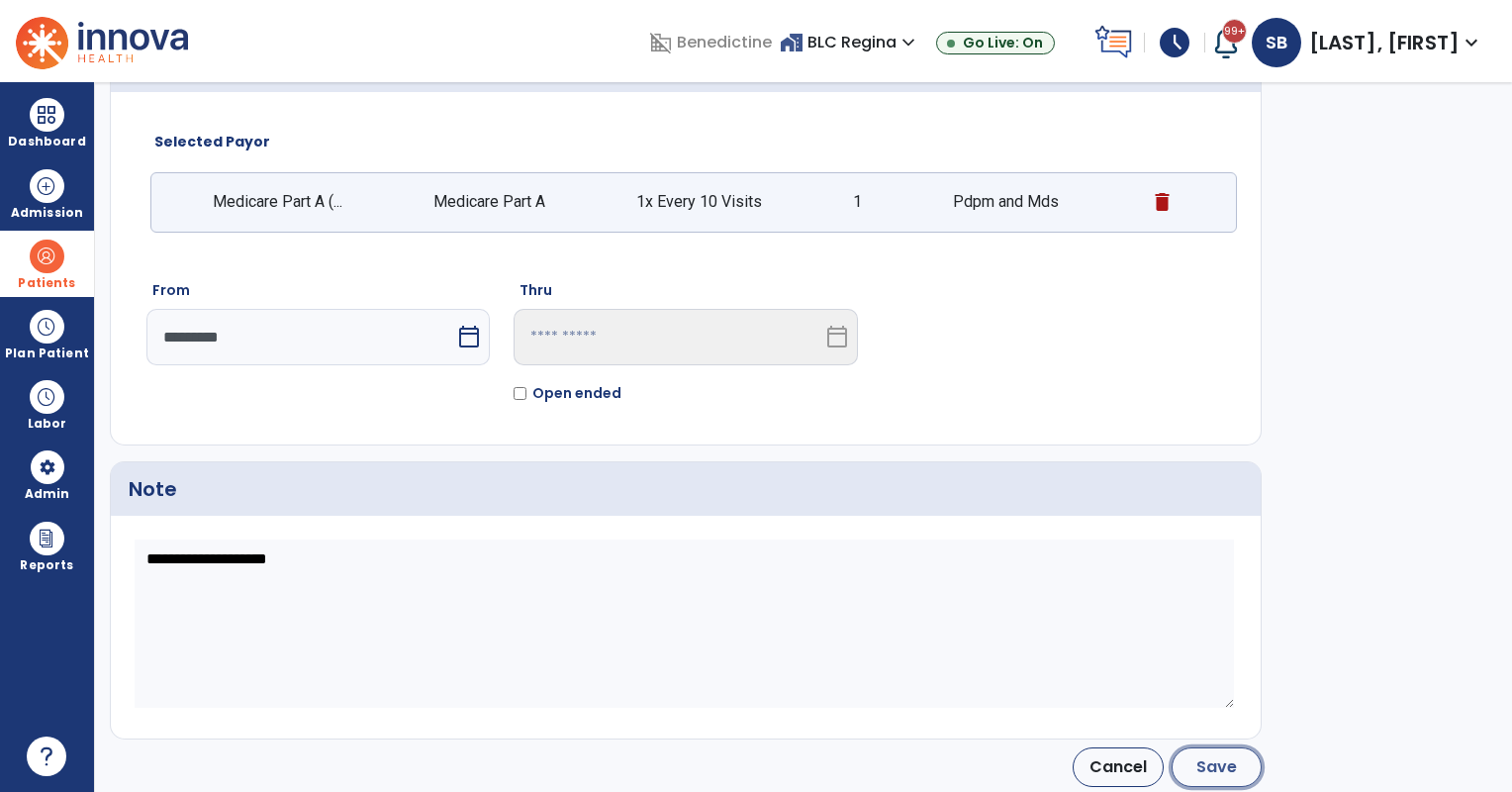 click on "Save" 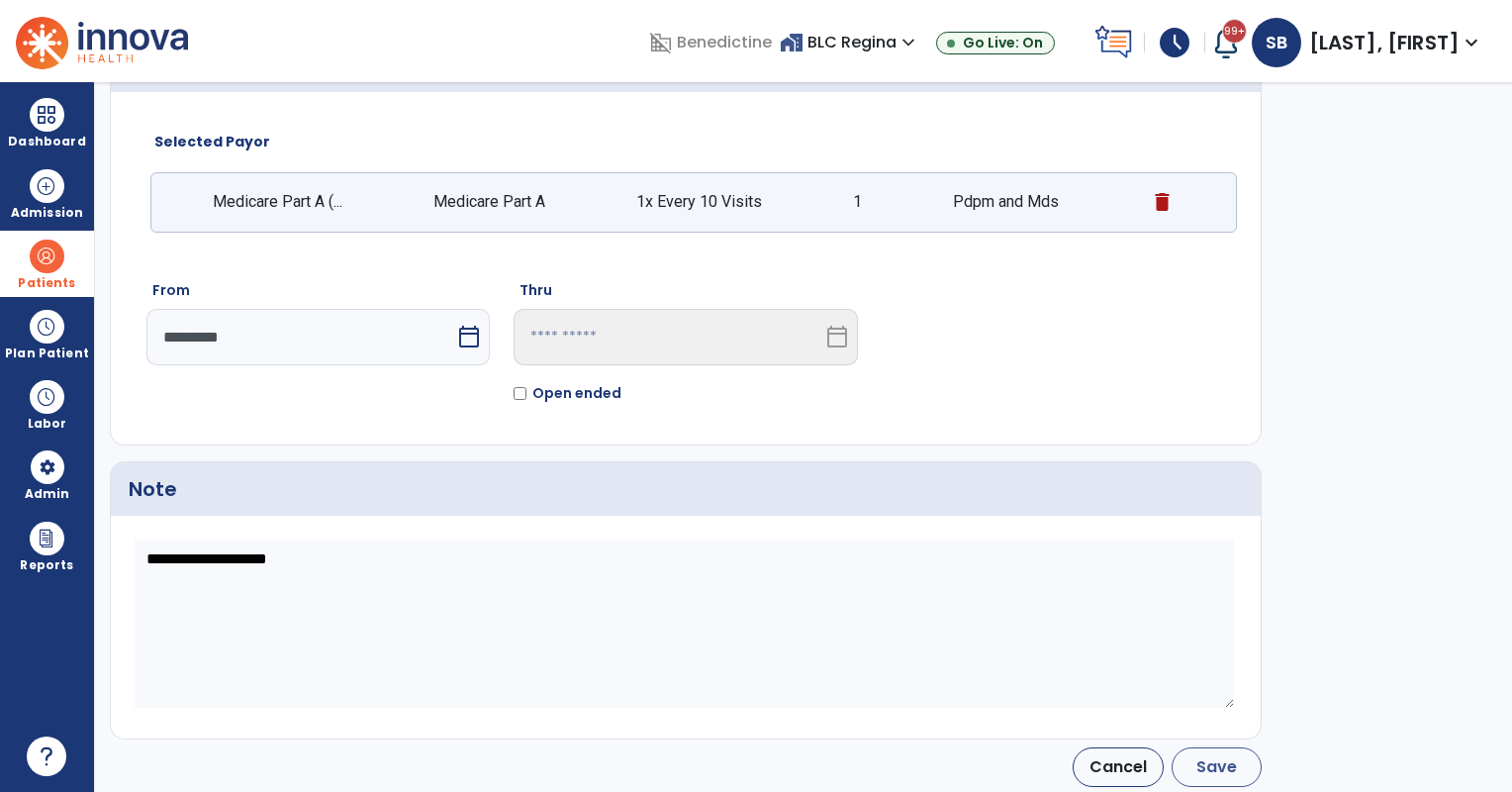 type on "*********" 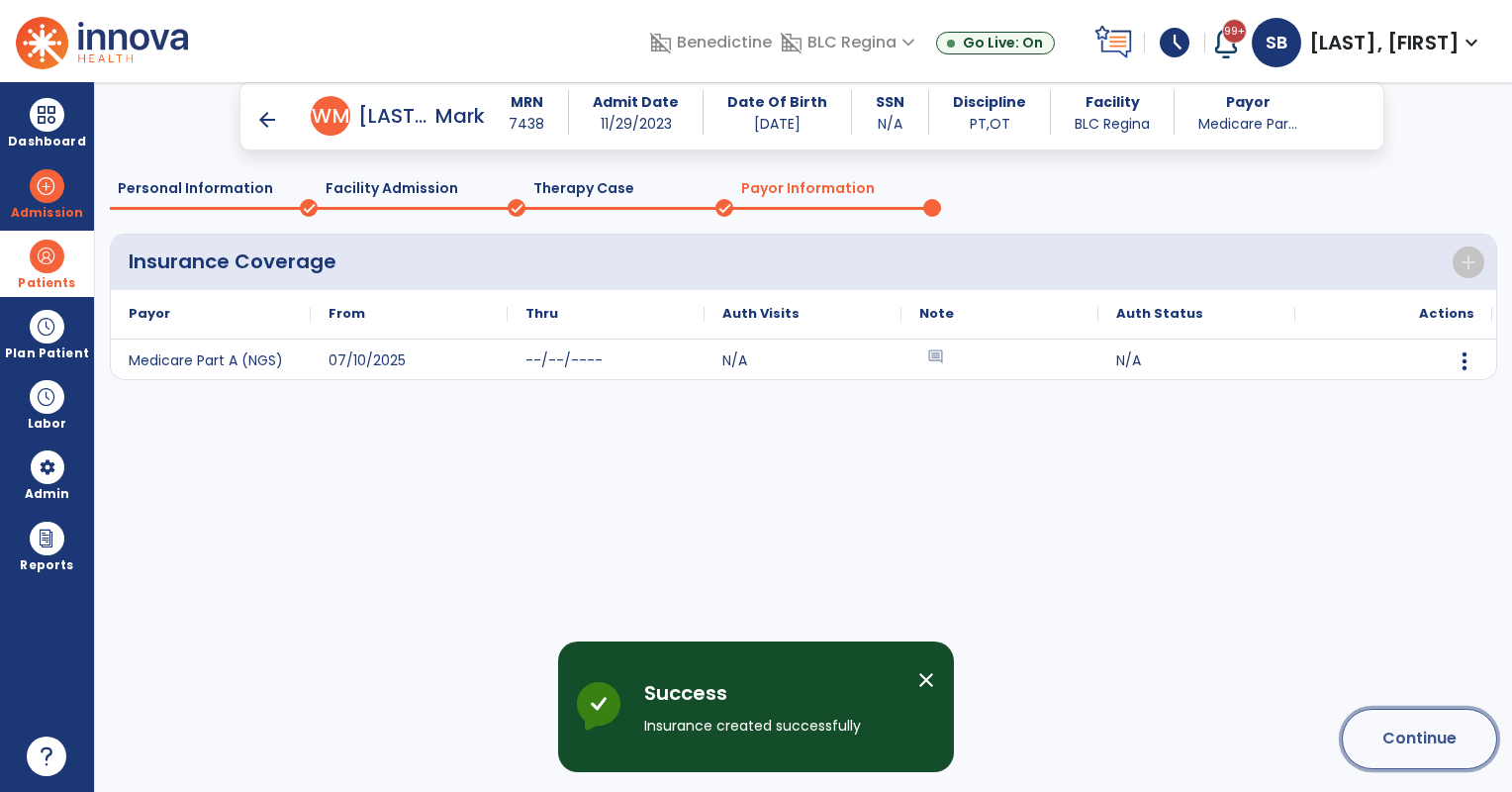 drag, startPoint x: 1385, startPoint y: 723, endPoint x: 1374, endPoint y: 709, distance: 17.804494 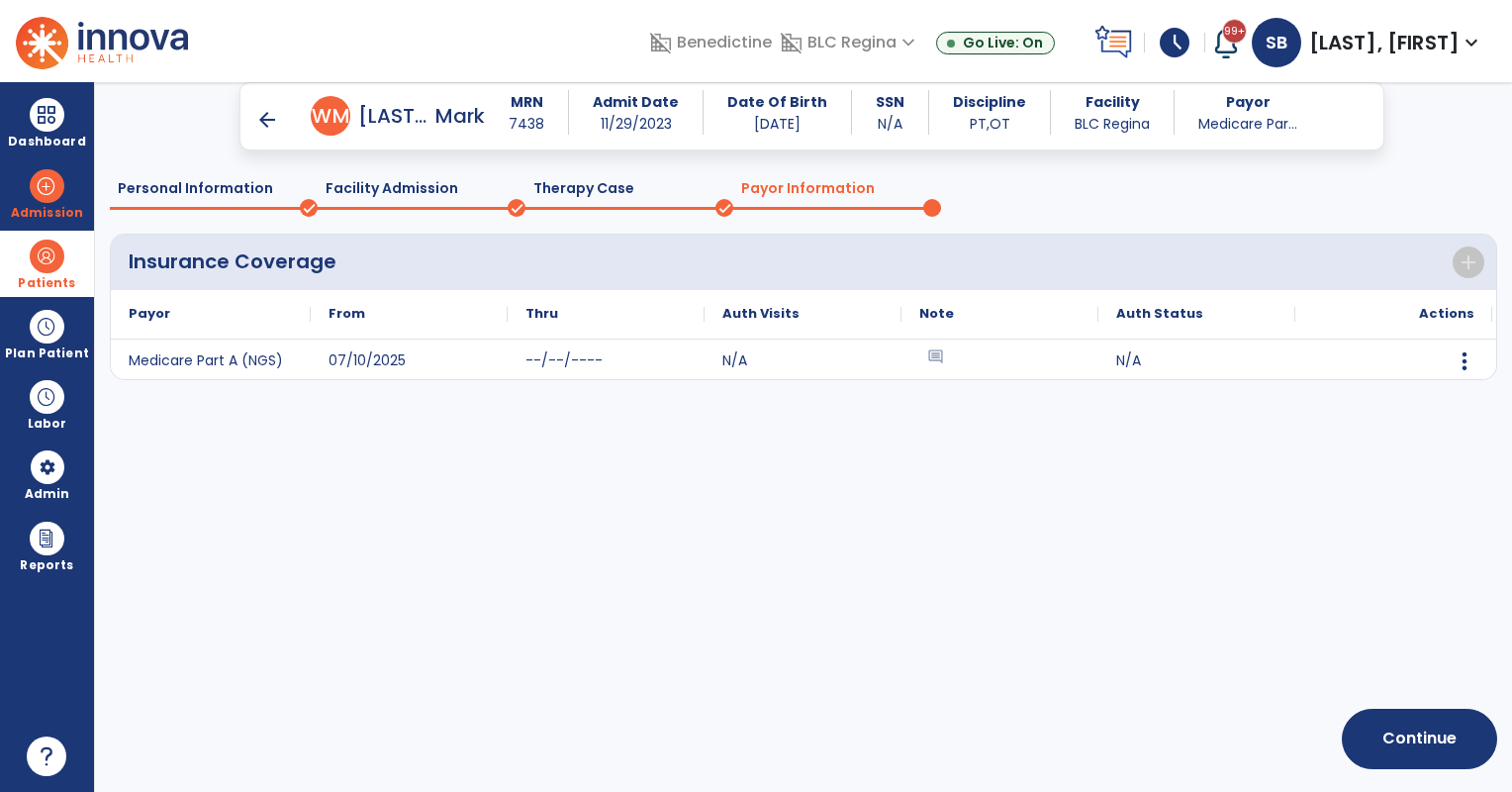 scroll, scrollTop: 2, scrollLeft: 0, axis: vertical 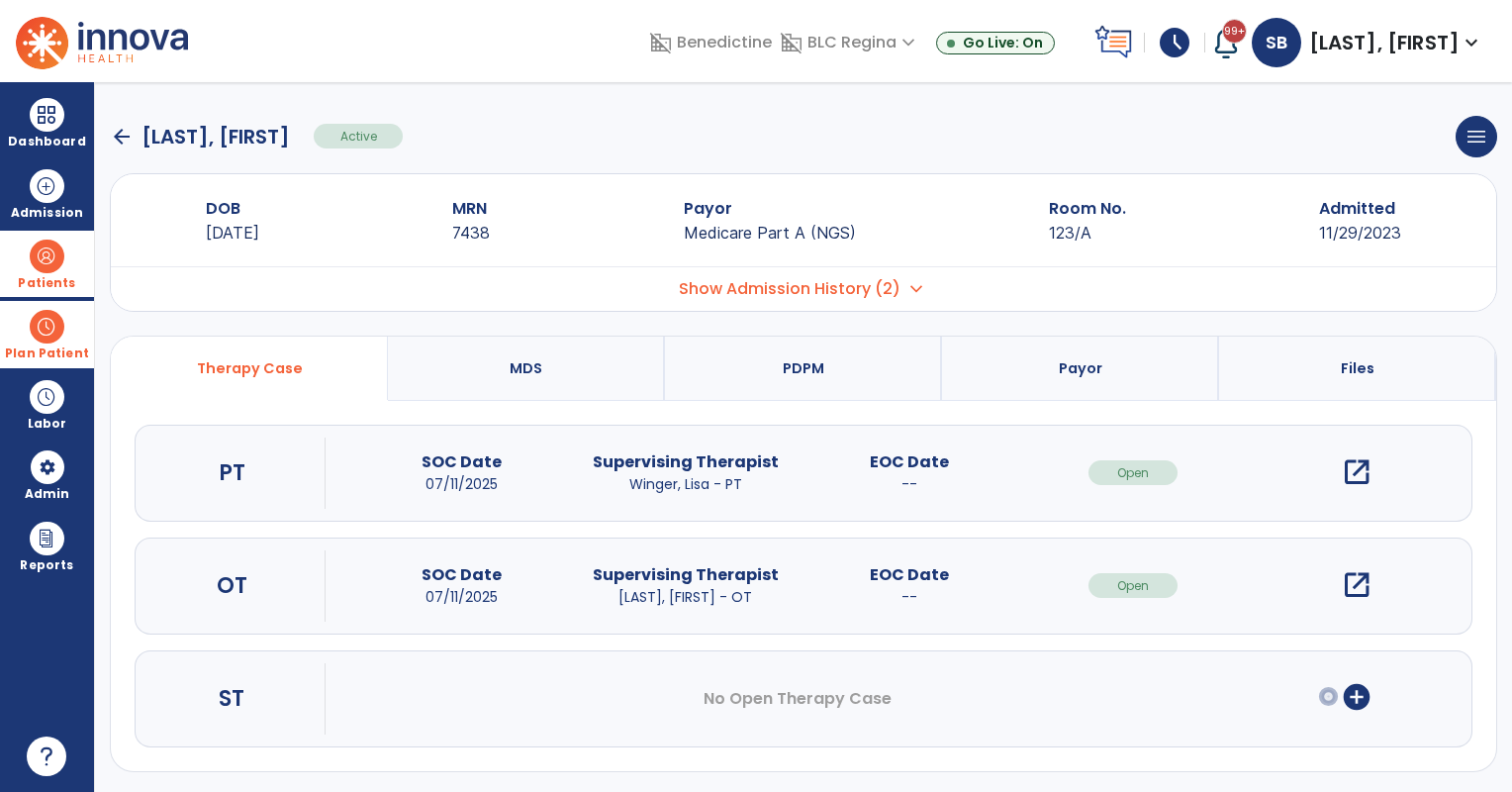 drag, startPoint x: 47, startPoint y: 324, endPoint x: 115, endPoint y: 360, distance: 76.94154 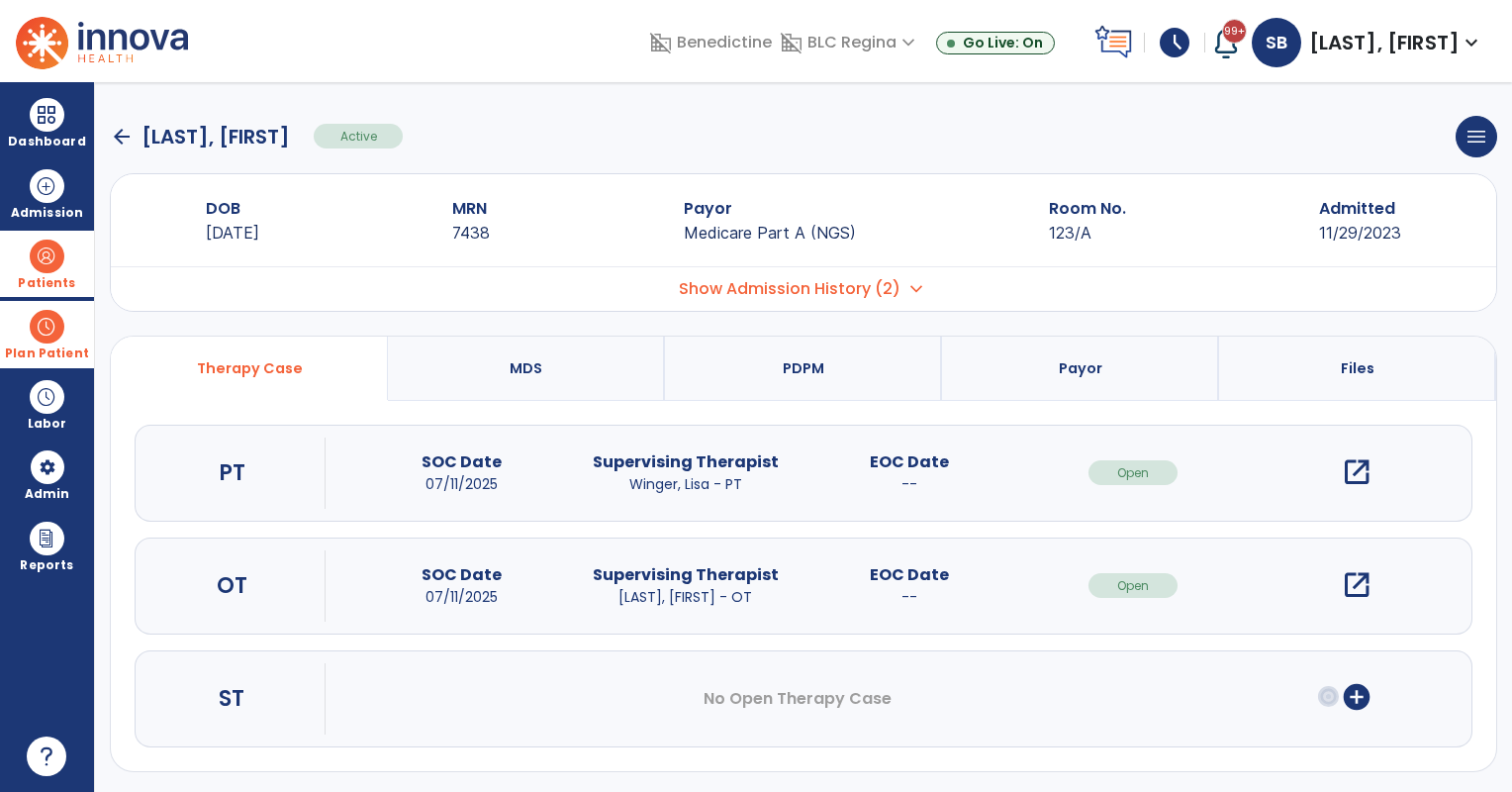click at bounding box center [47, 327] 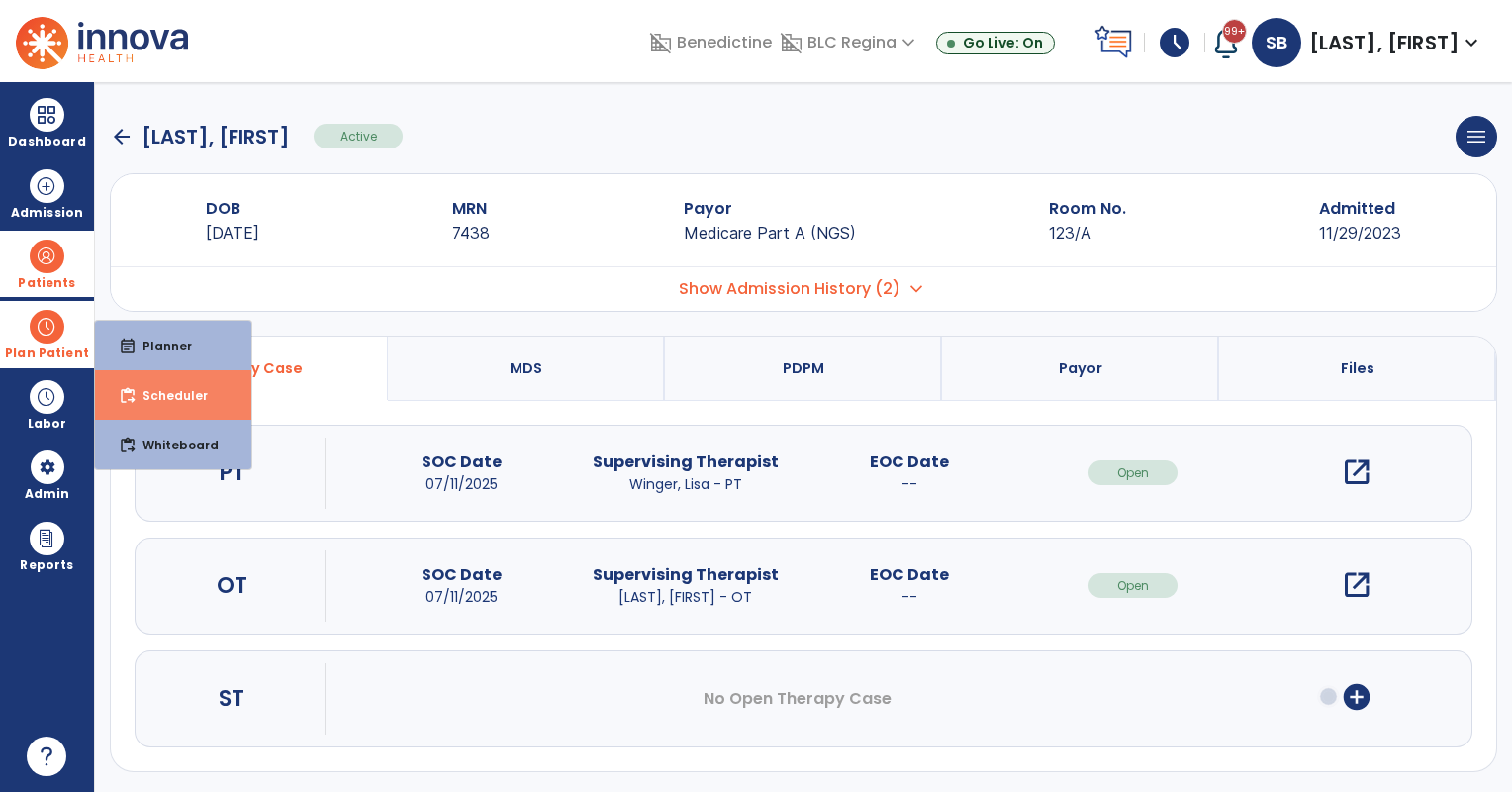 click on "Scheduler" at bounding box center (167, 395) 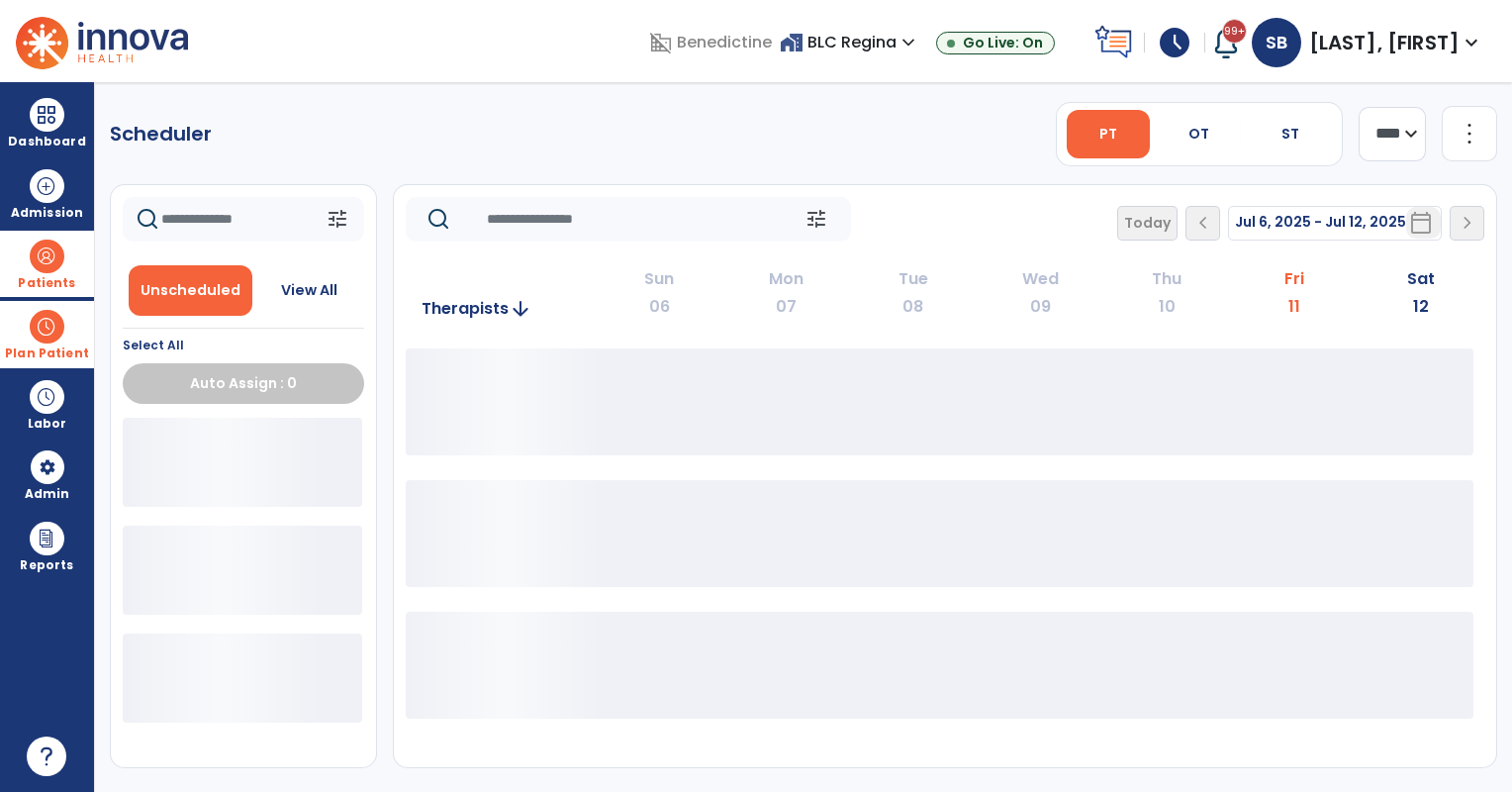 scroll, scrollTop: 0, scrollLeft: 0, axis: both 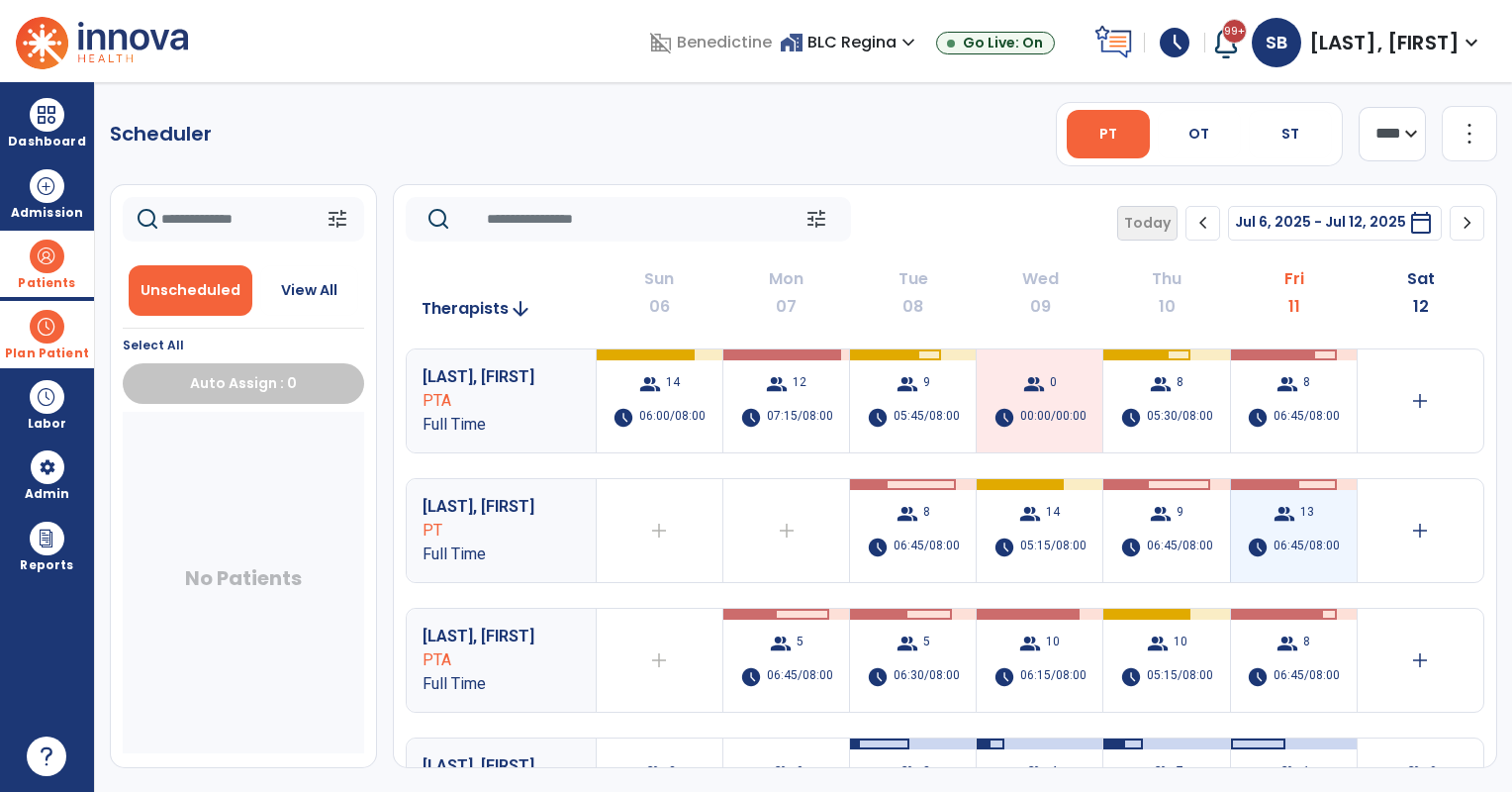click on "06:45/08:00" at bounding box center (1306, 547) 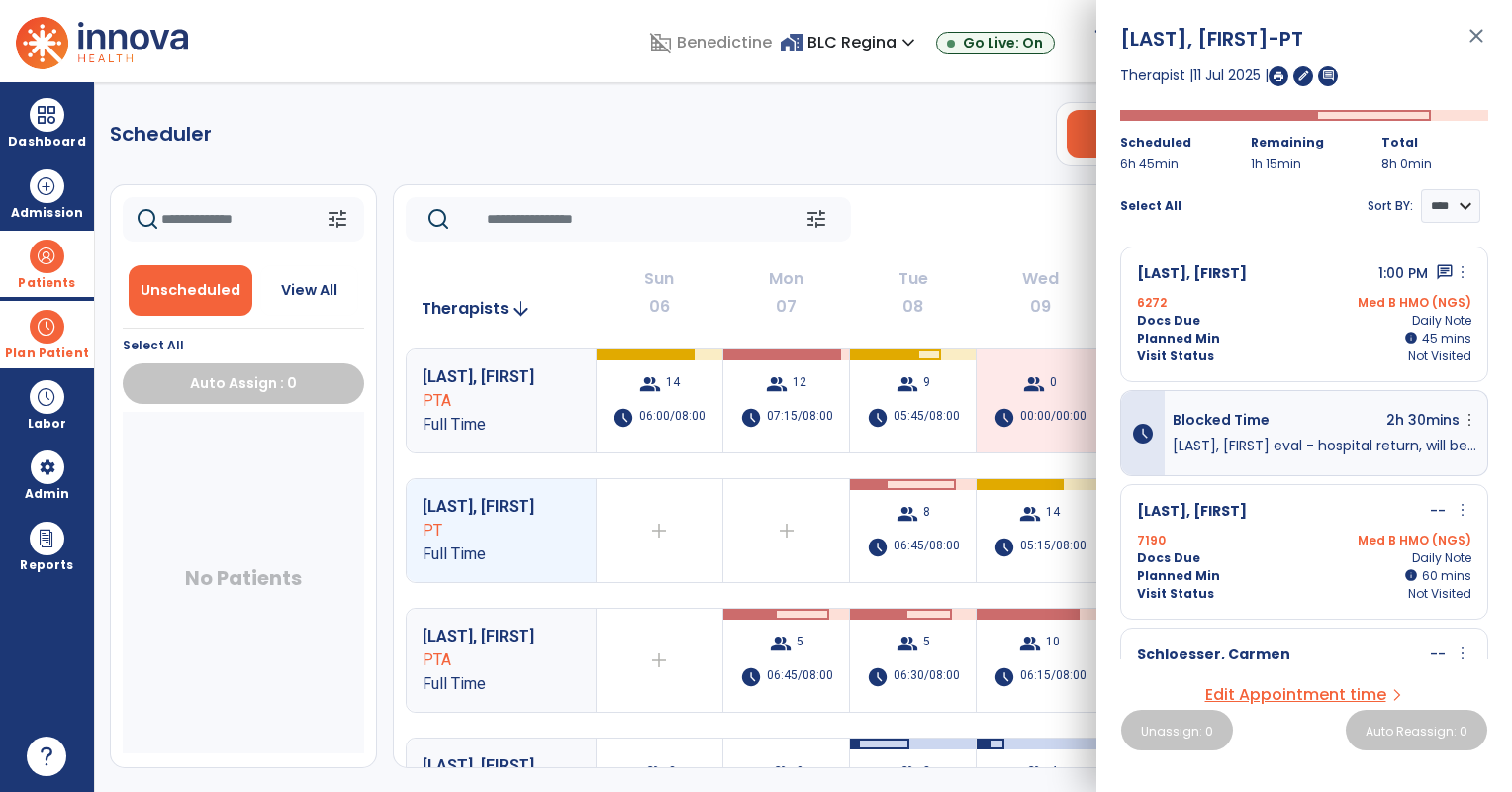 click on "tune   Today  chevron_left Jul 6, 2025 - Jul 12, 2025  *********  calendar_today  chevron_right" 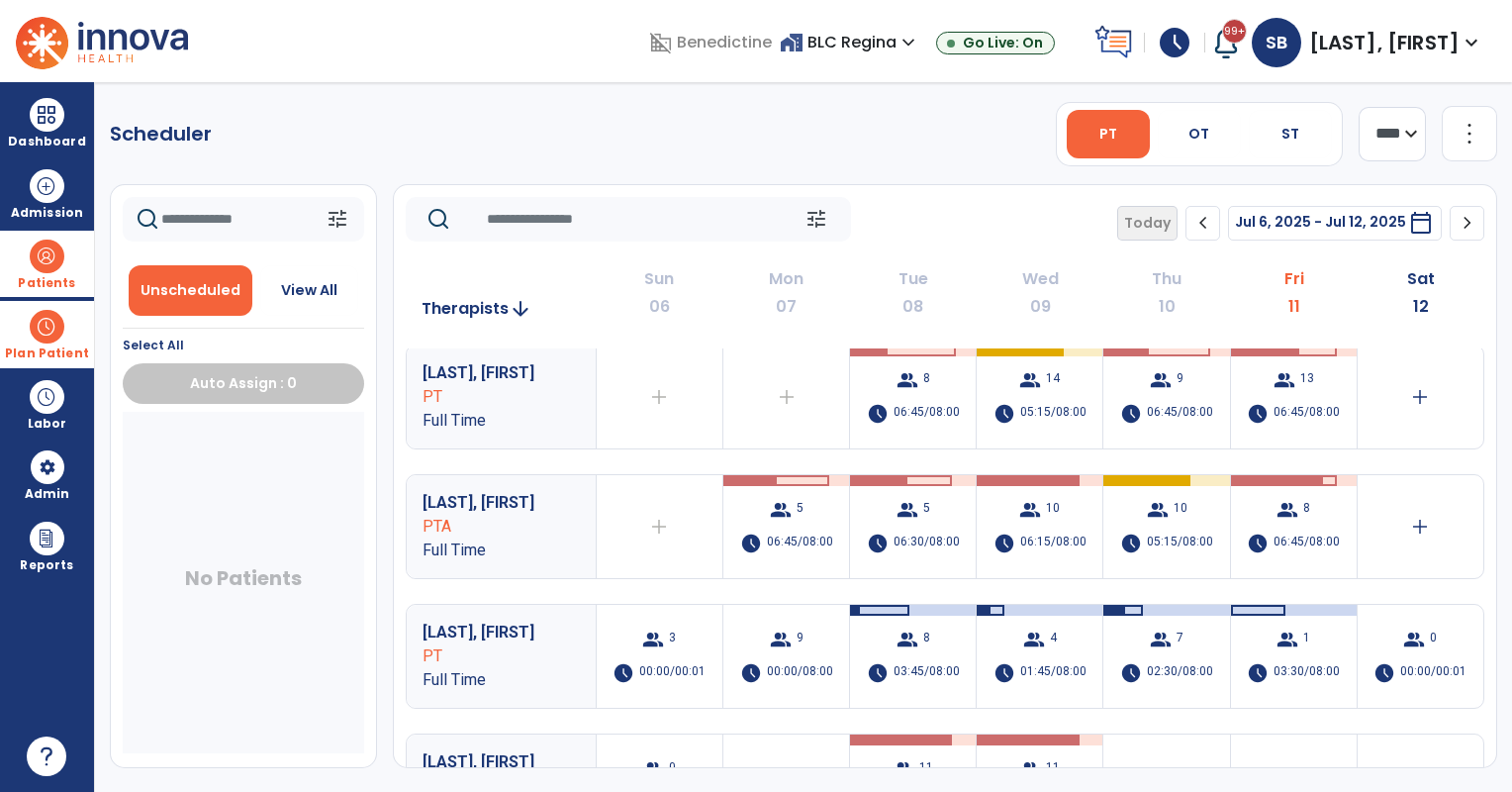 scroll, scrollTop: 164, scrollLeft: 0, axis: vertical 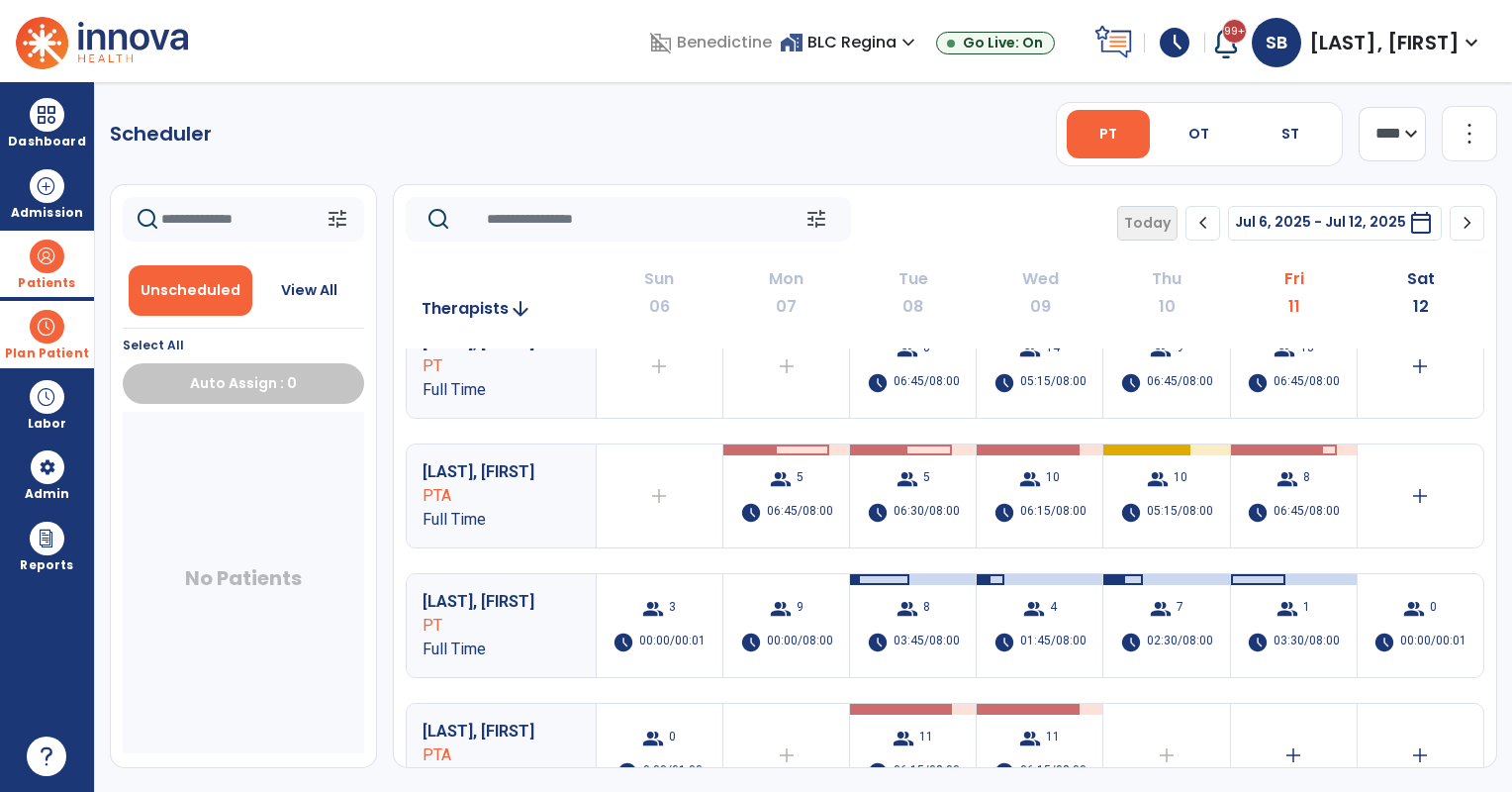 drag, startPoint x: 290, startPoint y: 285, endPoint x: 259, endPoint y: 248, distance: 48.270074 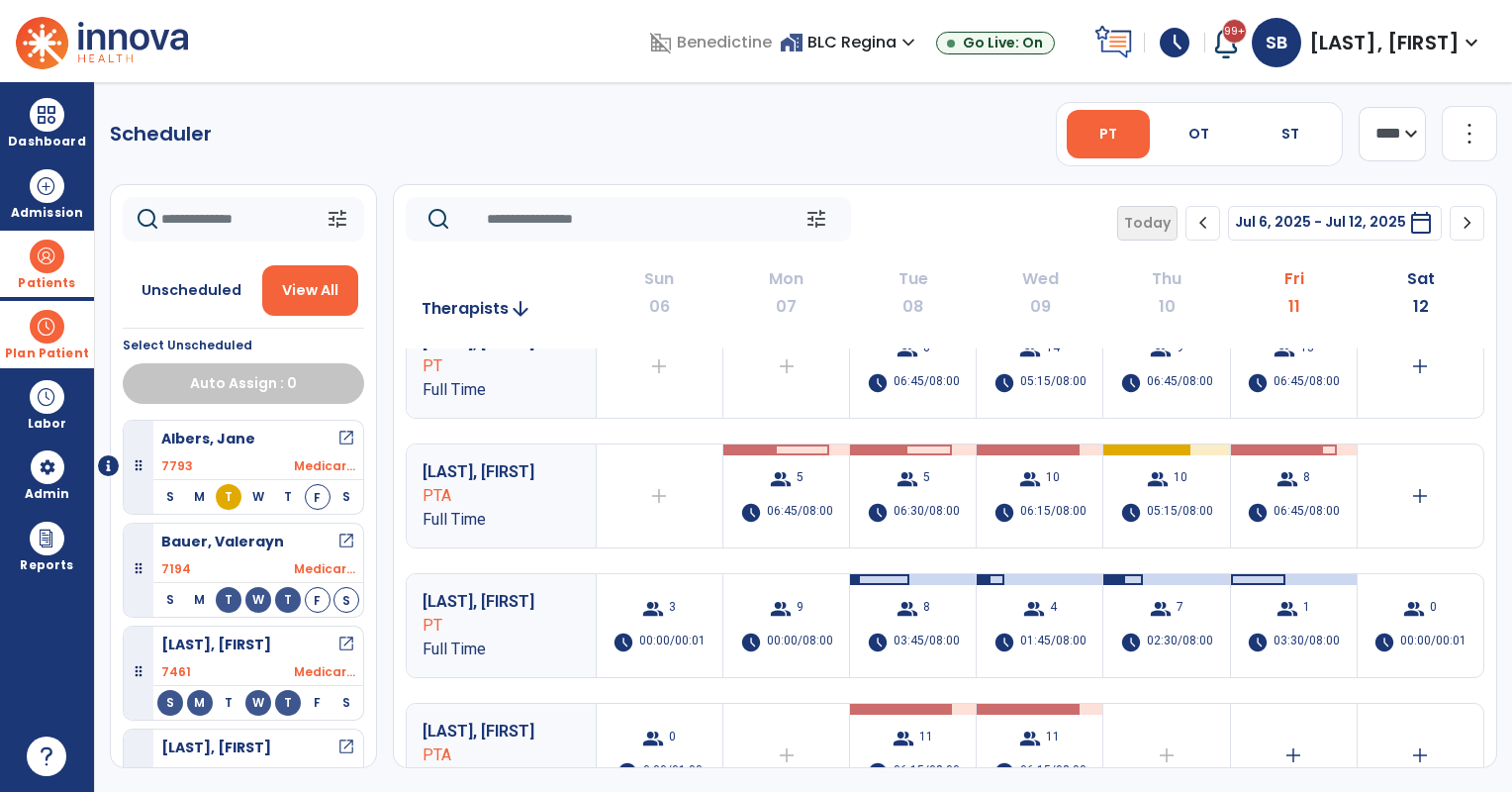 click 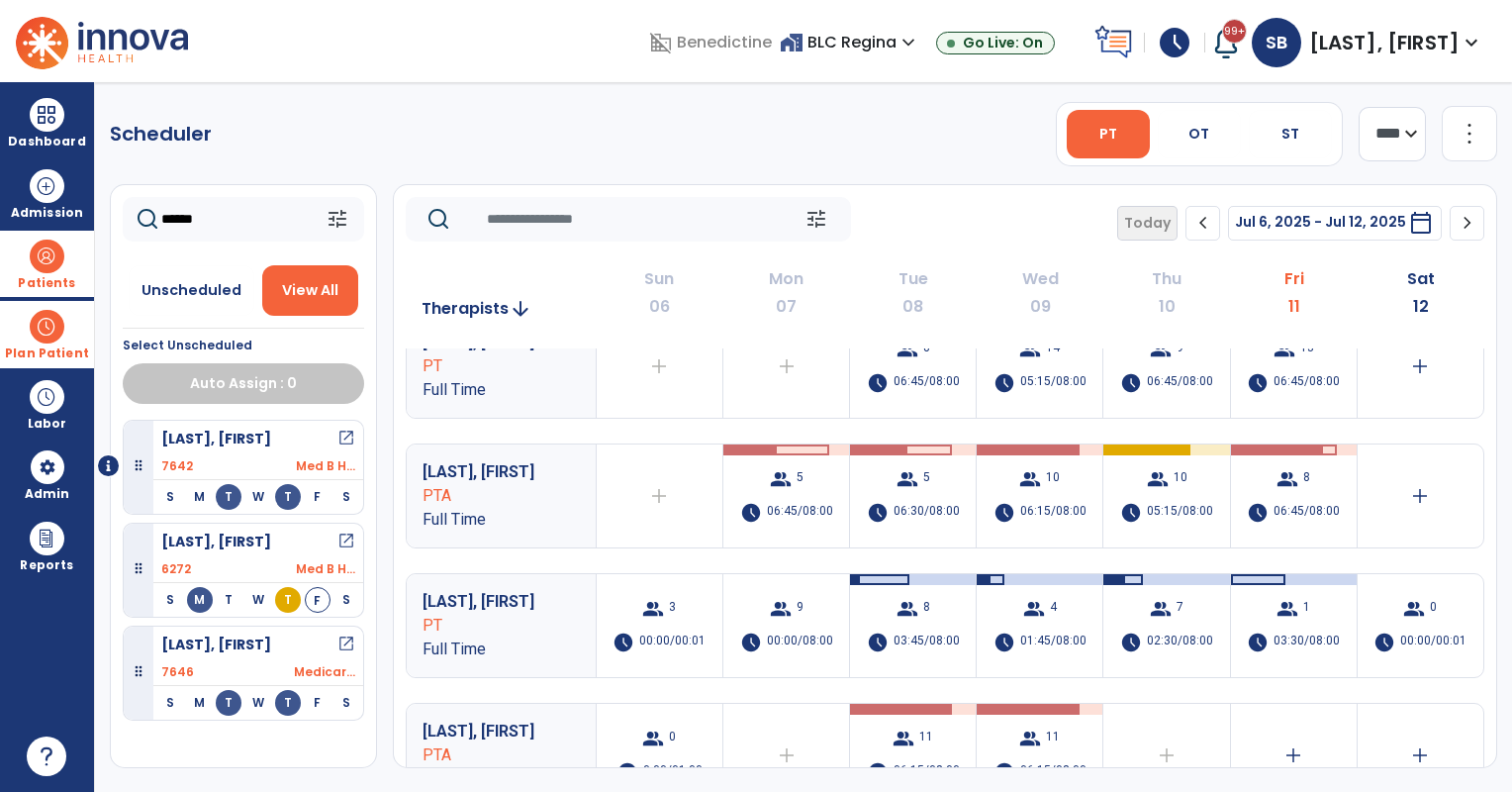 type on "******" 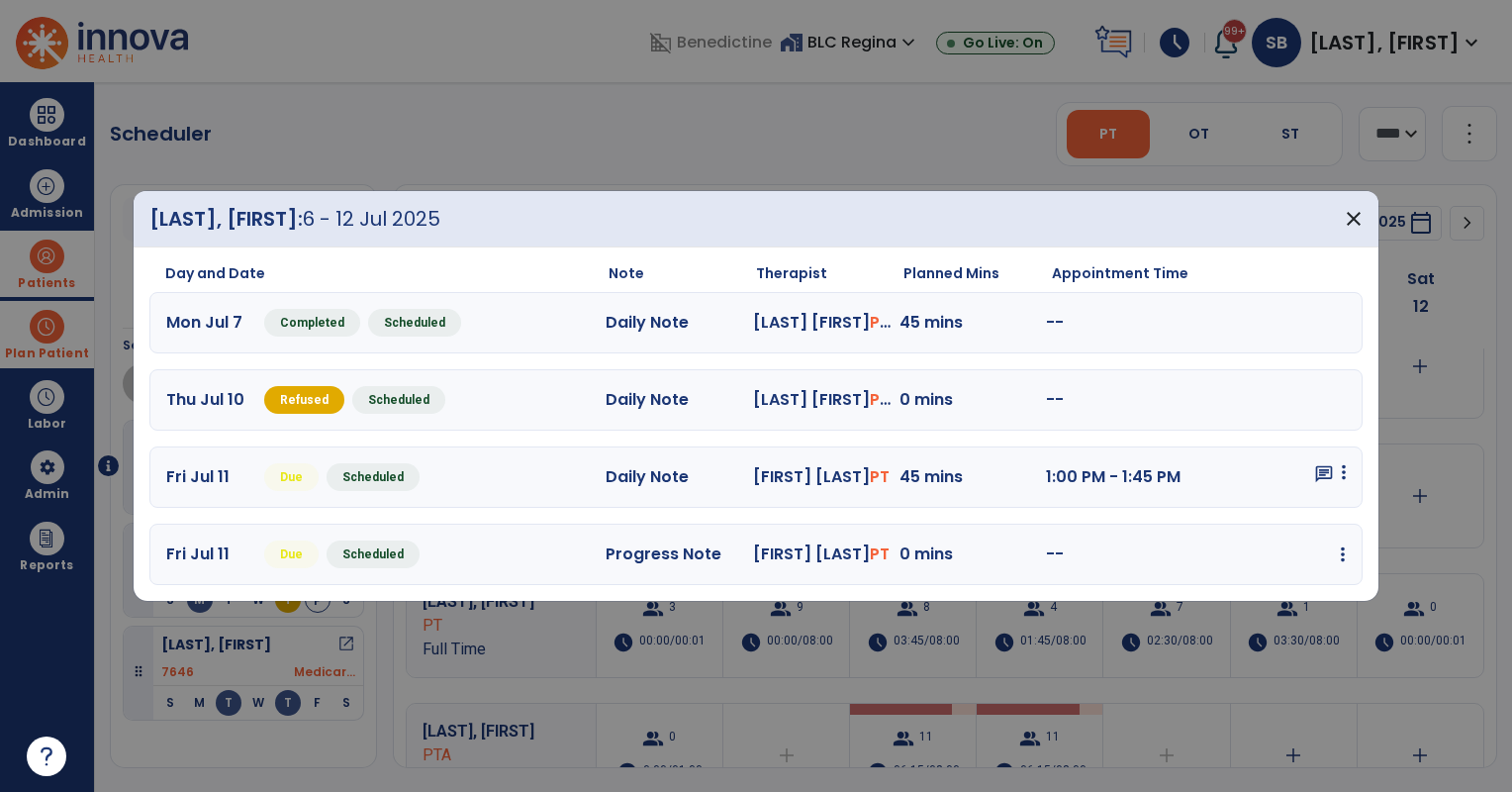 click on "chat  edit   Edit Session   alt_route   Split Minutes  add_comment  Add Note" at bounding box center [1273, 477] 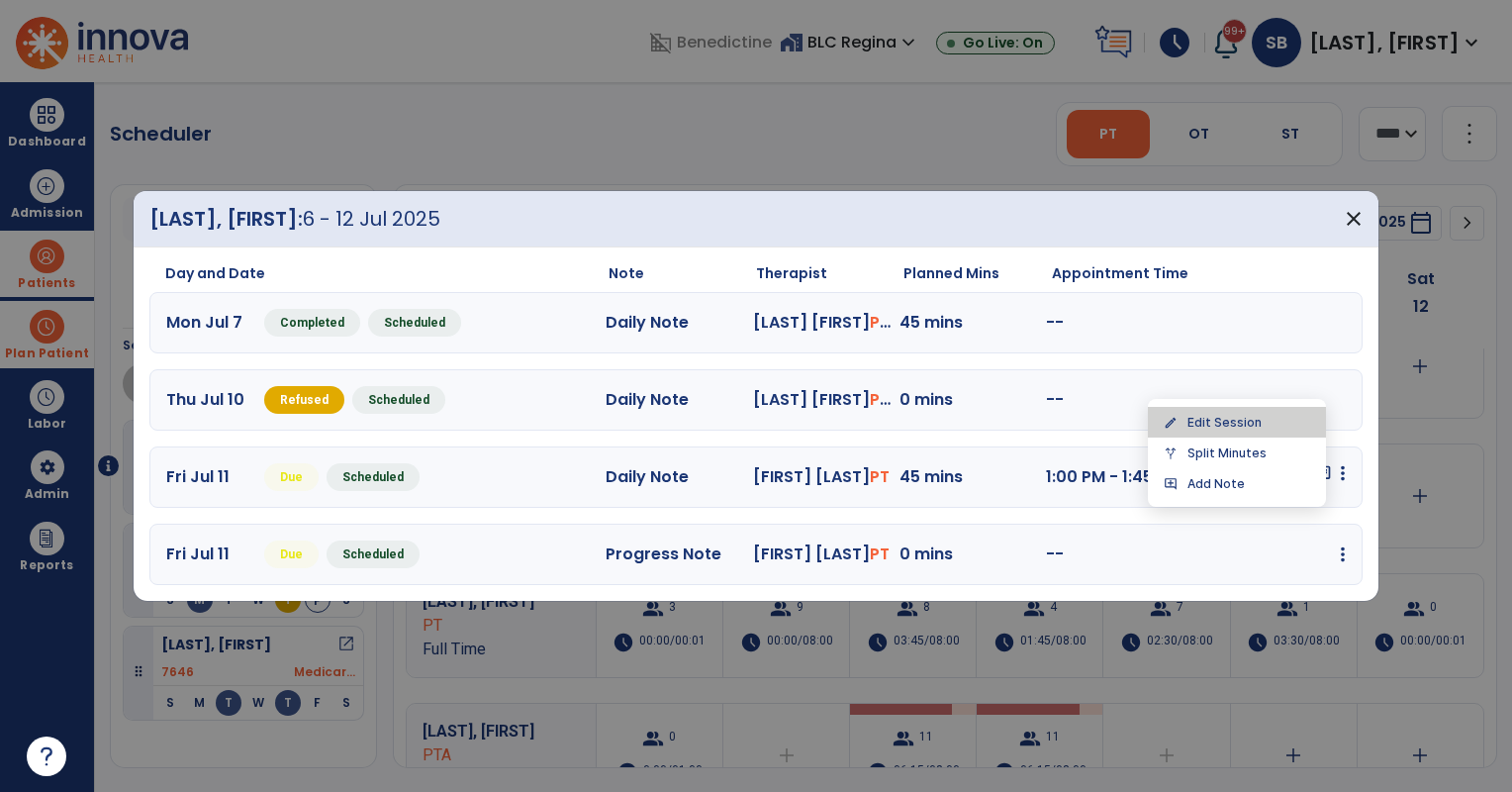 click on "edit   Edit Session" at bounding box center (1237, 422) 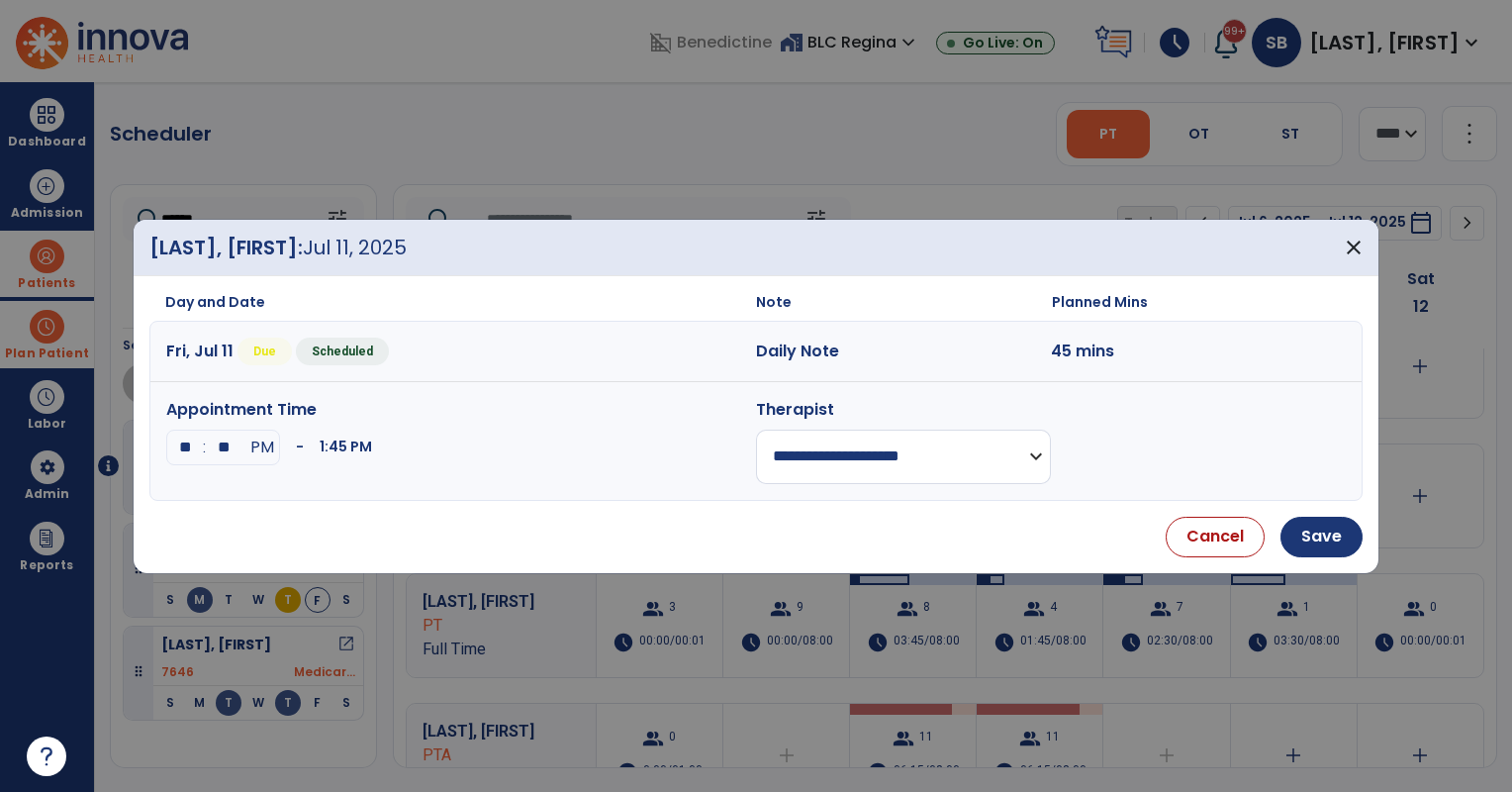 drag, startPoint x: 877, startPoint y: 452, endPoint x: 881, endPoint y: 429, distance: 23.34524 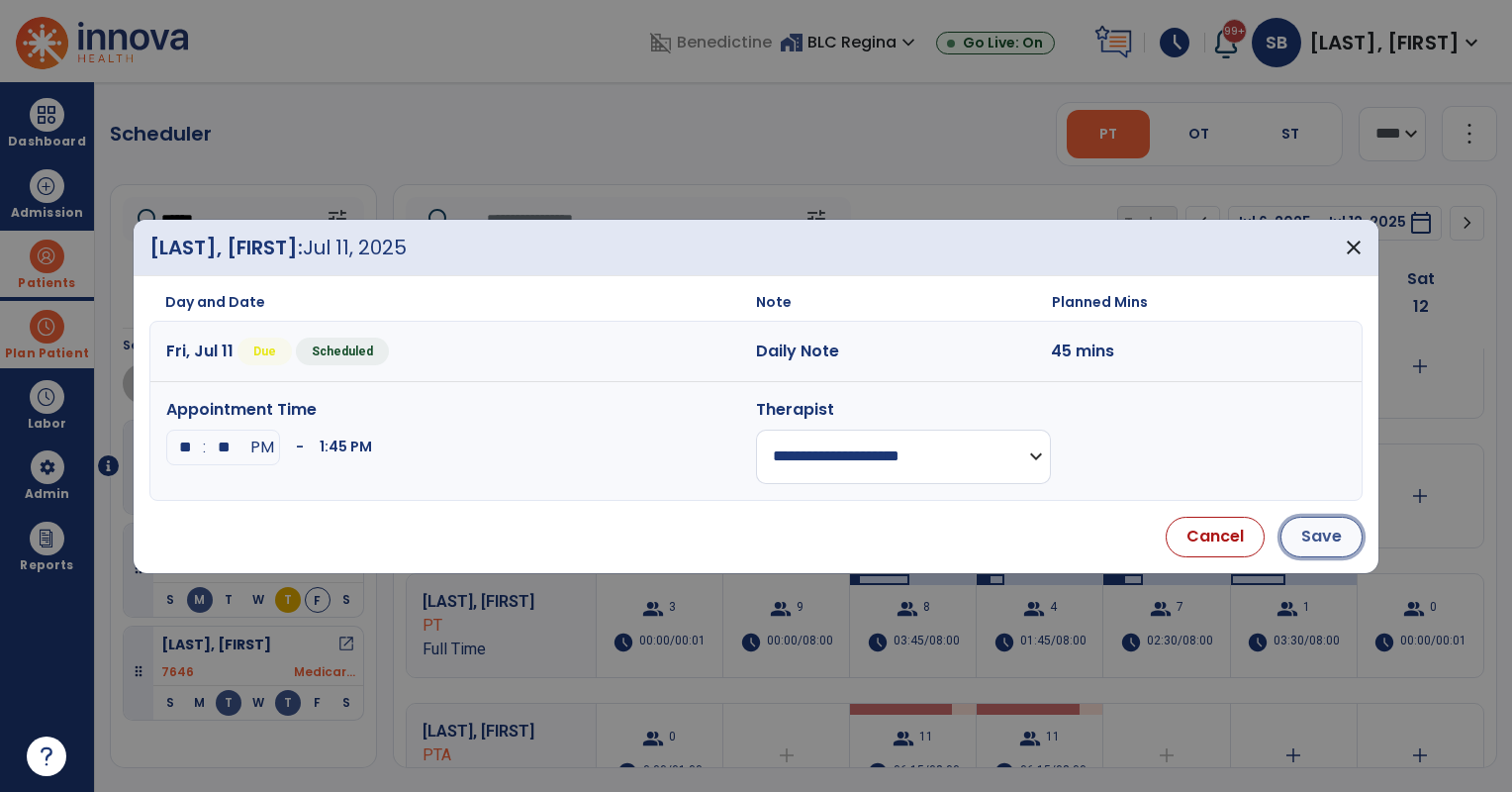 click on "Save" at bounding box center [1321, 537] 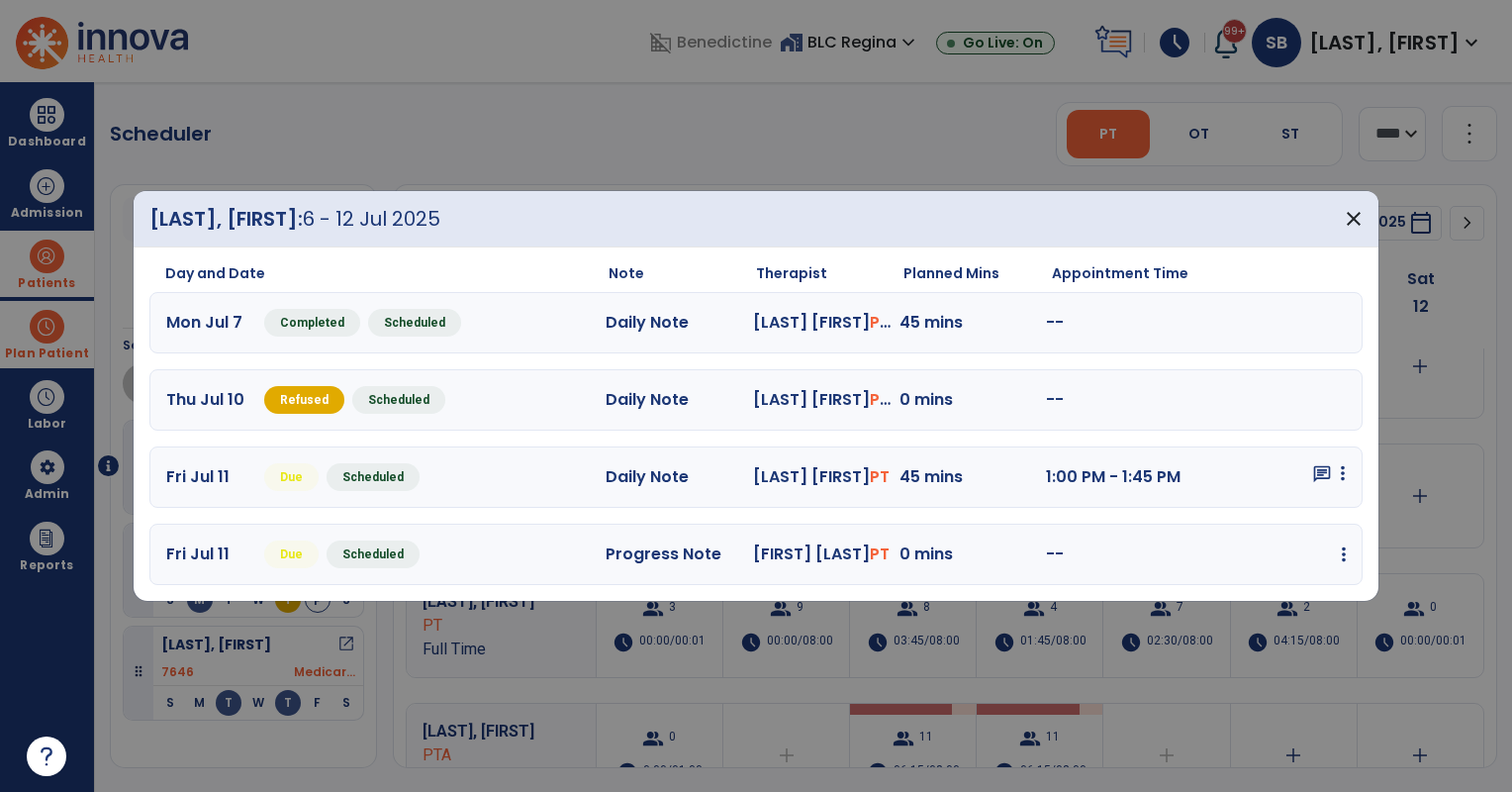 click at bounding box center (1343, 473) 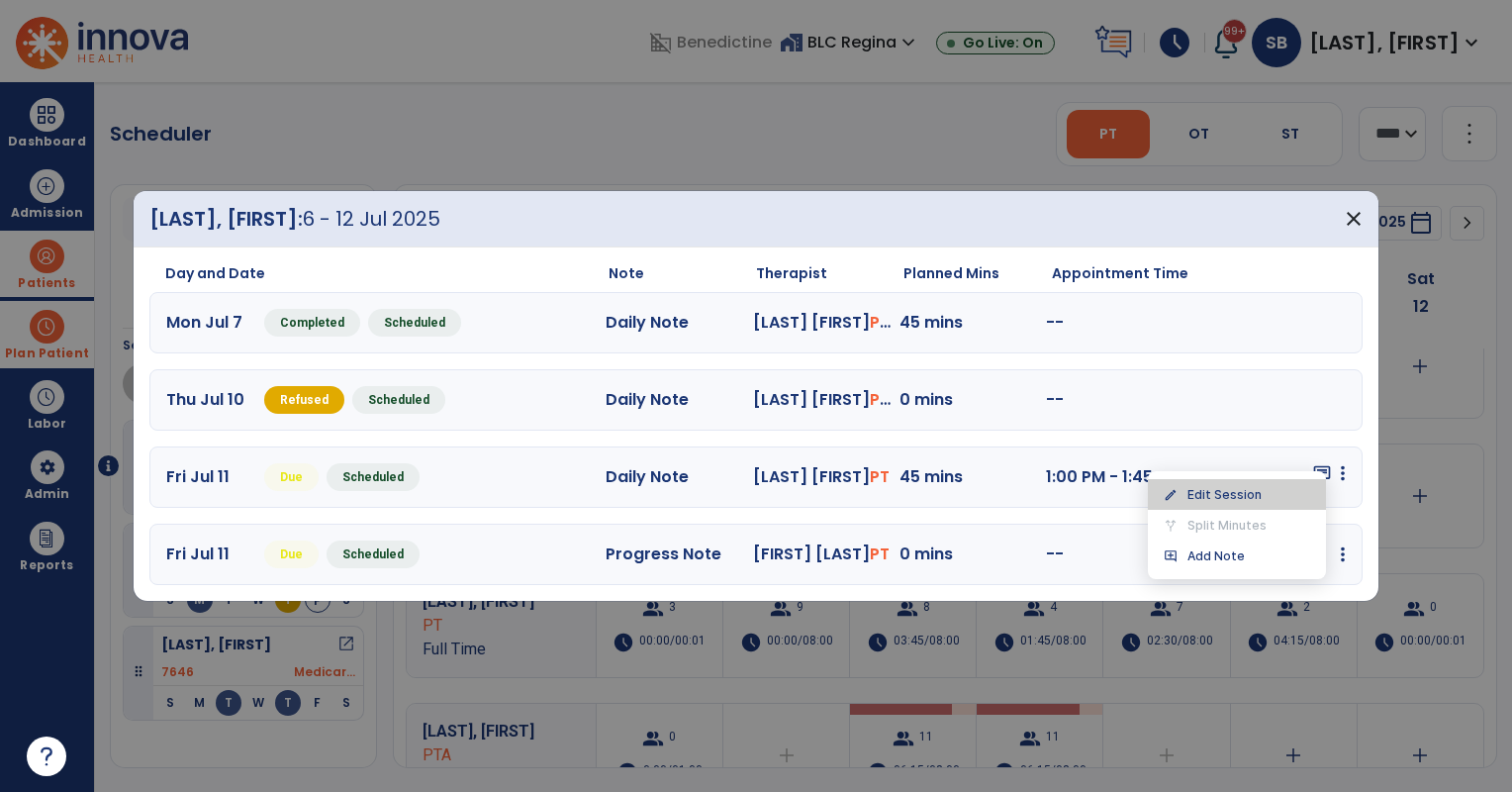 click on "edit   Edit Session" at bounding box center [1237, 494] 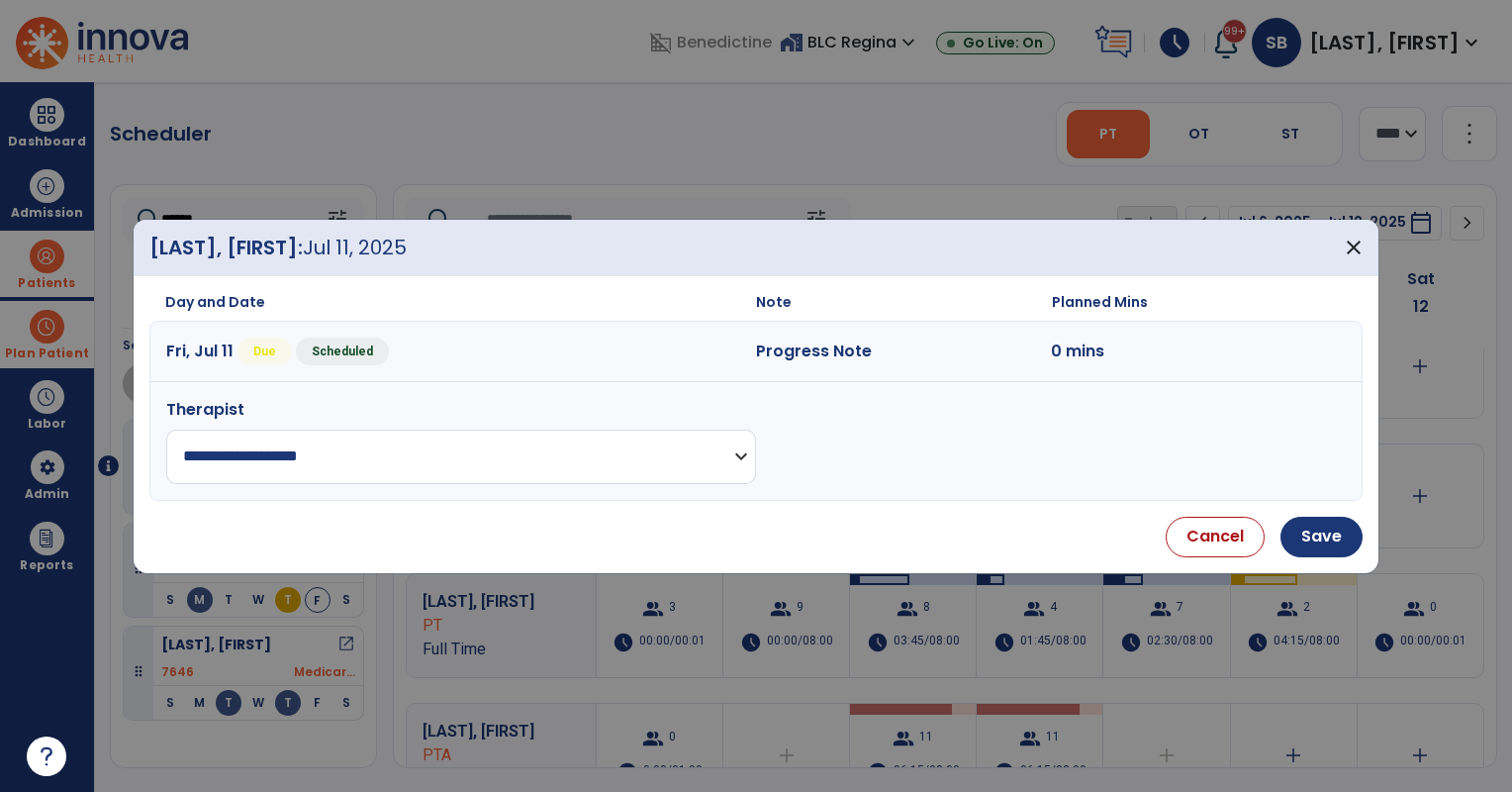 click on "**********" at bounding box center [461, 456] 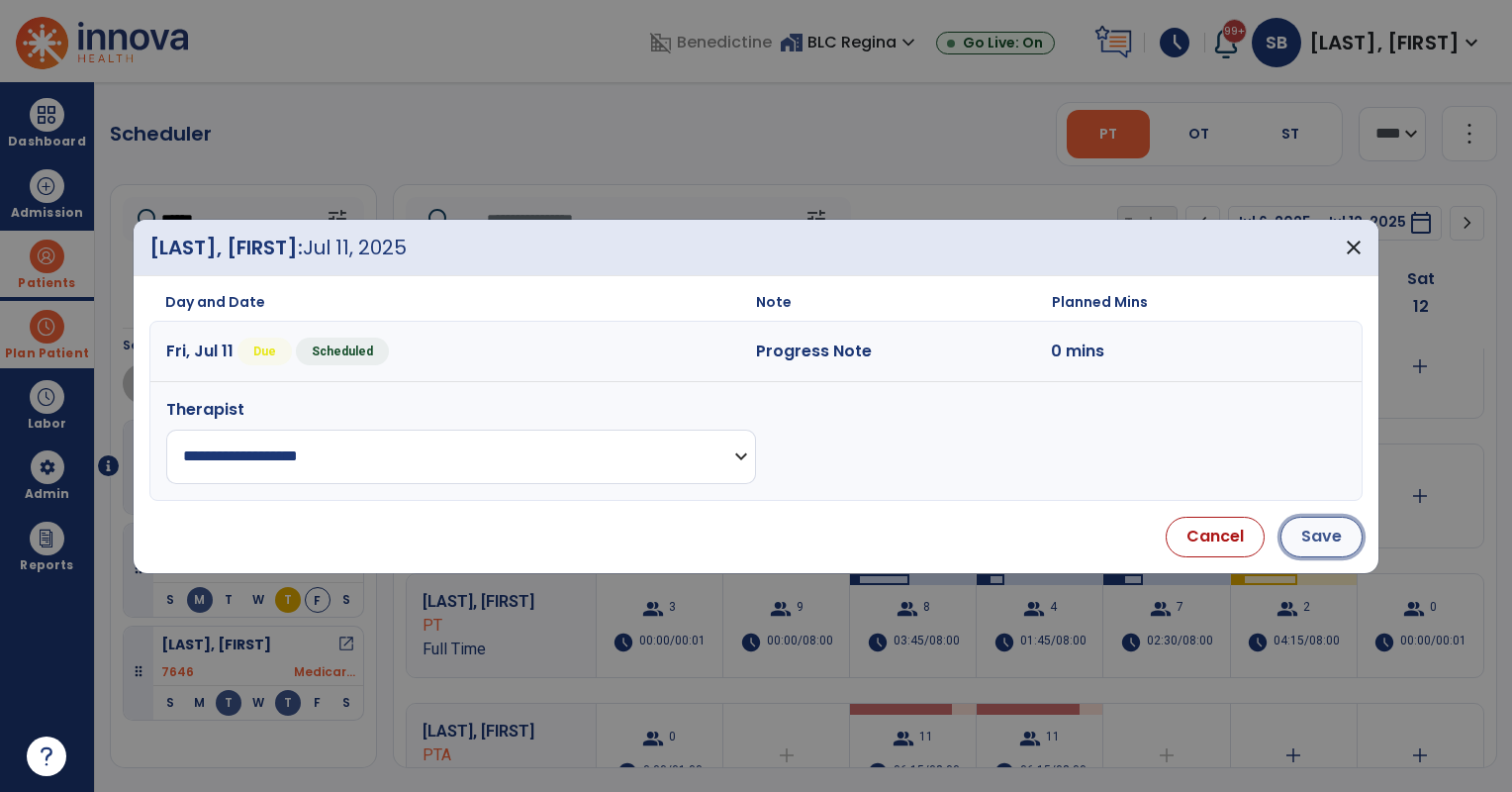 click on "Save" at bounding box center [1321, 537] 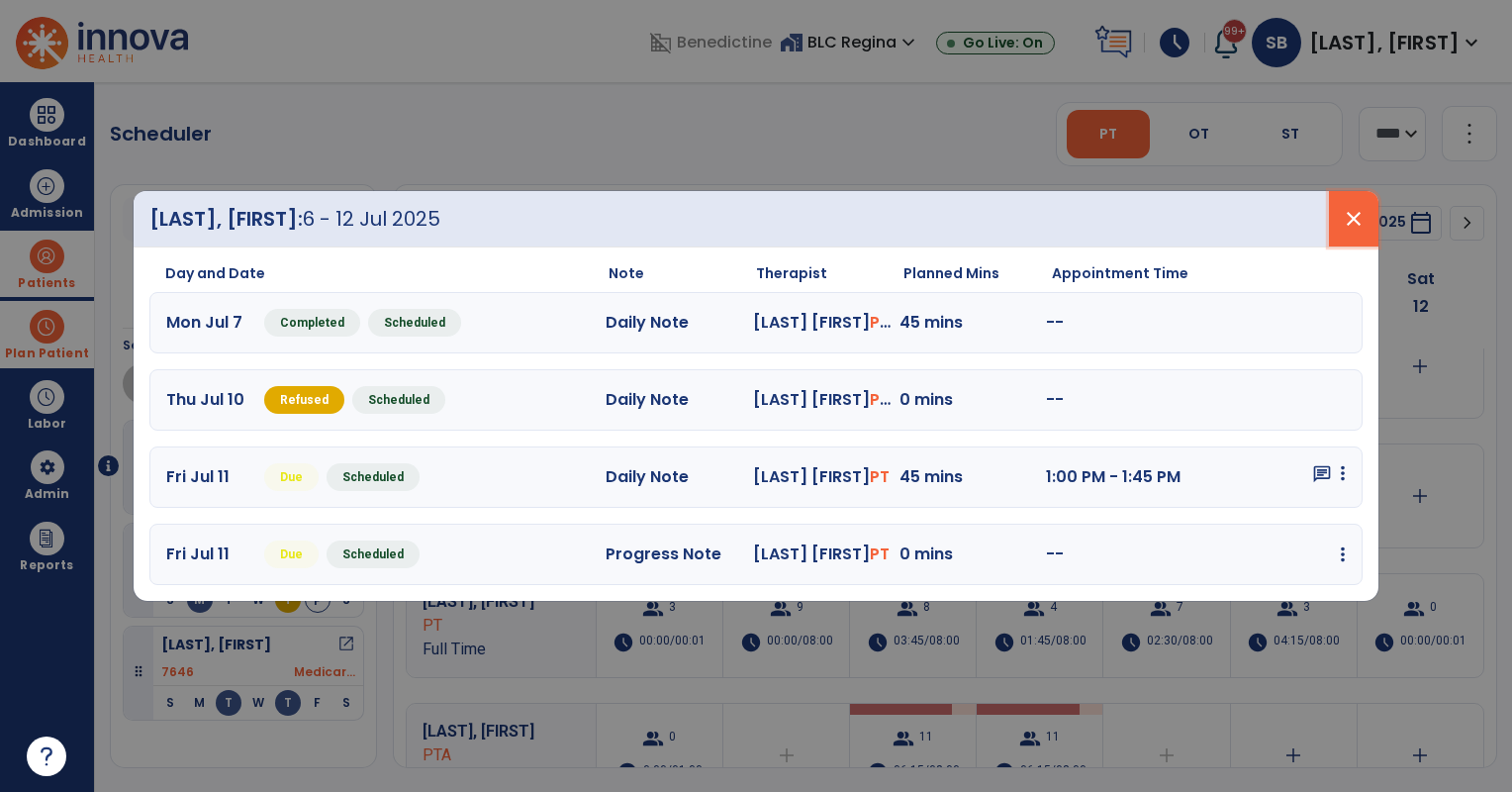 click on "close" at bounding box center [1354, 219] 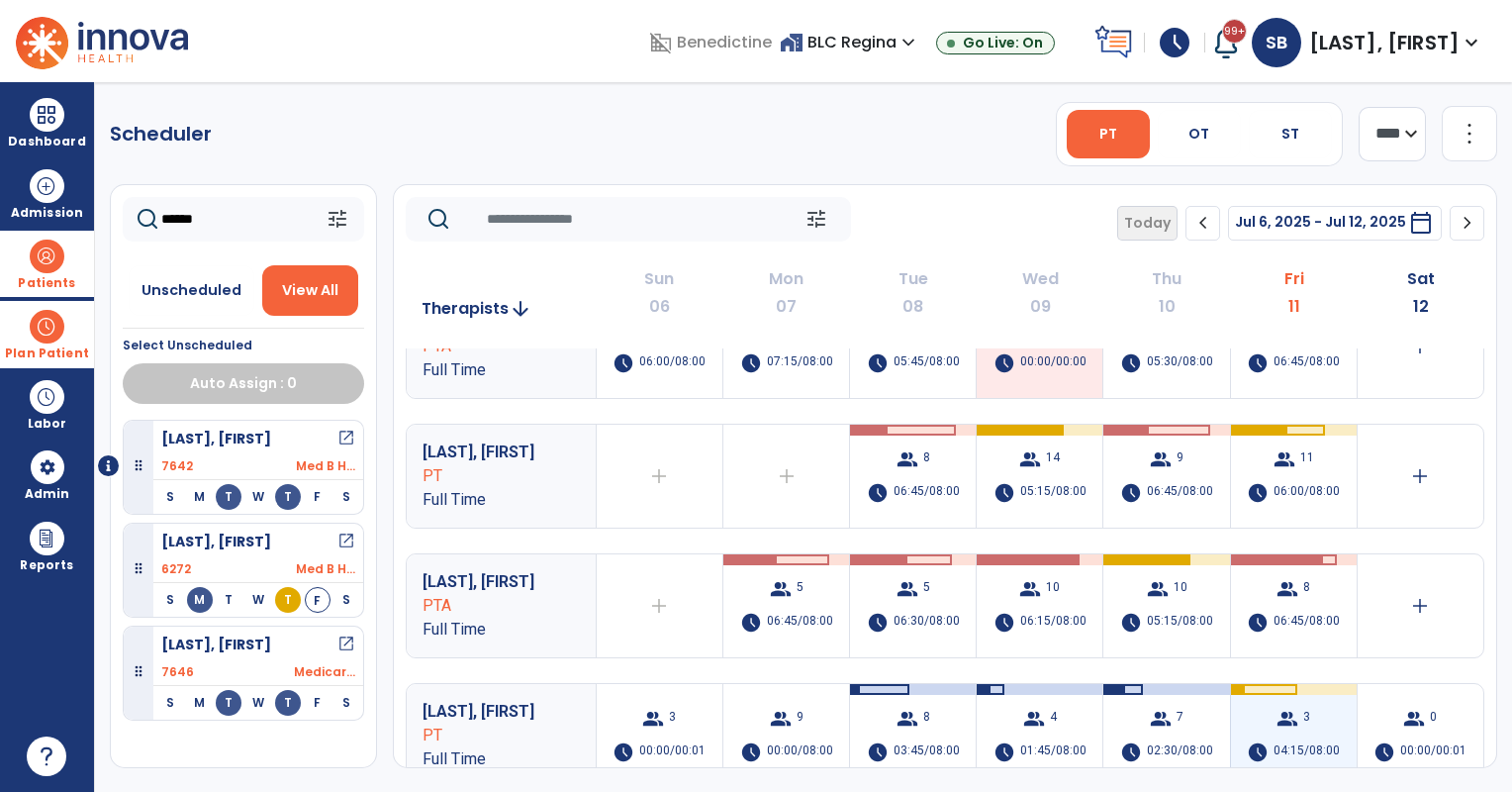 scroll, scrollTop: 0, scrollLeft: 0, axis: both 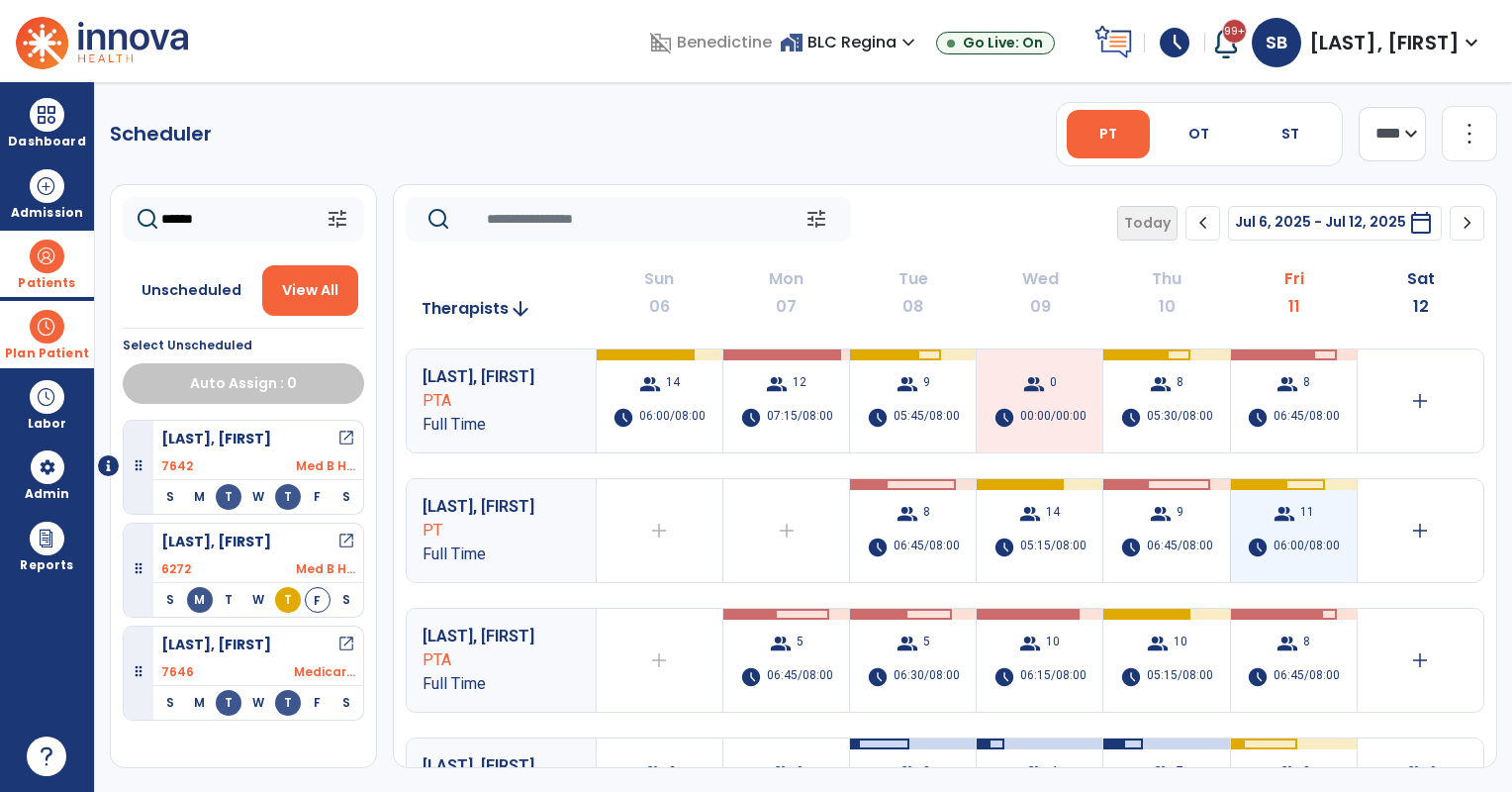 click on "06:00/08:00" at bounding box center [1306, 547] 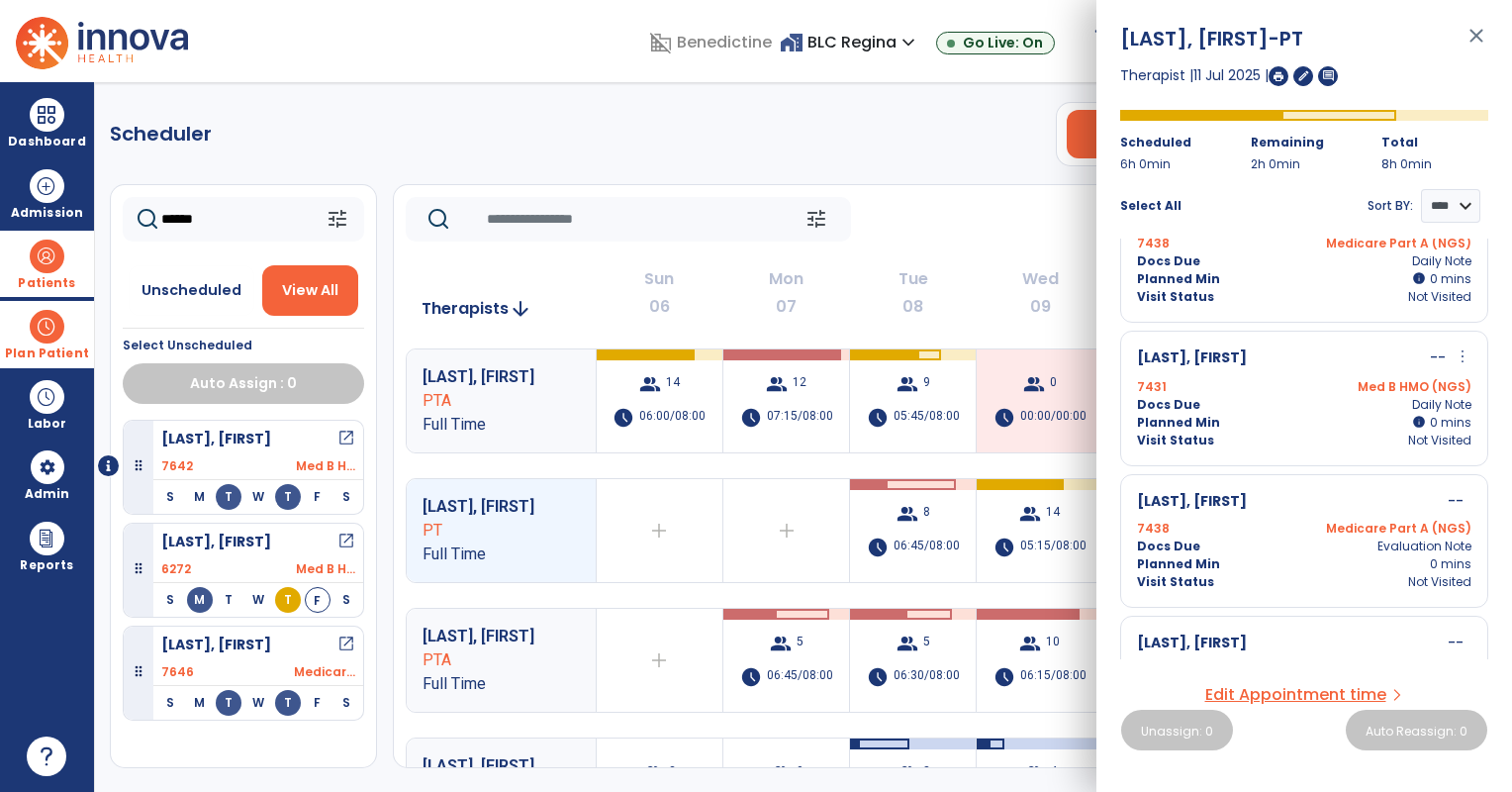 scroll, scrollTop: 1238, scrollLeft: 0, axis: vertical 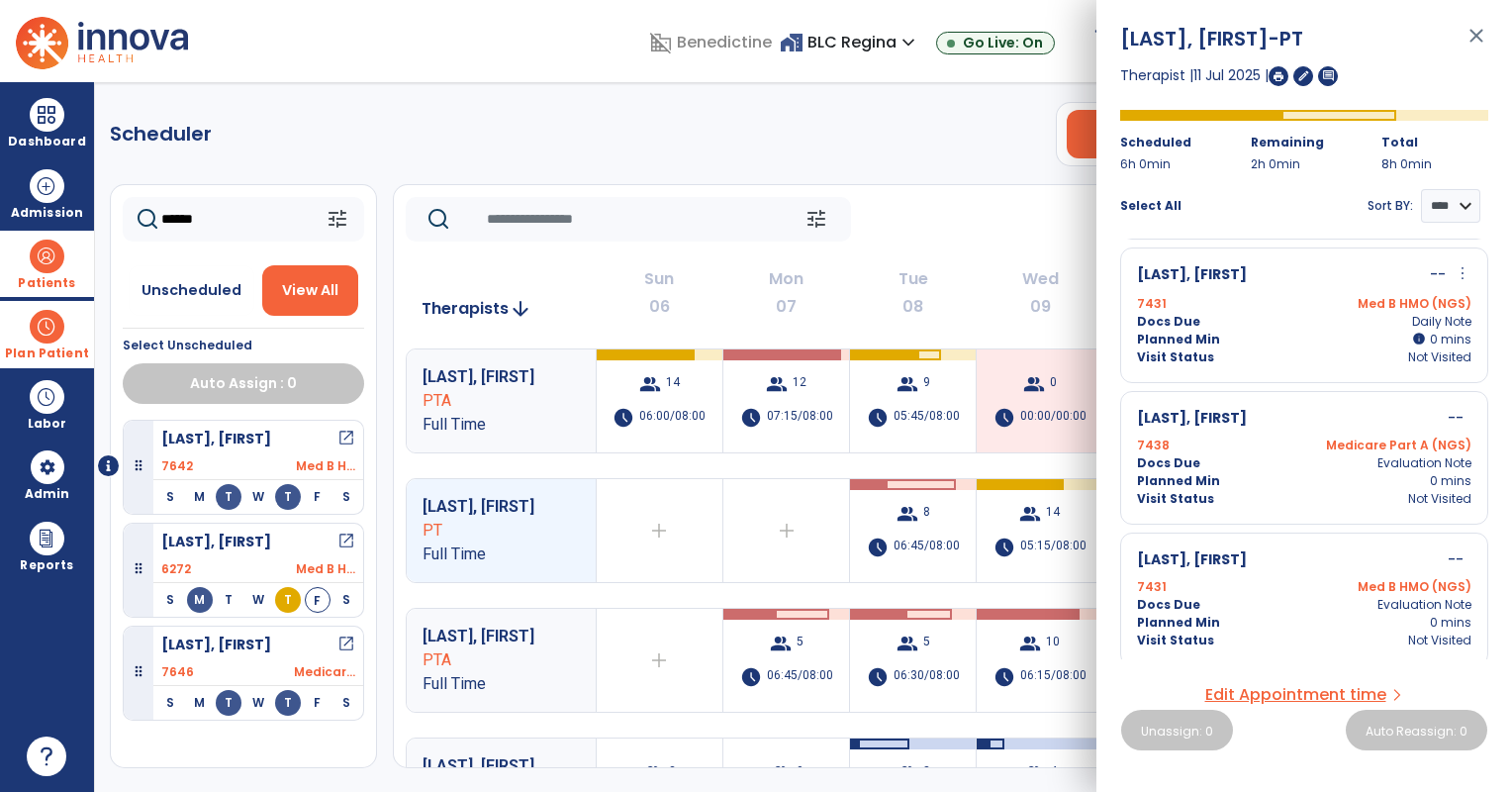 click on "tune   Today  chevron_left Jul 6, 2025 - Jul 12, 2025  *********  calendar_today  chevron_right" 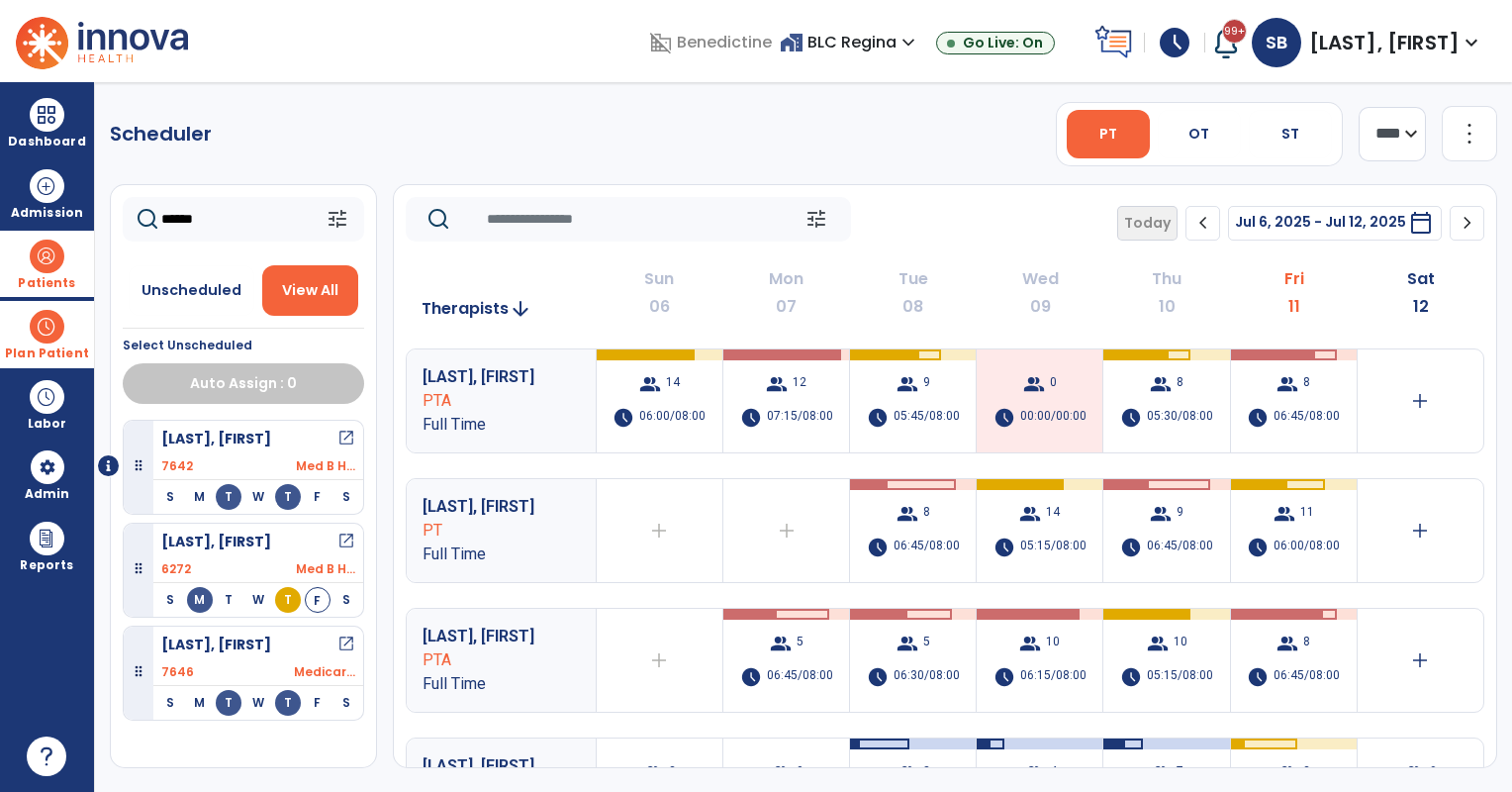 click on "OT" at bounding box center [1199, 134] 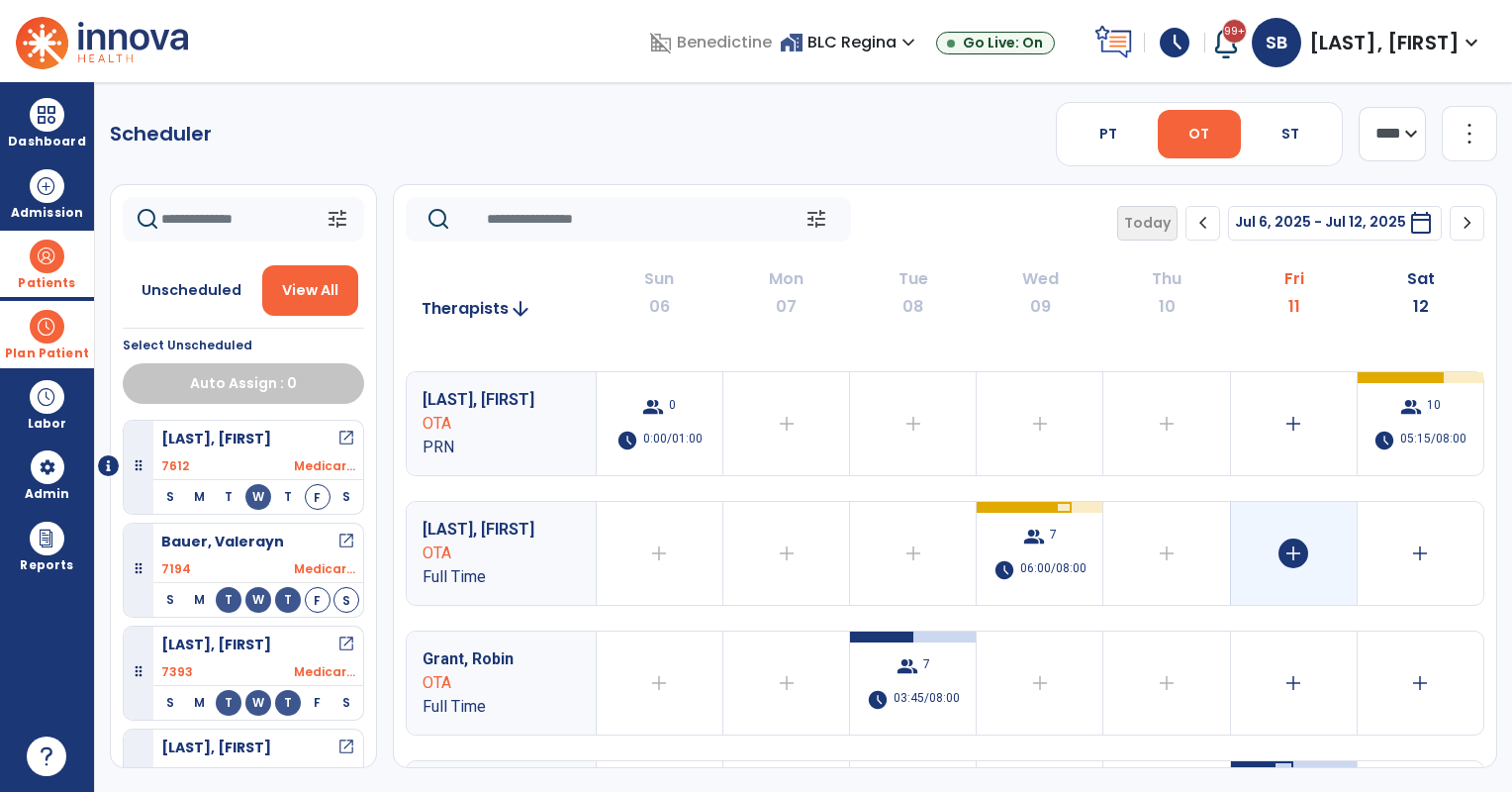scroll, scrollTop: 659, scrollLeft: 0, axis: vertical 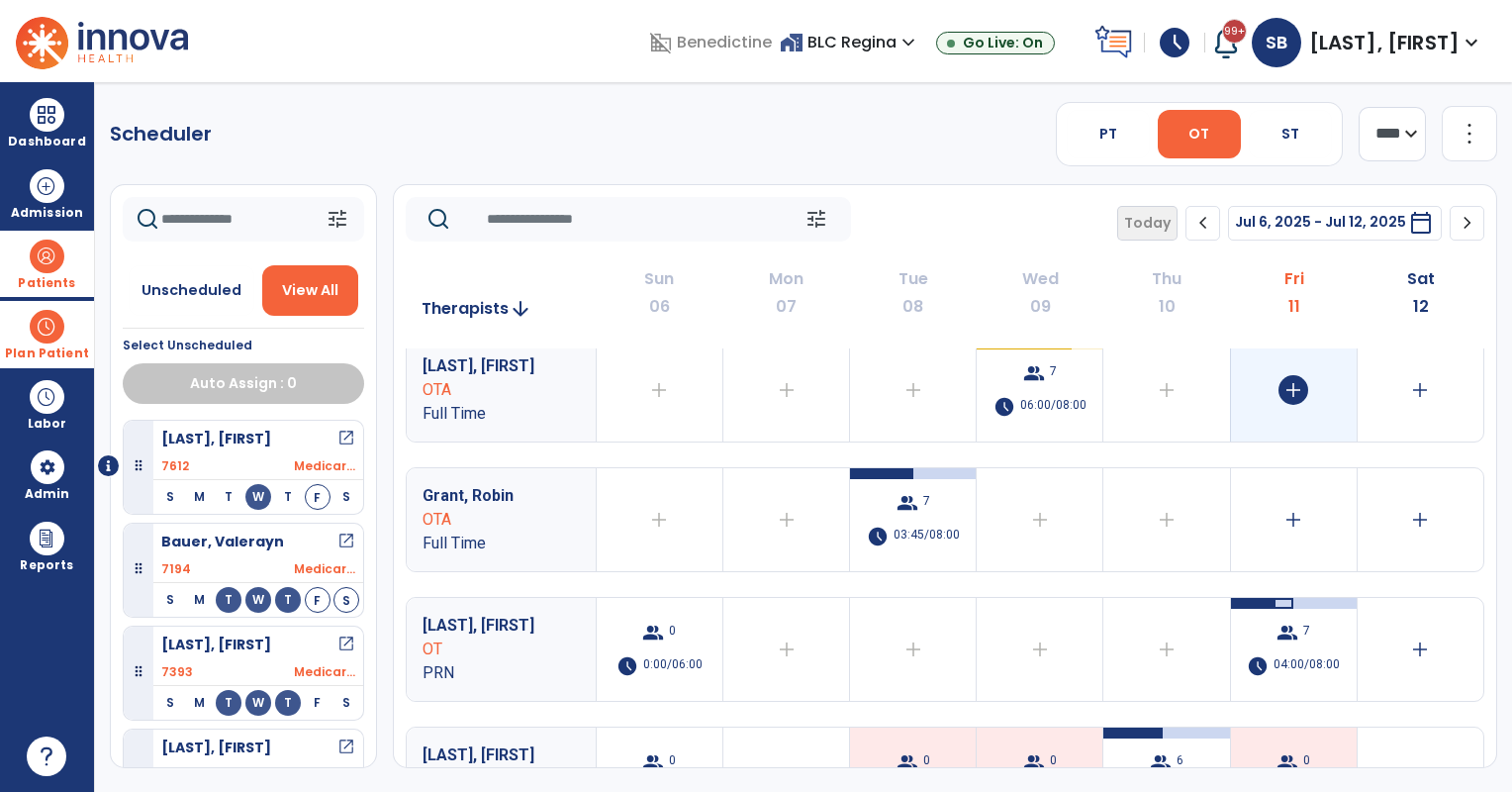 click on "group  7  schedule  04:00/08:00" at bounding box center (1293, 649) 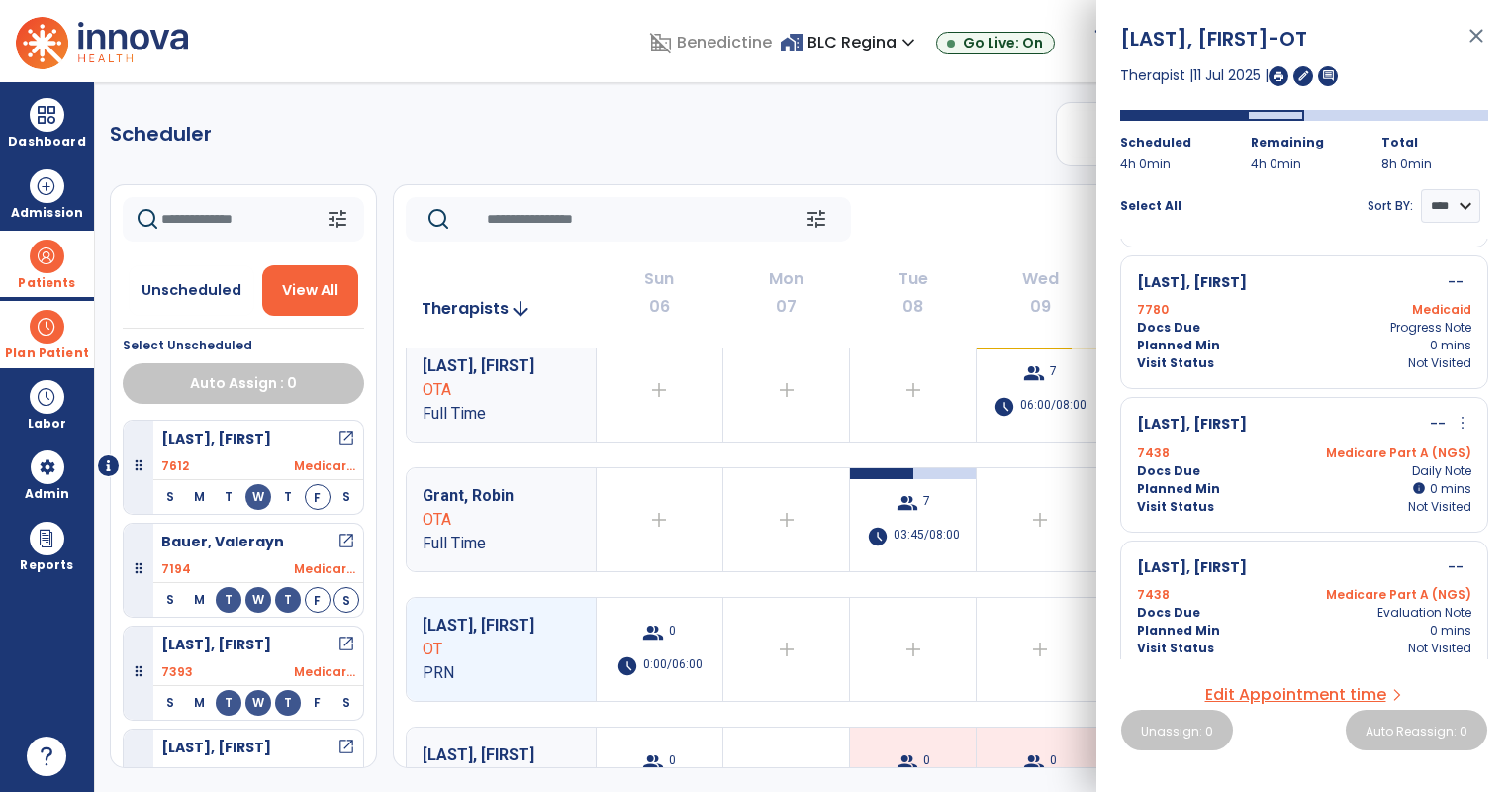 scroll, scrollTop: 669, scrollLeft: 0, axis: vertical 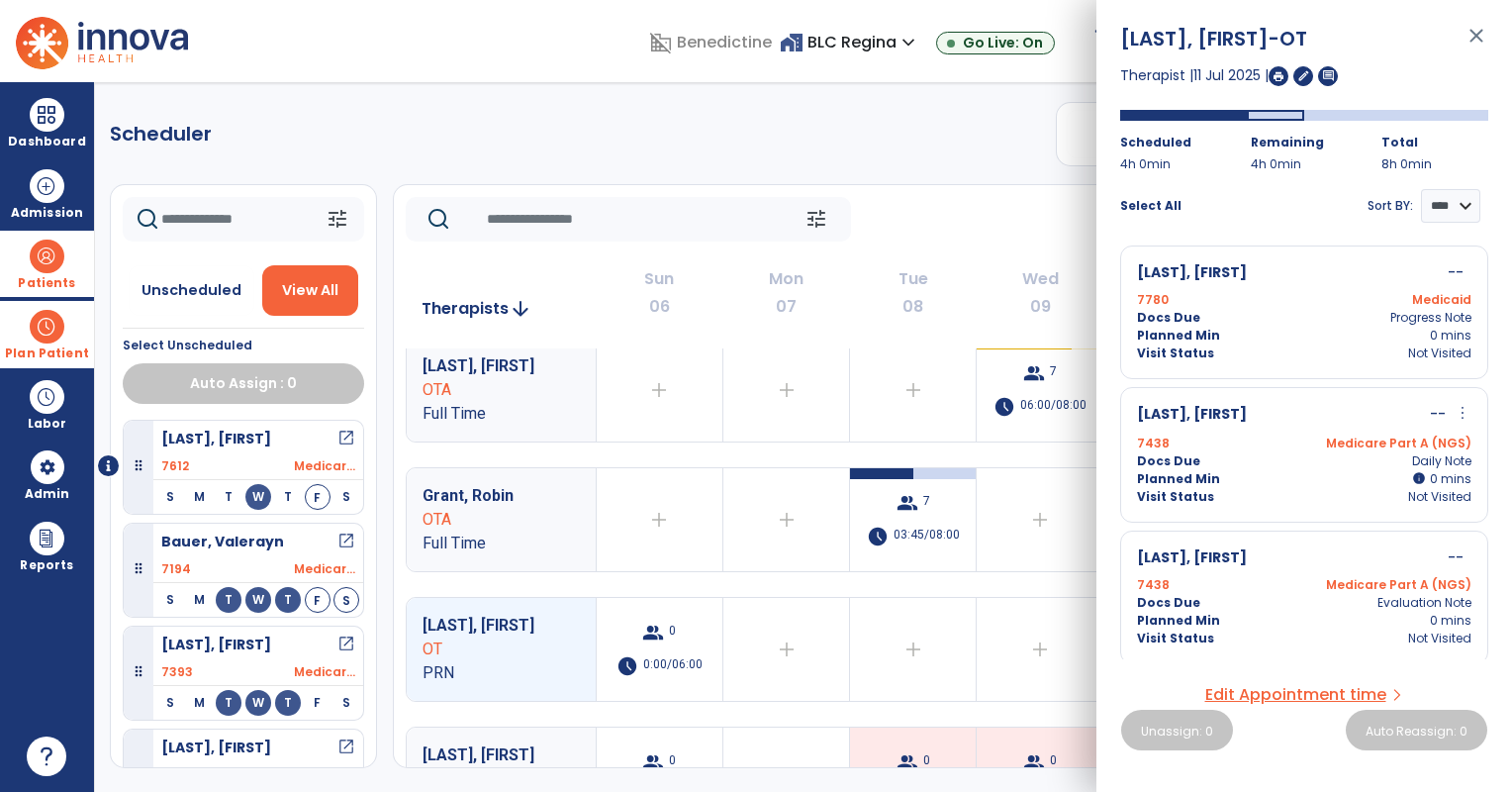 click on "tune   Today  chevron_left Jul 6, 2025 - Jul 12, 2025  *********  calendar_today  chevron_right" 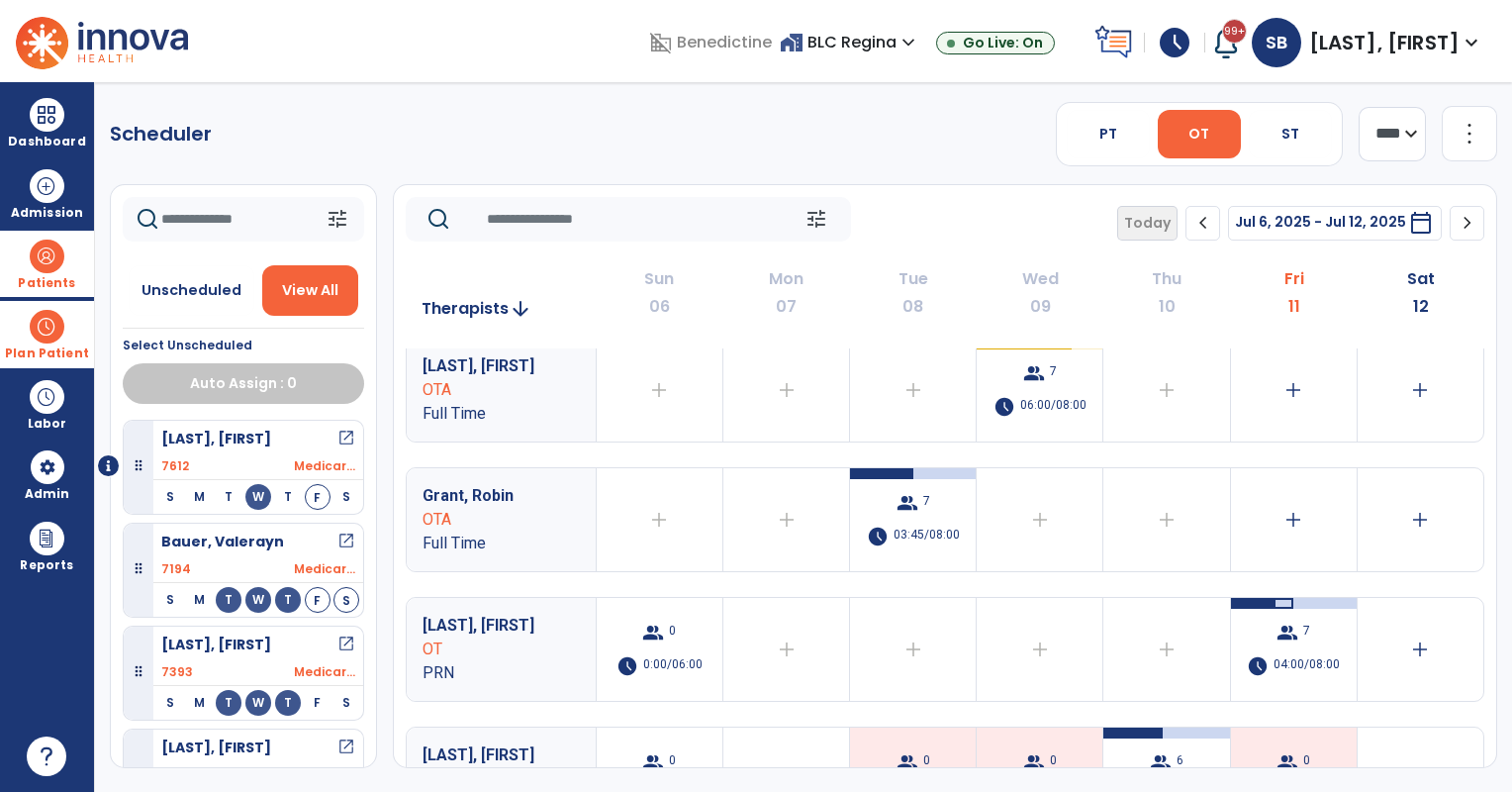 click on "Patients" at bounding box center (47, 263) 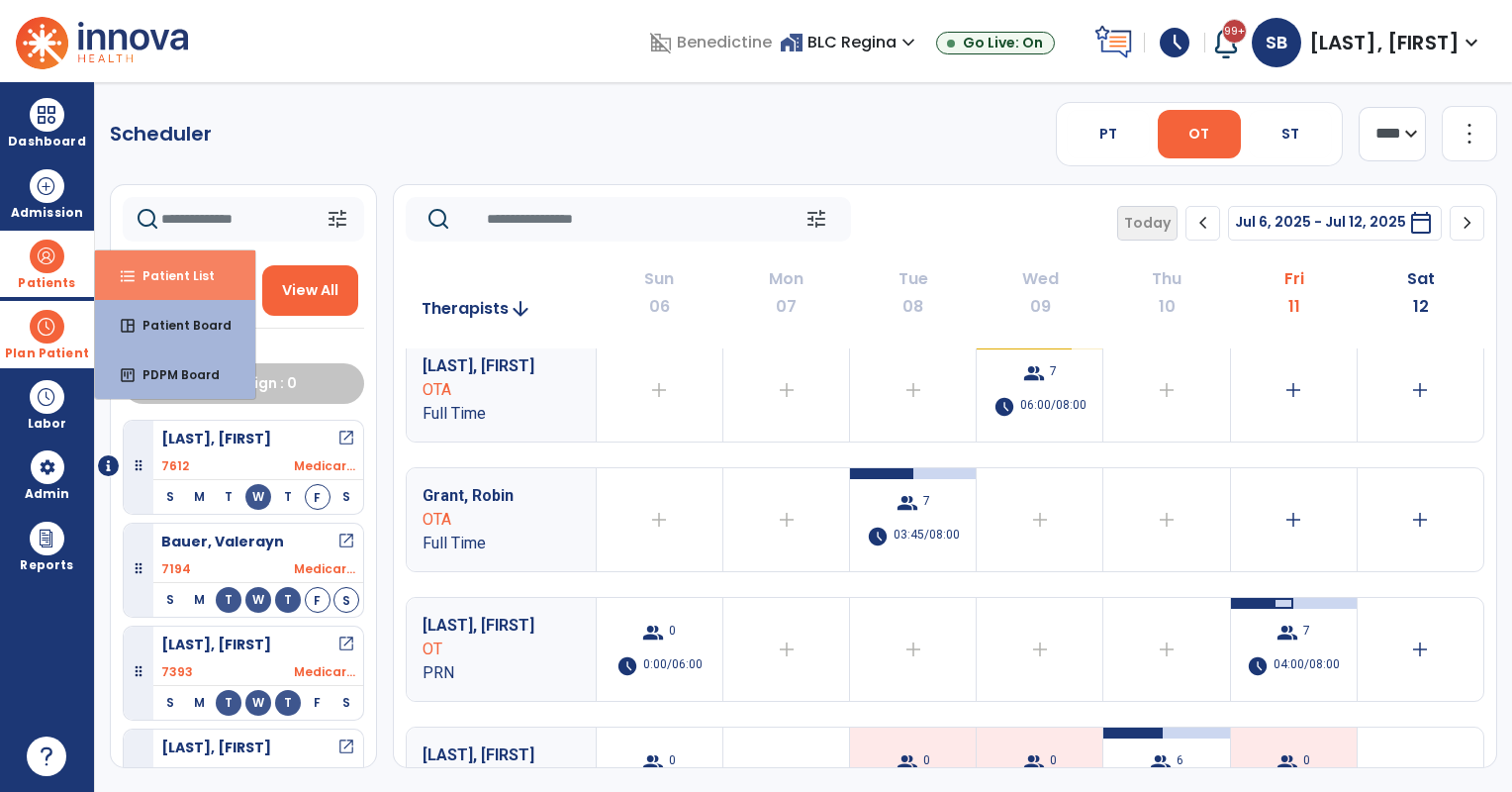 click on "format_list_bulleted" at bounding box center (128, 276) 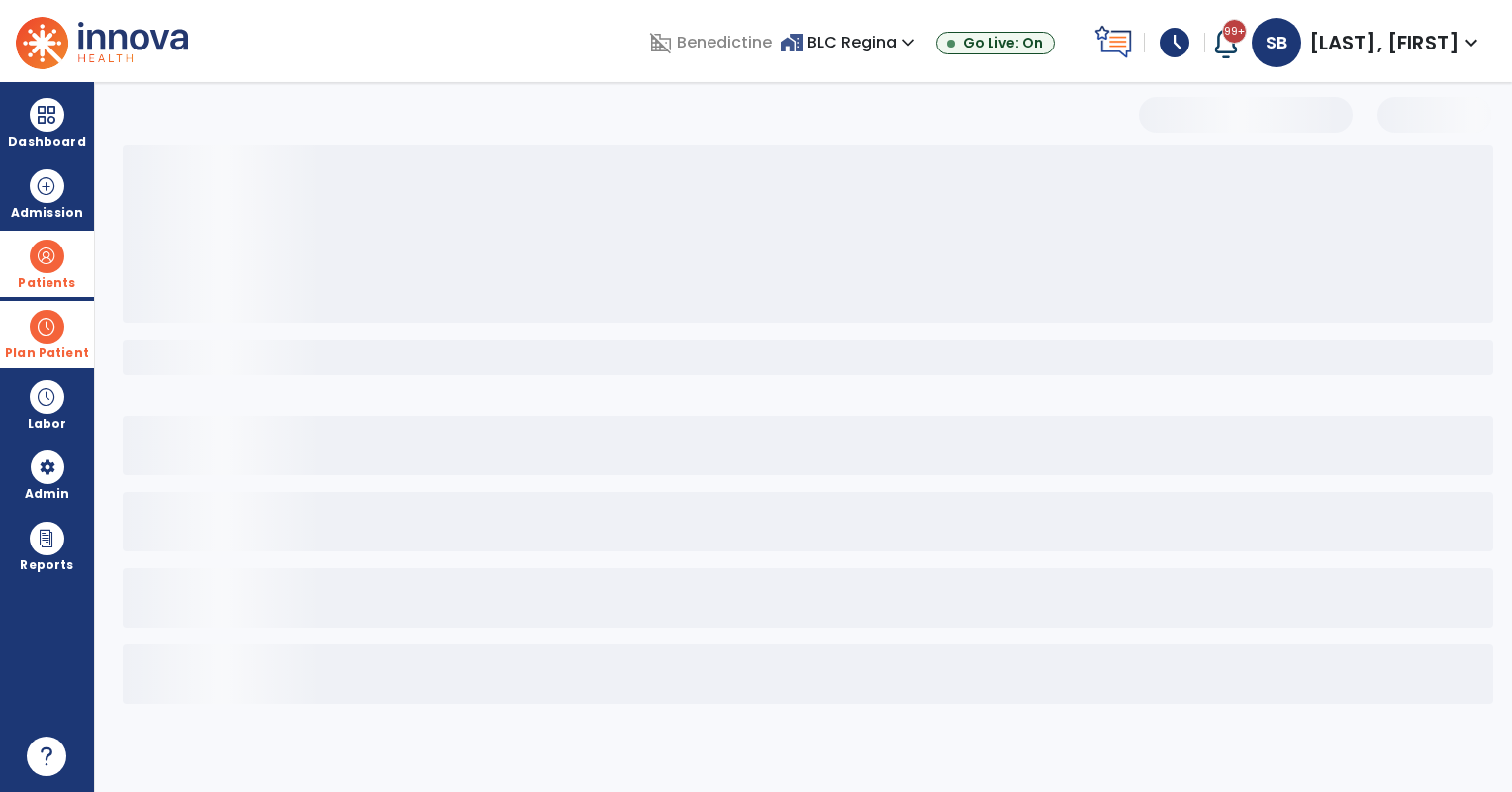 select on "***" 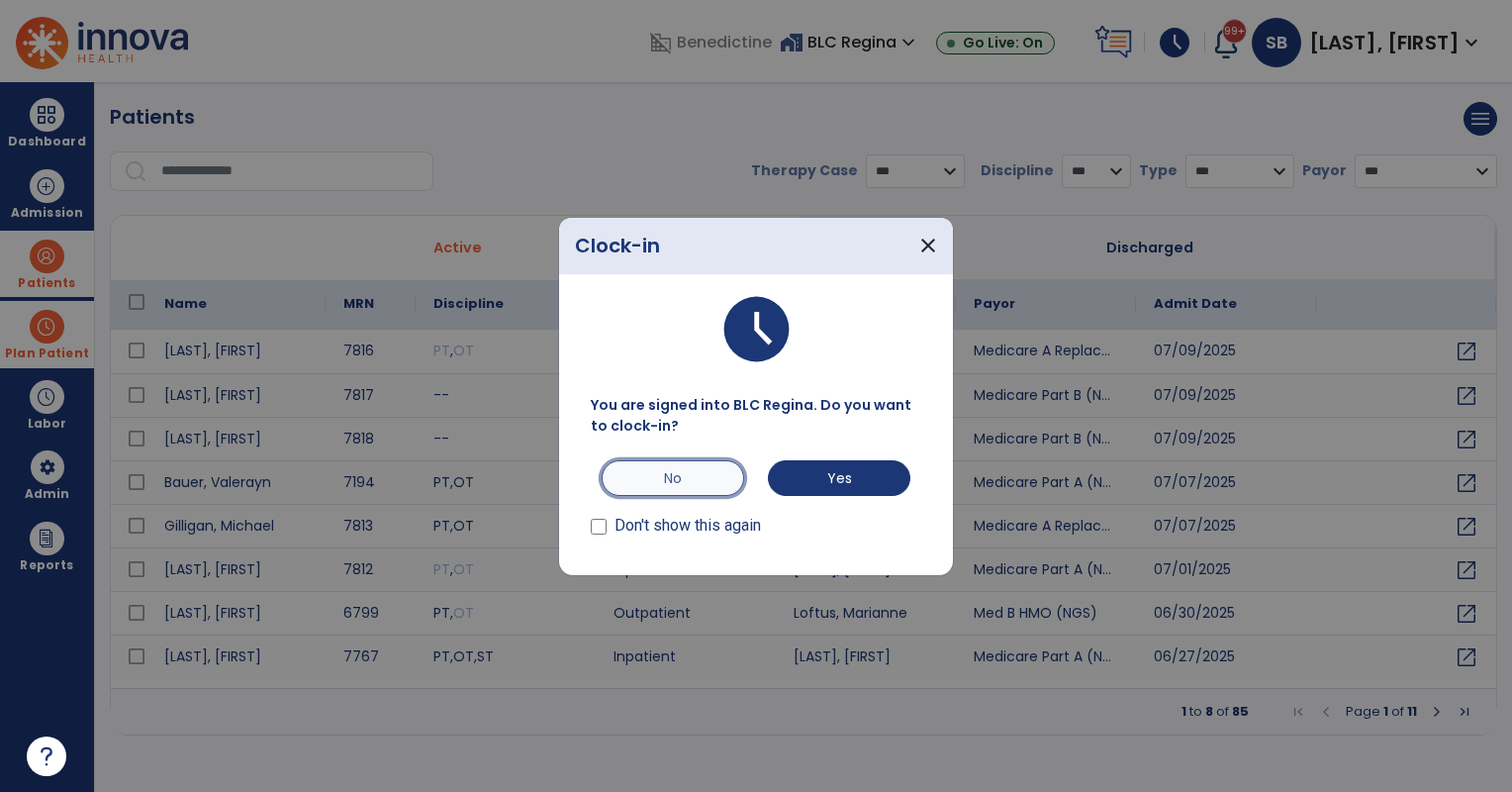 click on "No" at bounding box center (673, 478) 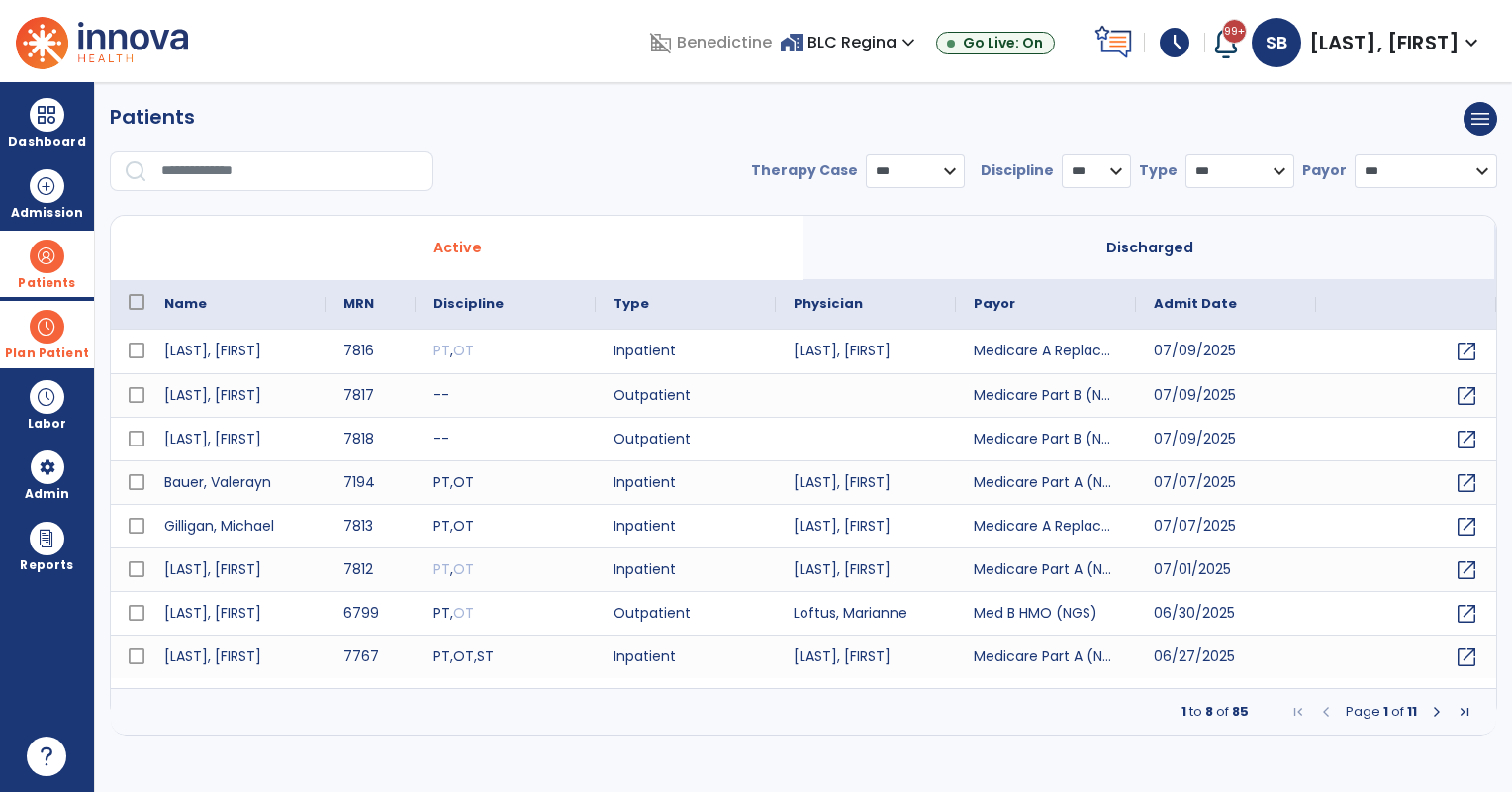 drag, startPoint x: 40, startPoint y: 252, endPoint x: 127, endPoint y: 265, distance: 87.9659 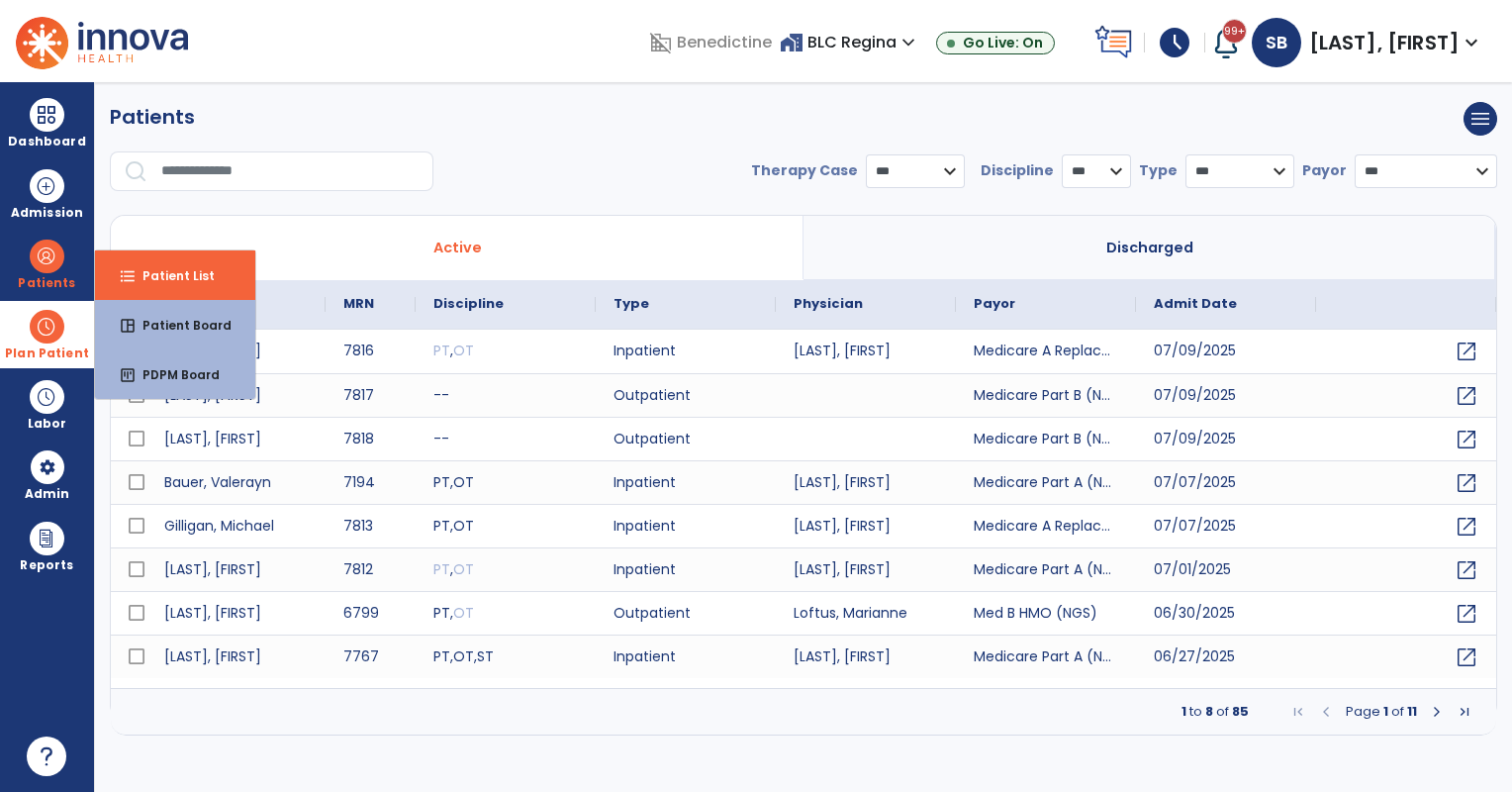 click on "Patient List" at bounding box center (170, 275) 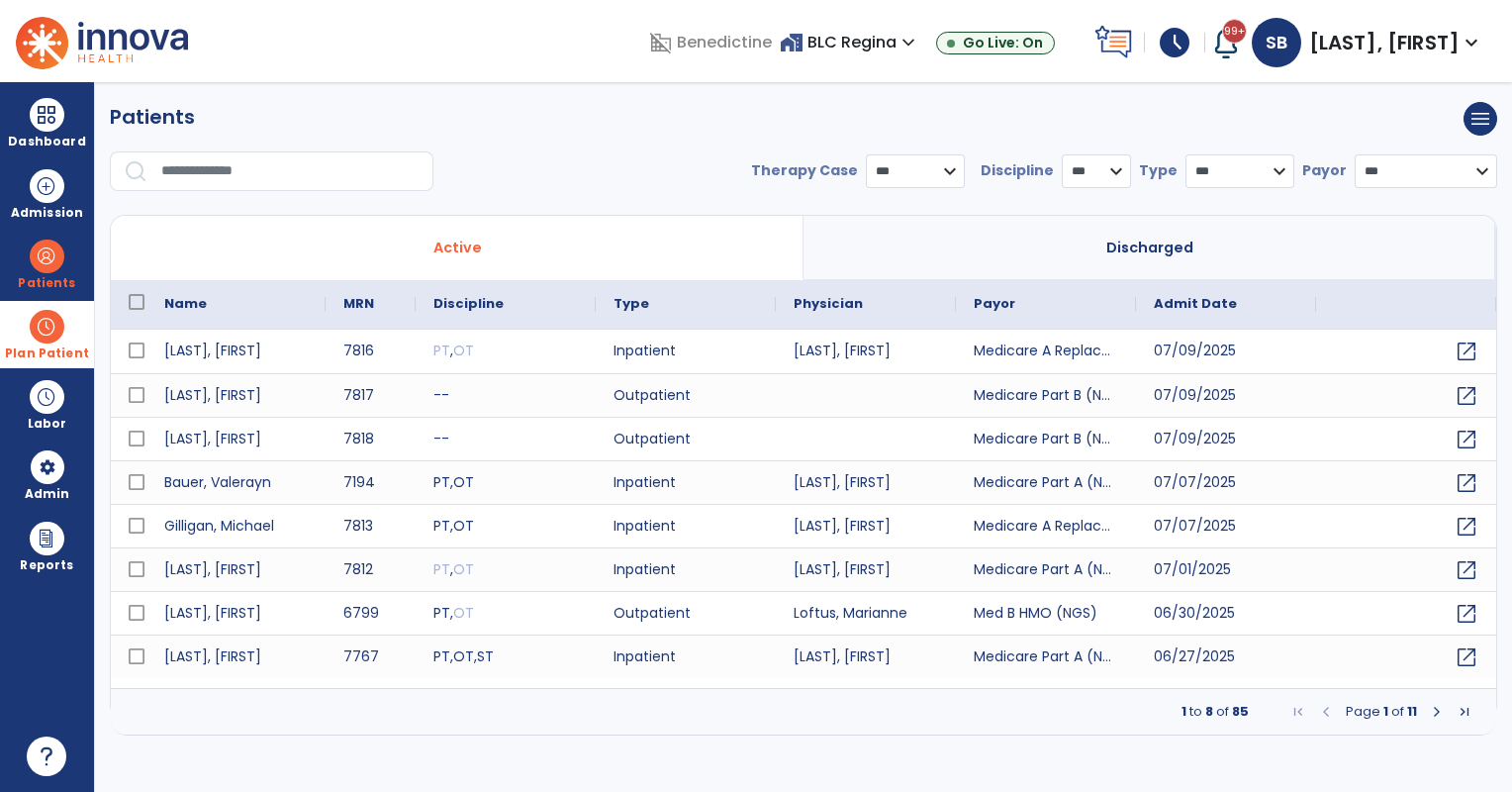 click at bounding box center [277, 179] 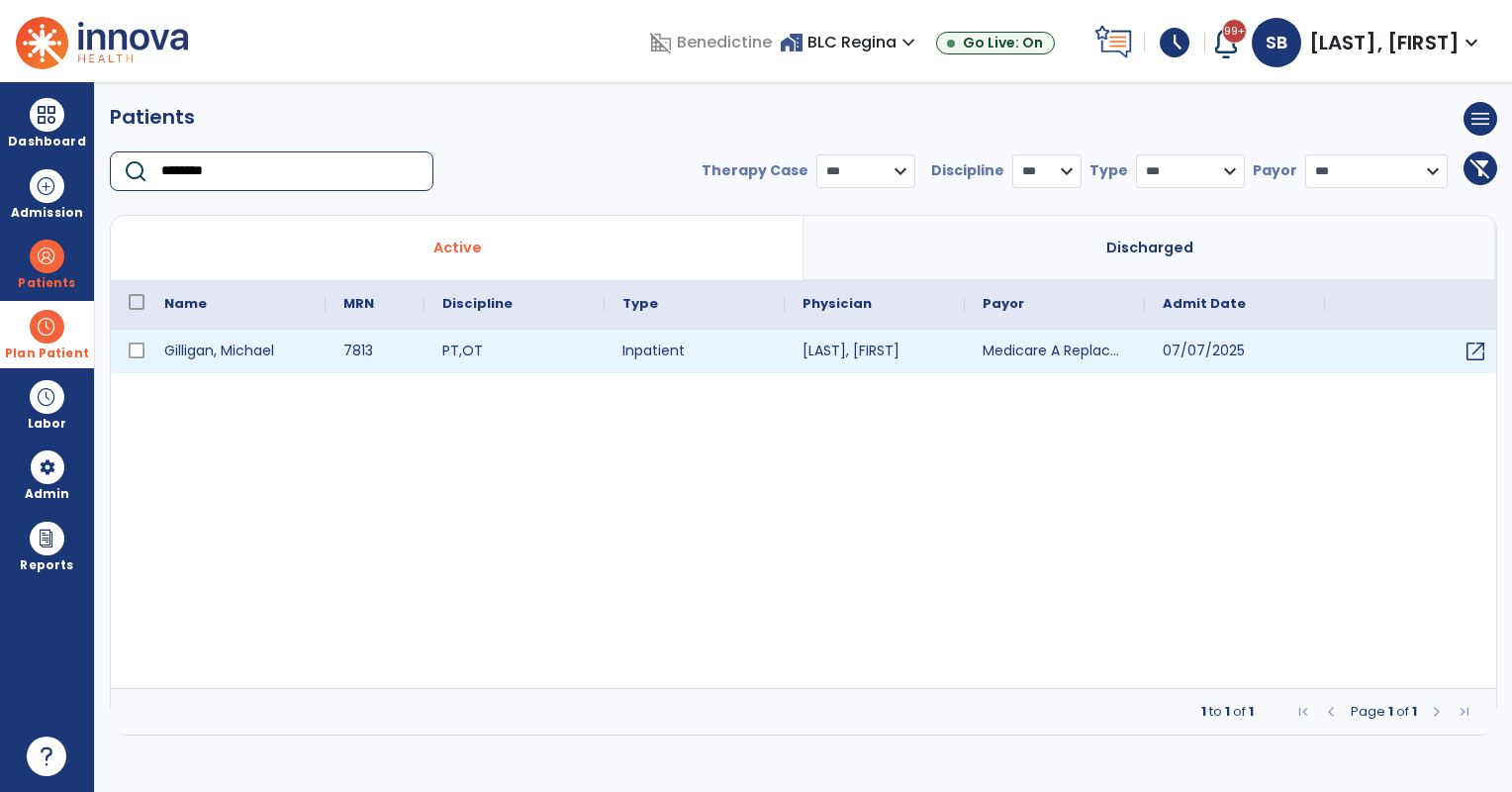type on "********" 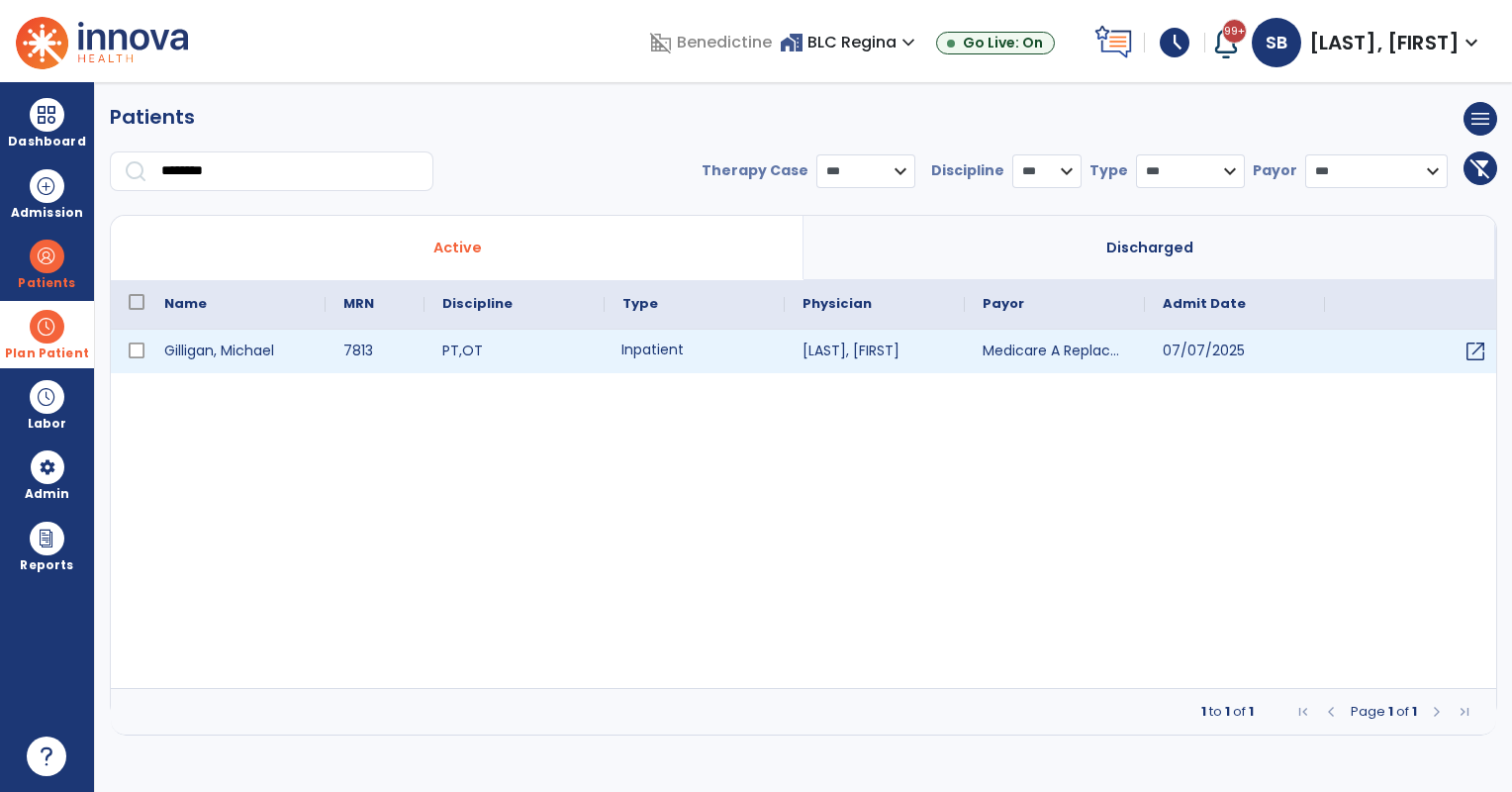 click on "Inpatient" at bounding box center (695, 351) 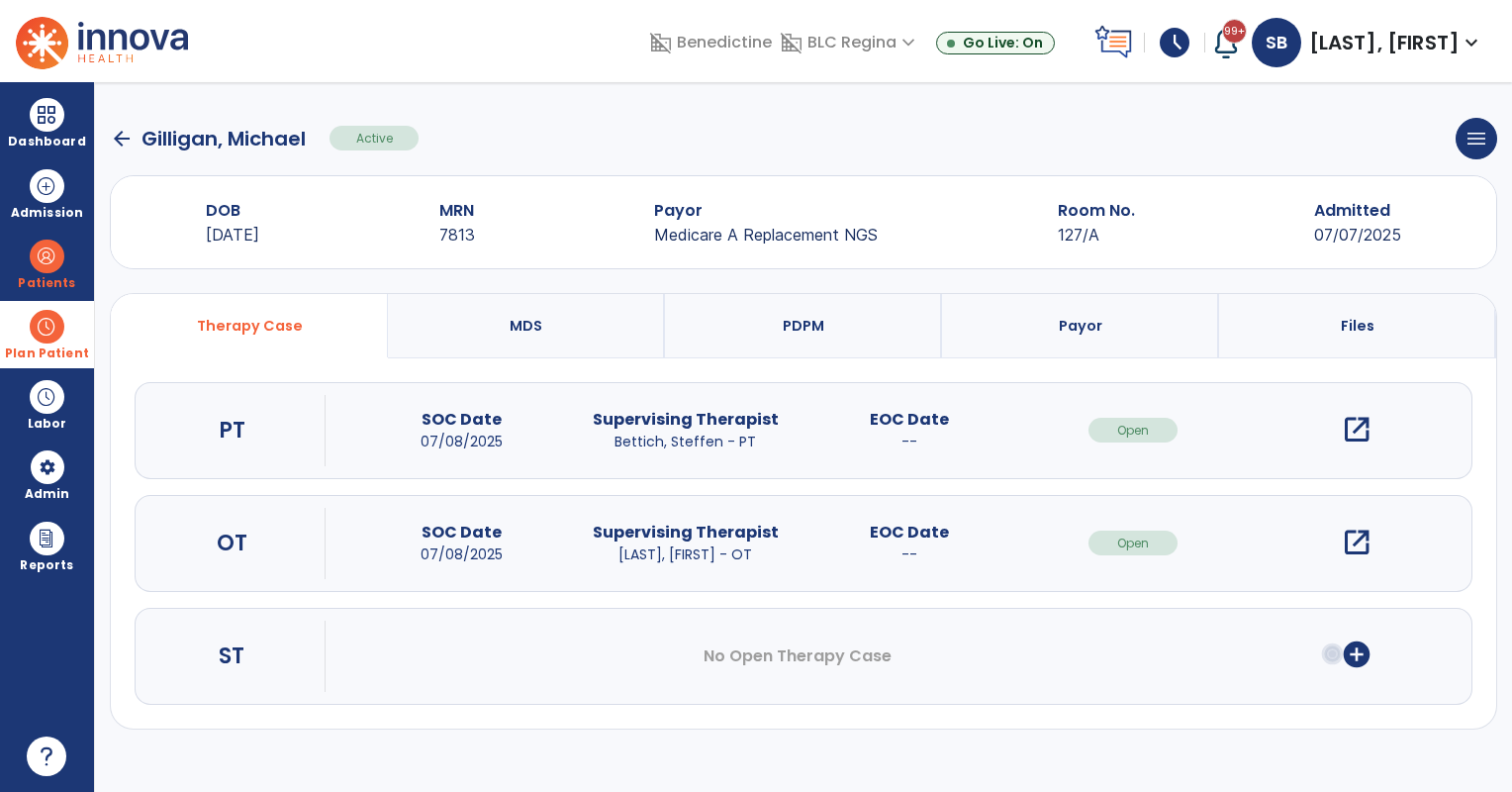 click on "open_in_new" at bounding box center (1357, 430) 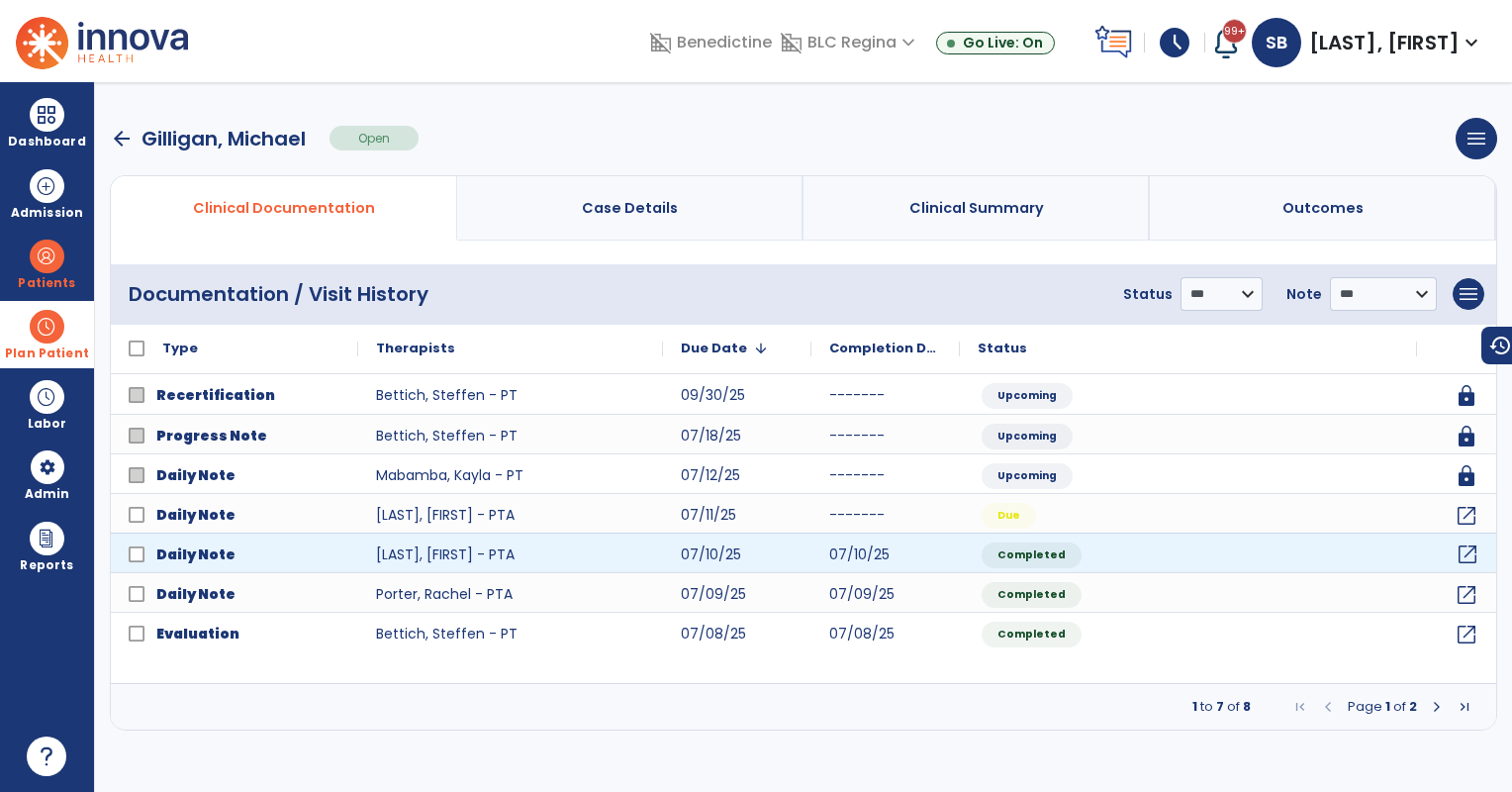 click on "open_in_new" 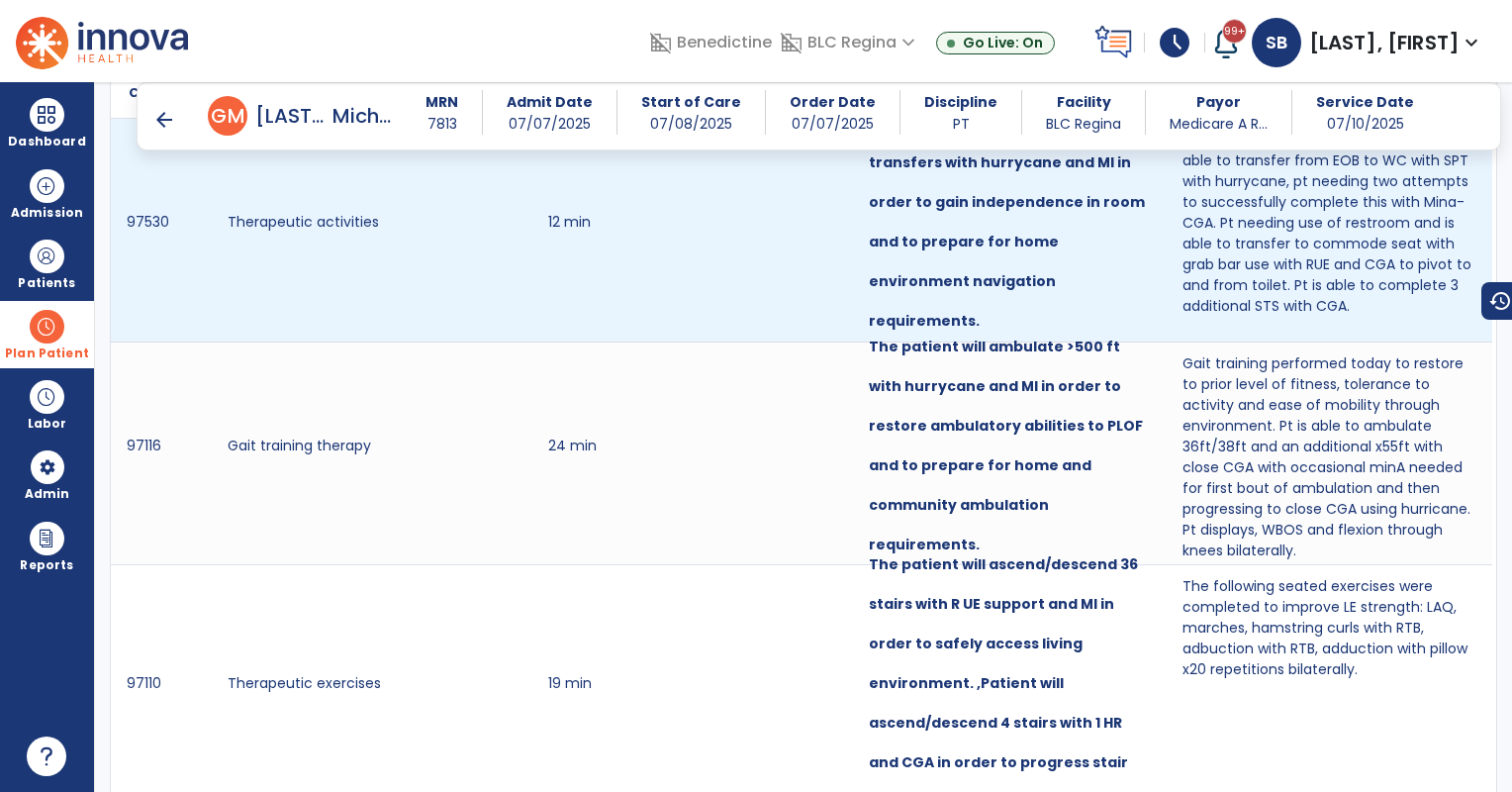 scroll, scrollTop: 2144, scrollLeft: 0, axis: vertical 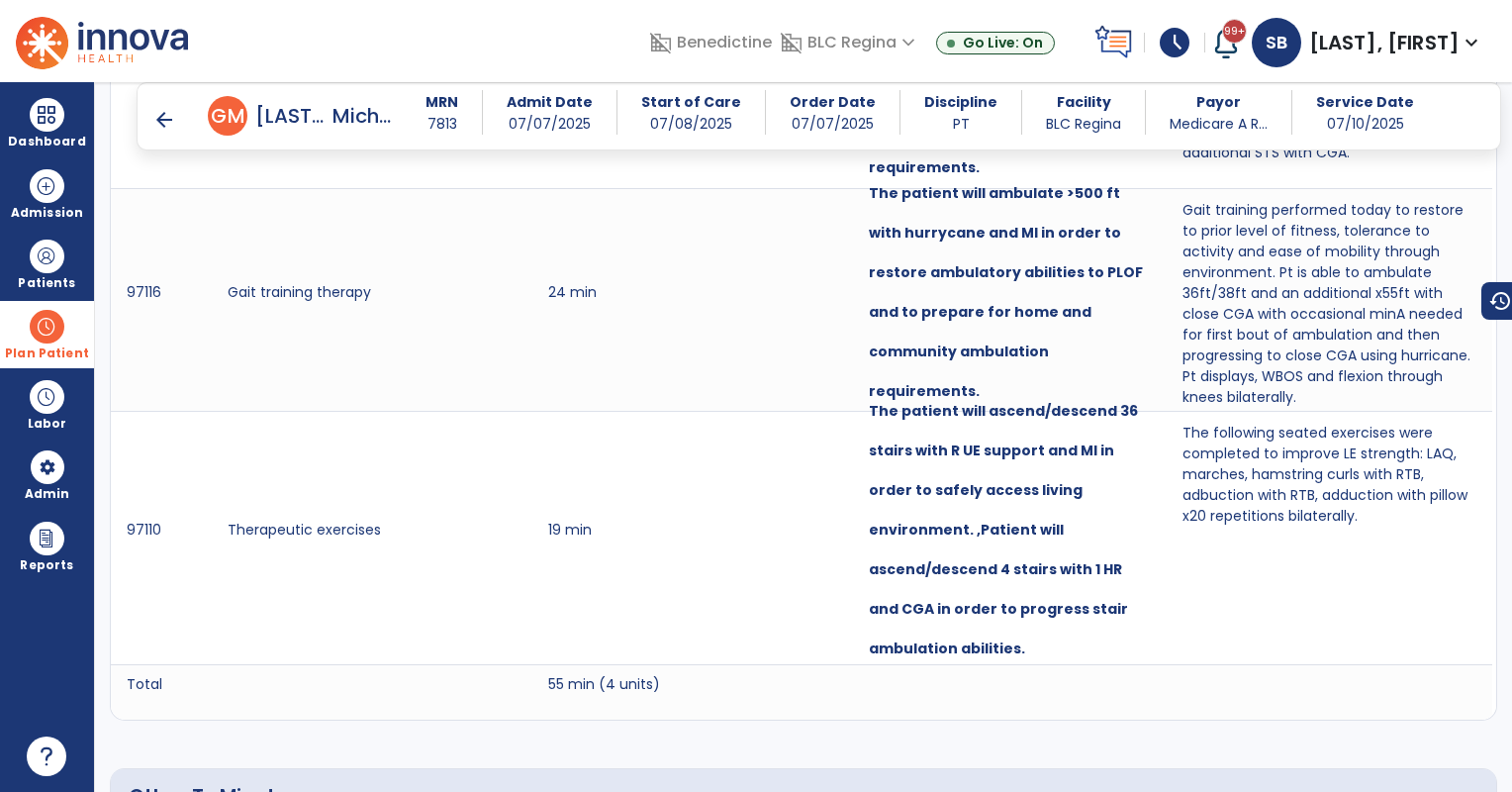click on "arrow_back" at bounding box center [164, 120] 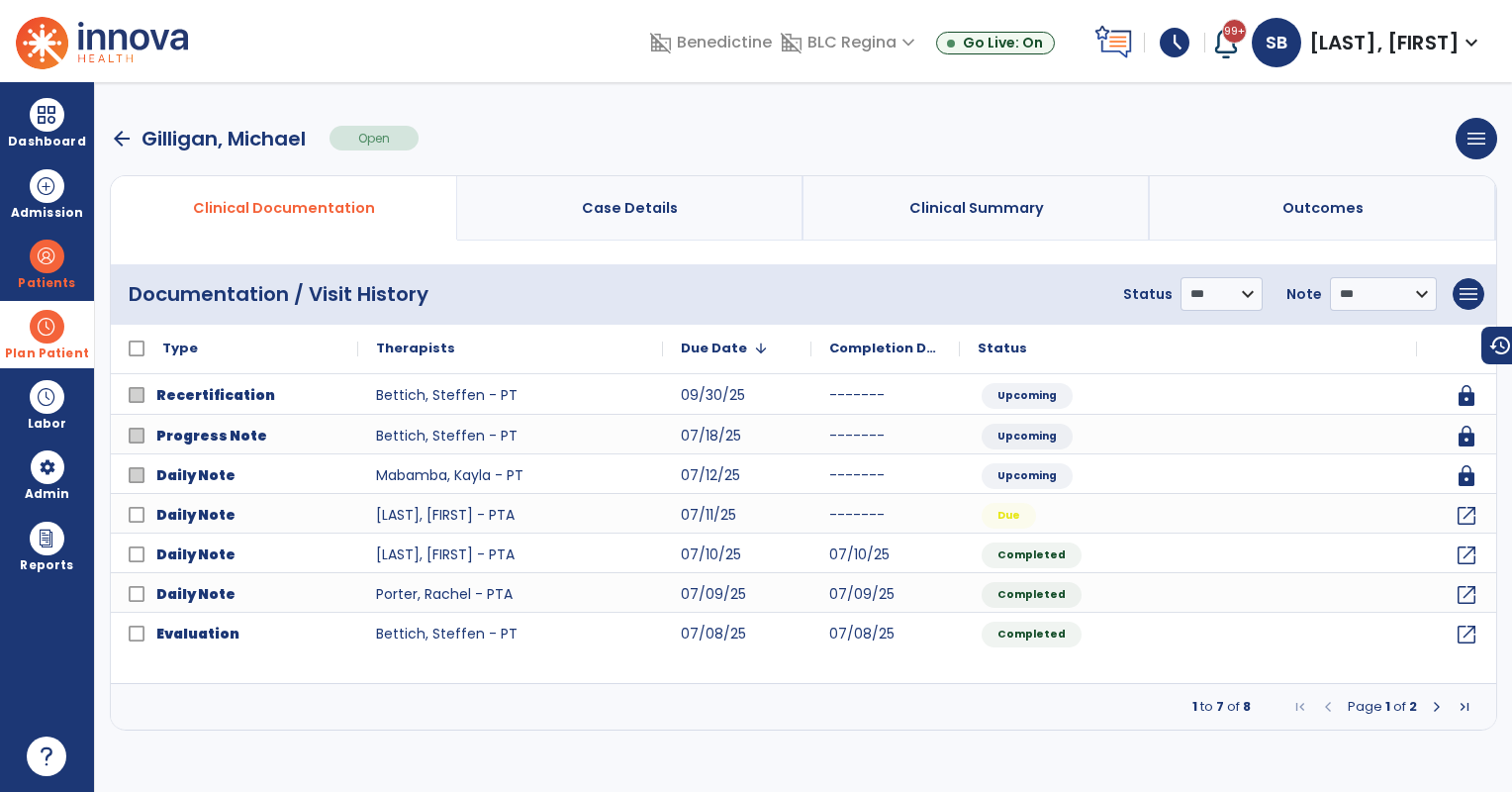 scroll, scrollTop: 0, scrollLeft: 0, axis: both 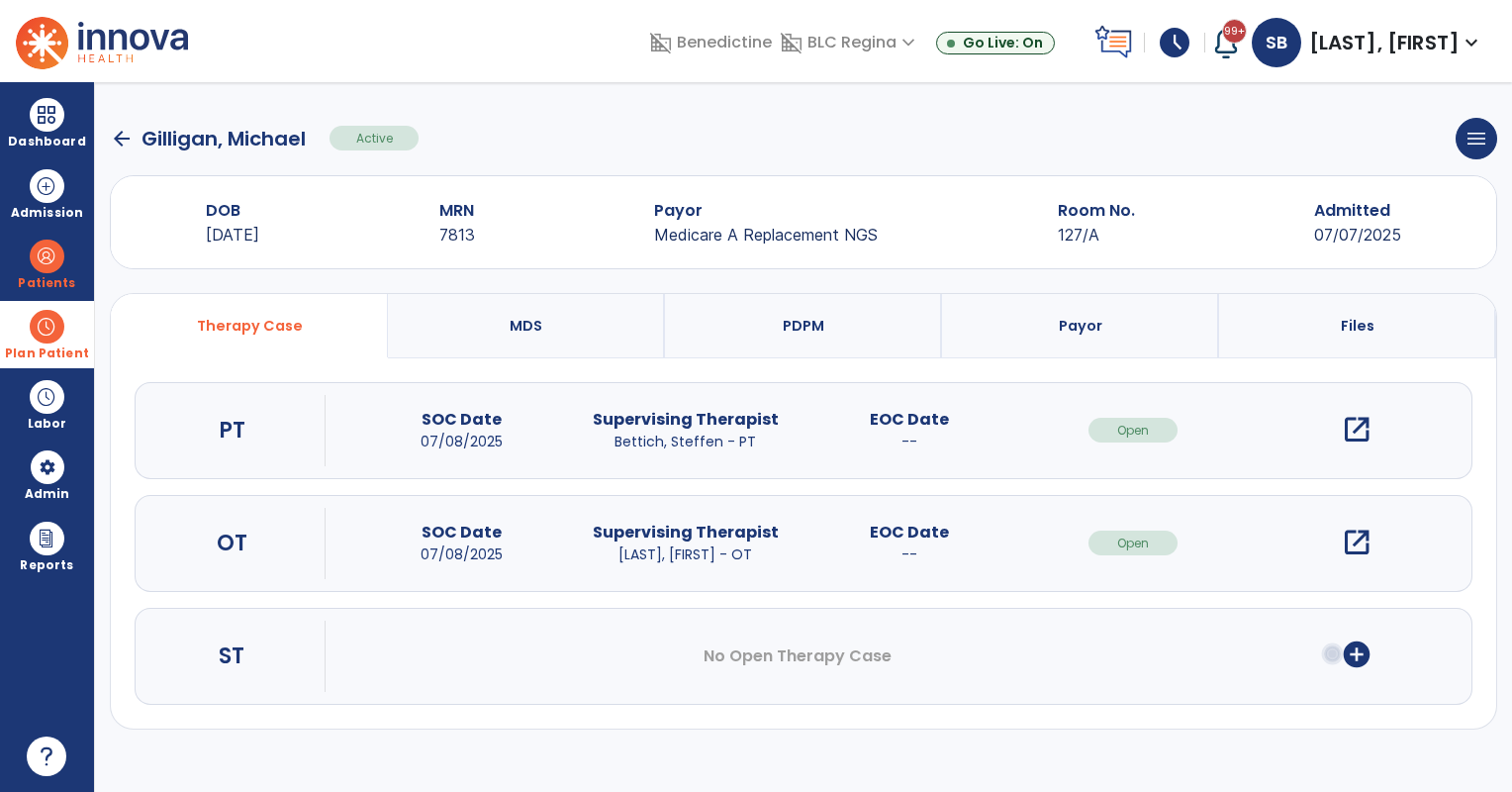 click on "open_in_new" at bounding box center [1357, 543] 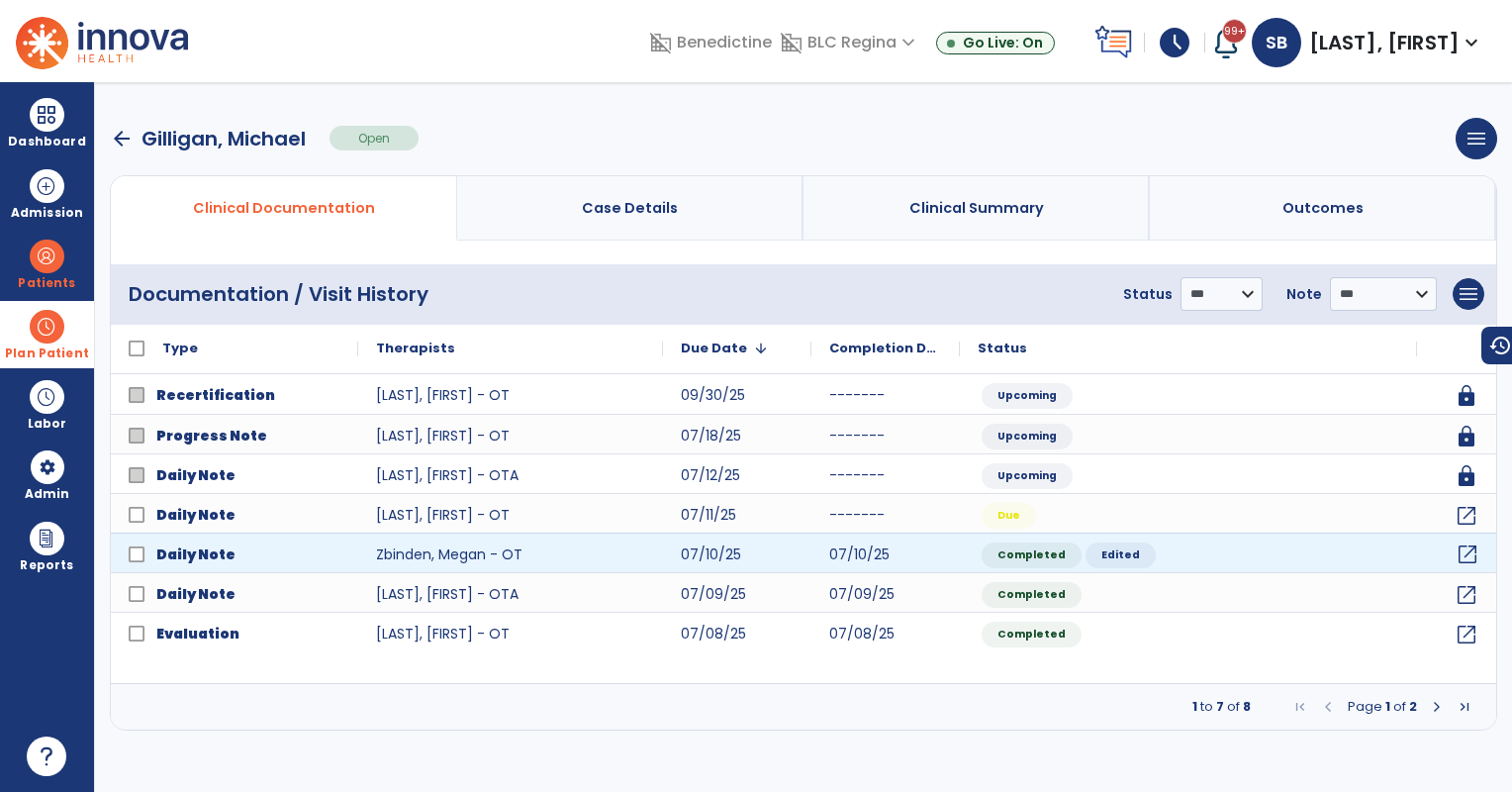 click on "open_in_new" 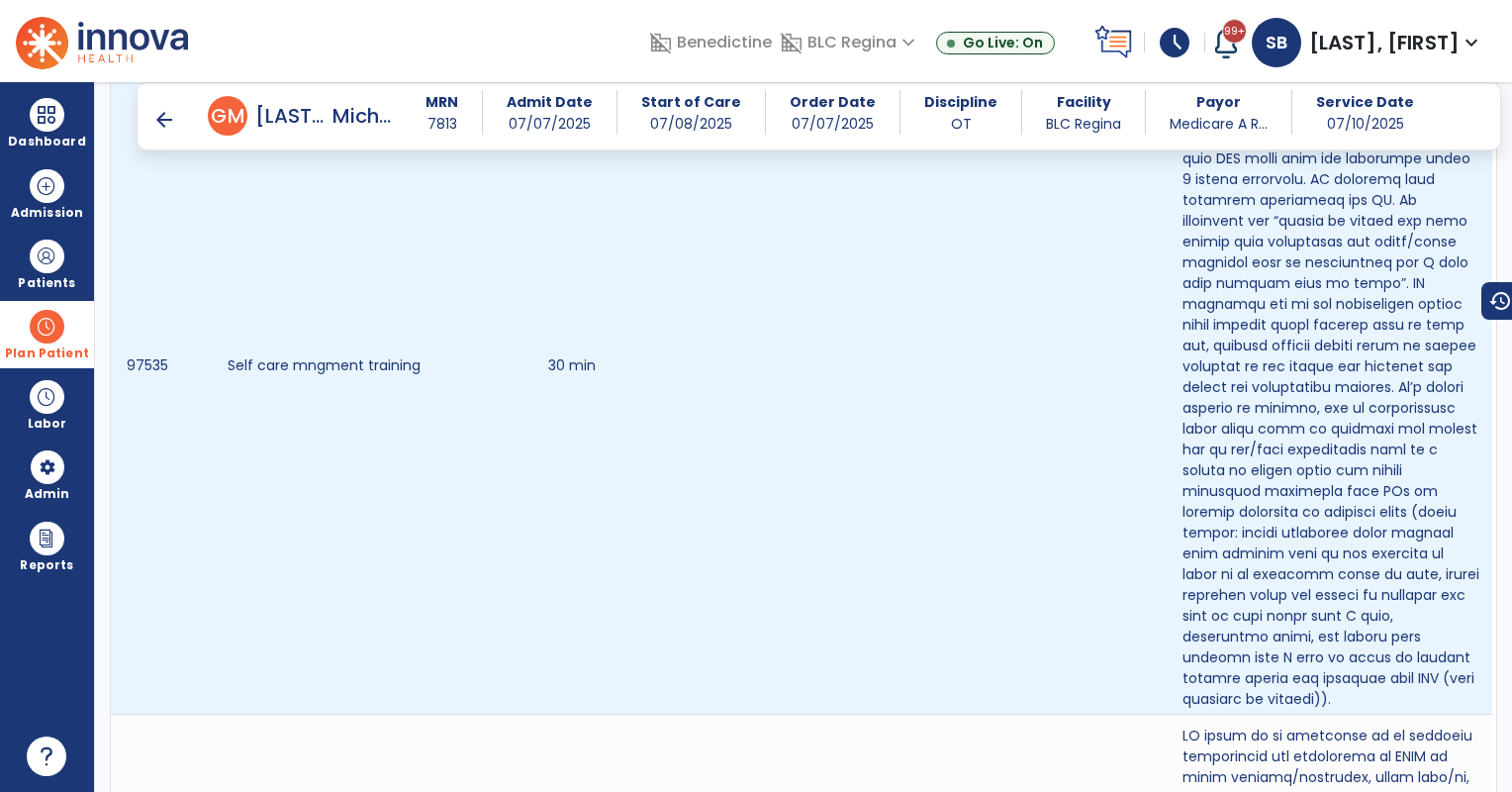 scroll, scrollTop: 2131, scrollLeft: 0, axis: vertical 